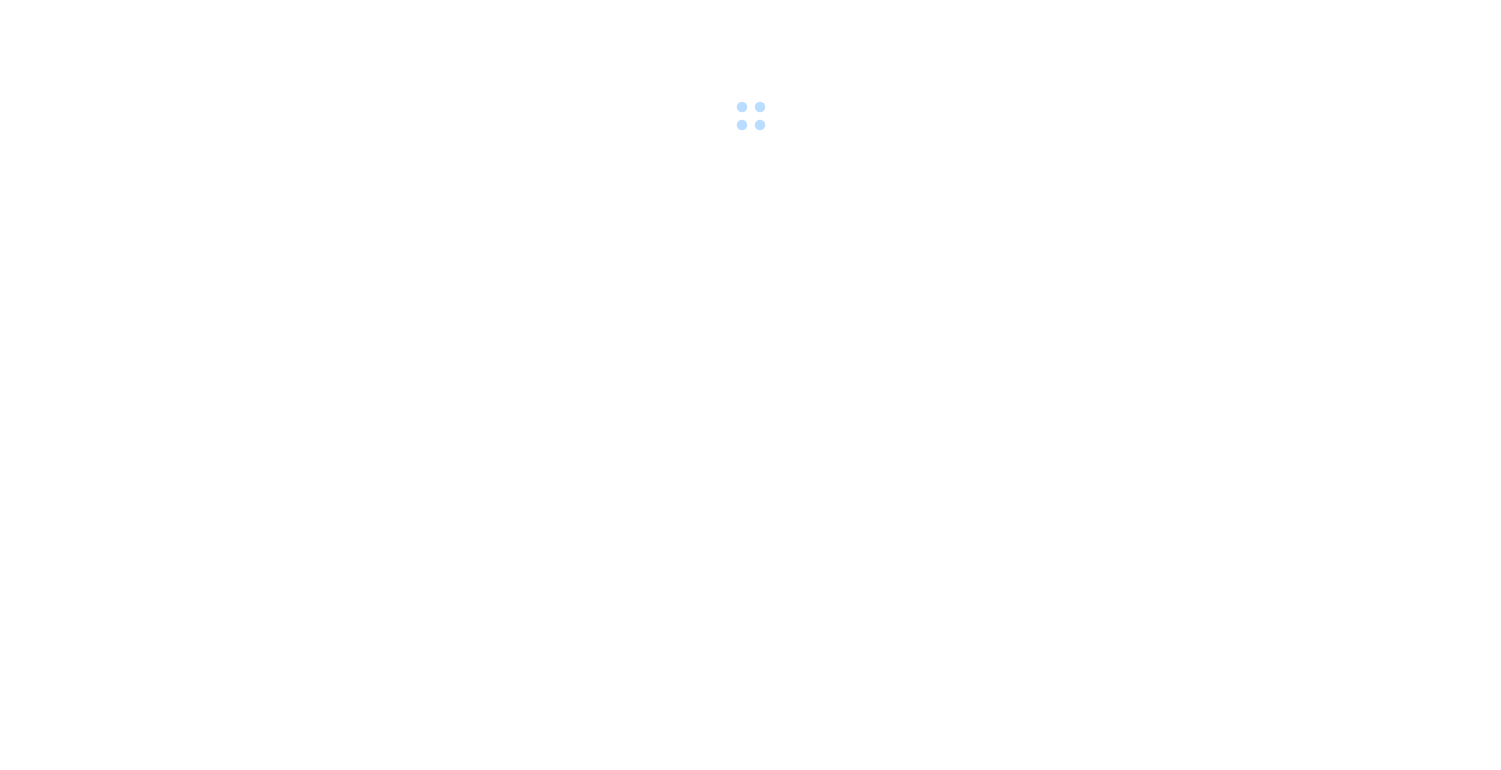 scroll, scrollTop: 0, scrollLeft: 0, axis: both 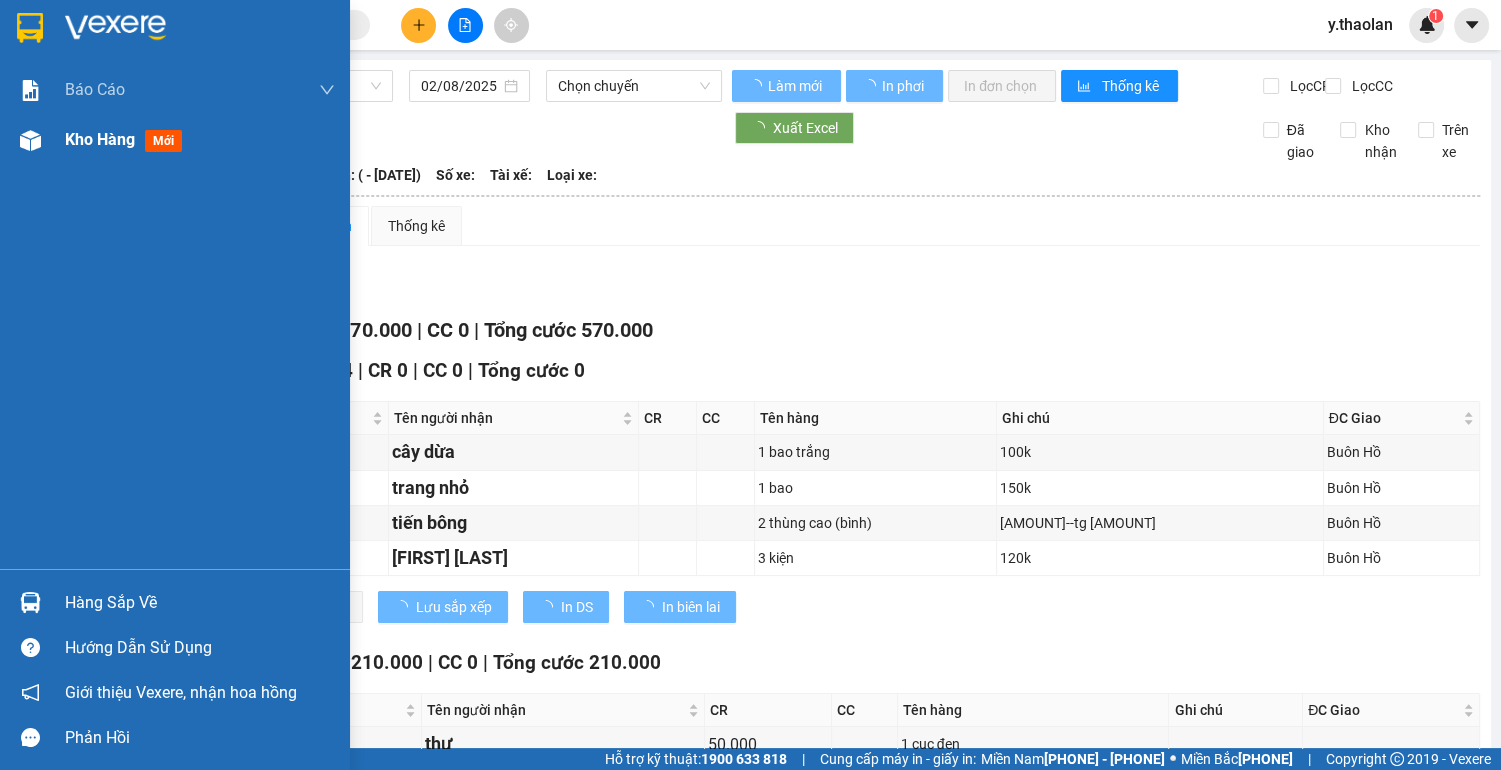 type on "[DATE]" 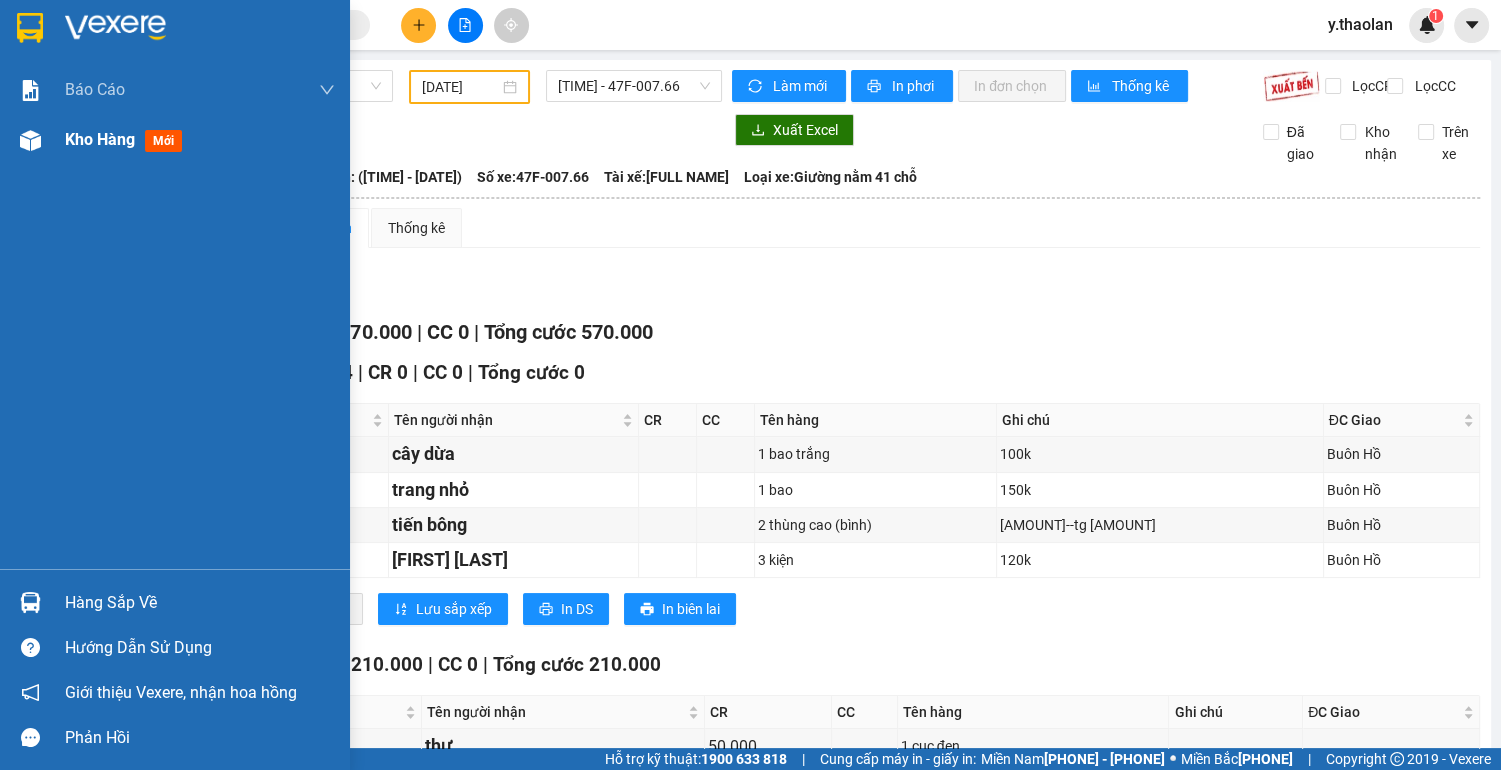 click on "Kho hàng" at bounding box center [100, 139] 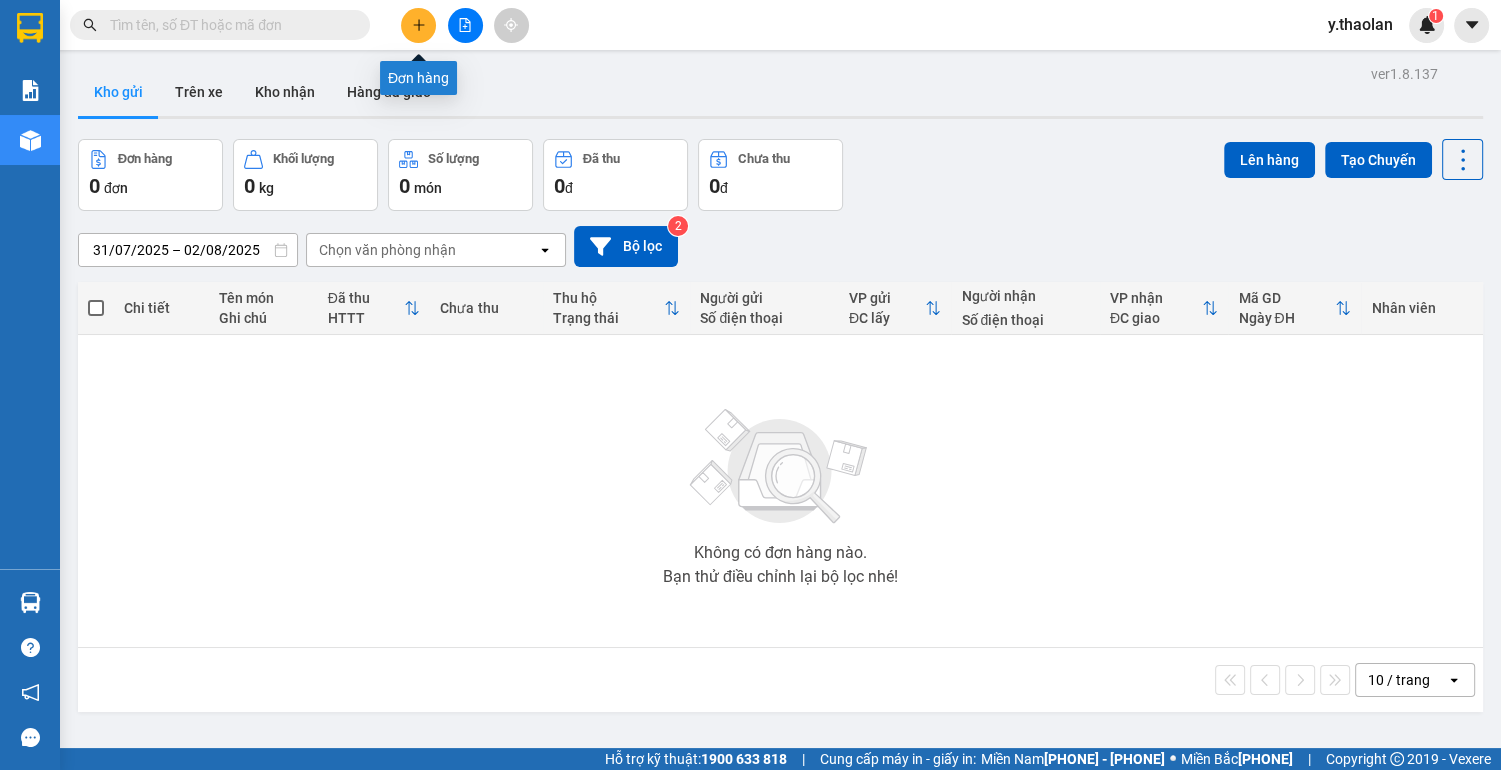 click at bounding box center [418, 25] 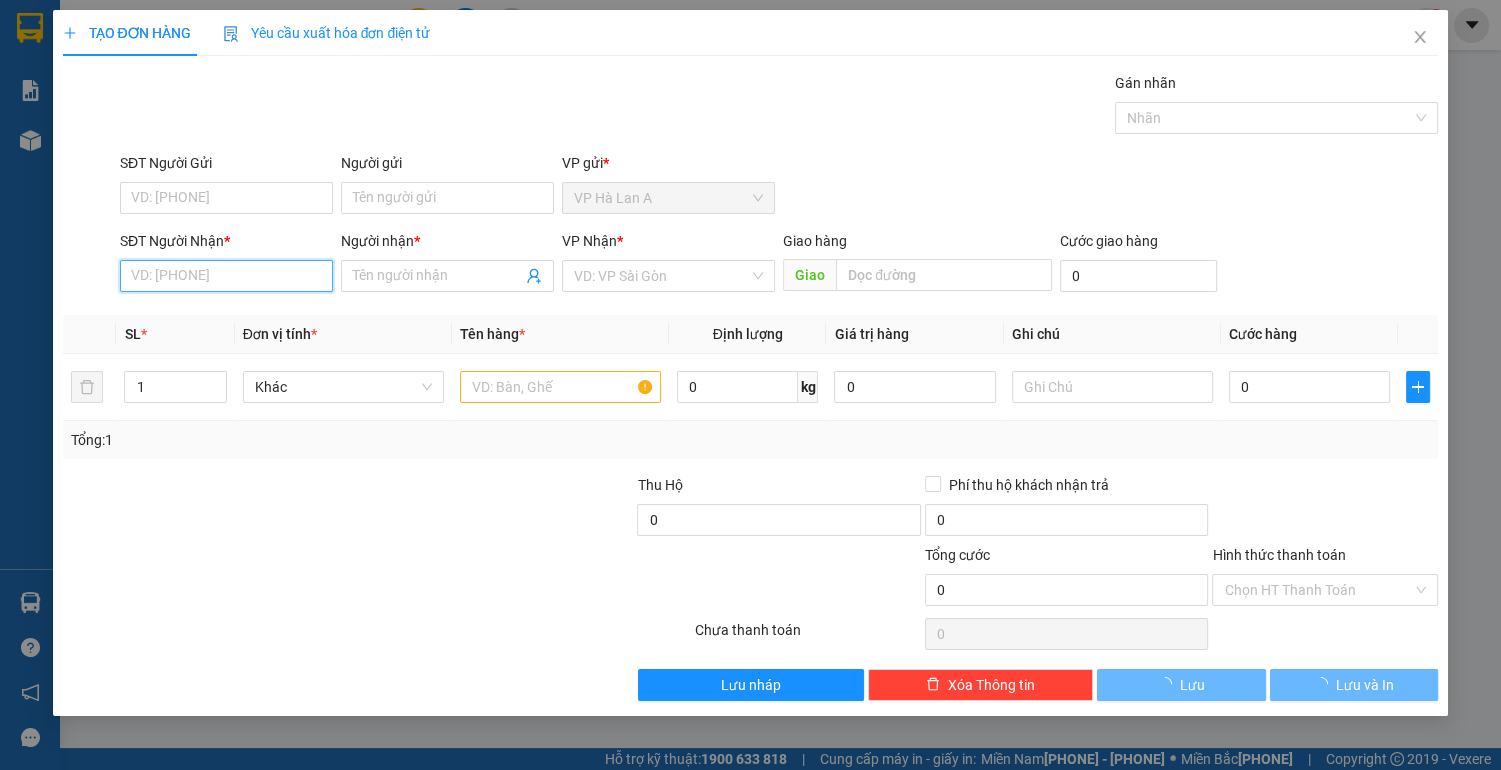 click on "SĐT Người Nhận  *" at bounding box center (226, 276) 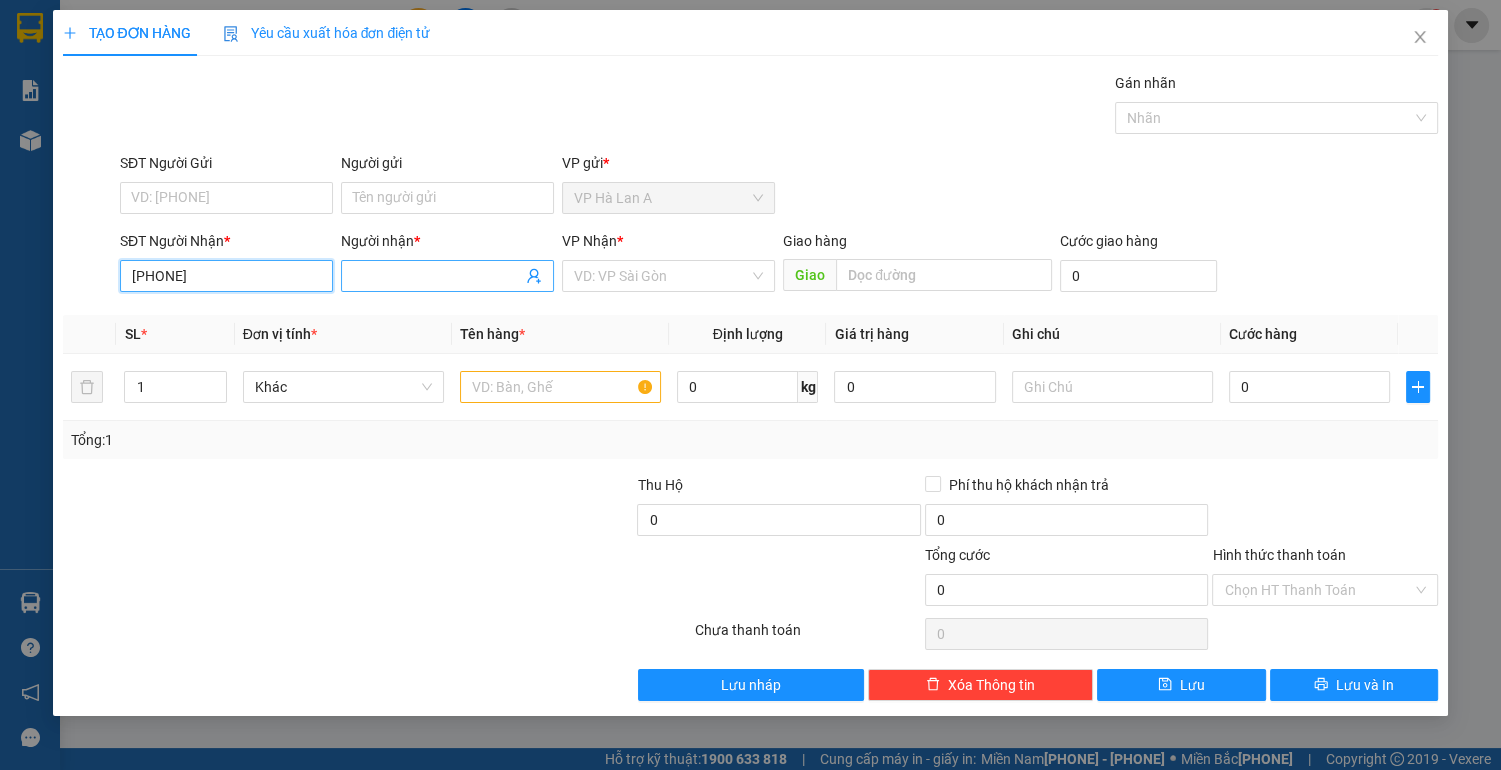 type on "[PHONE]" 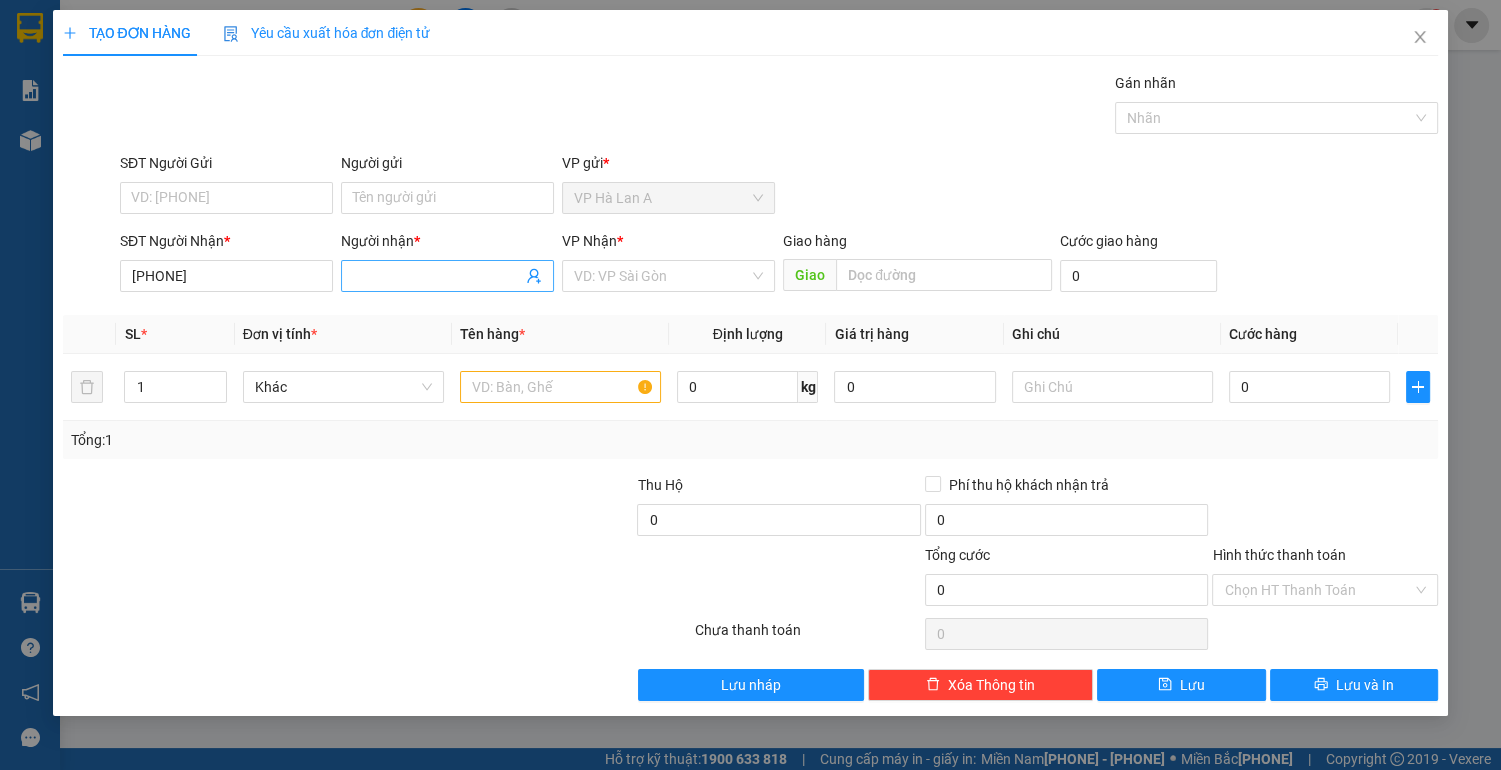 click on "Người nhận  *" at bounding box center (437, 276) 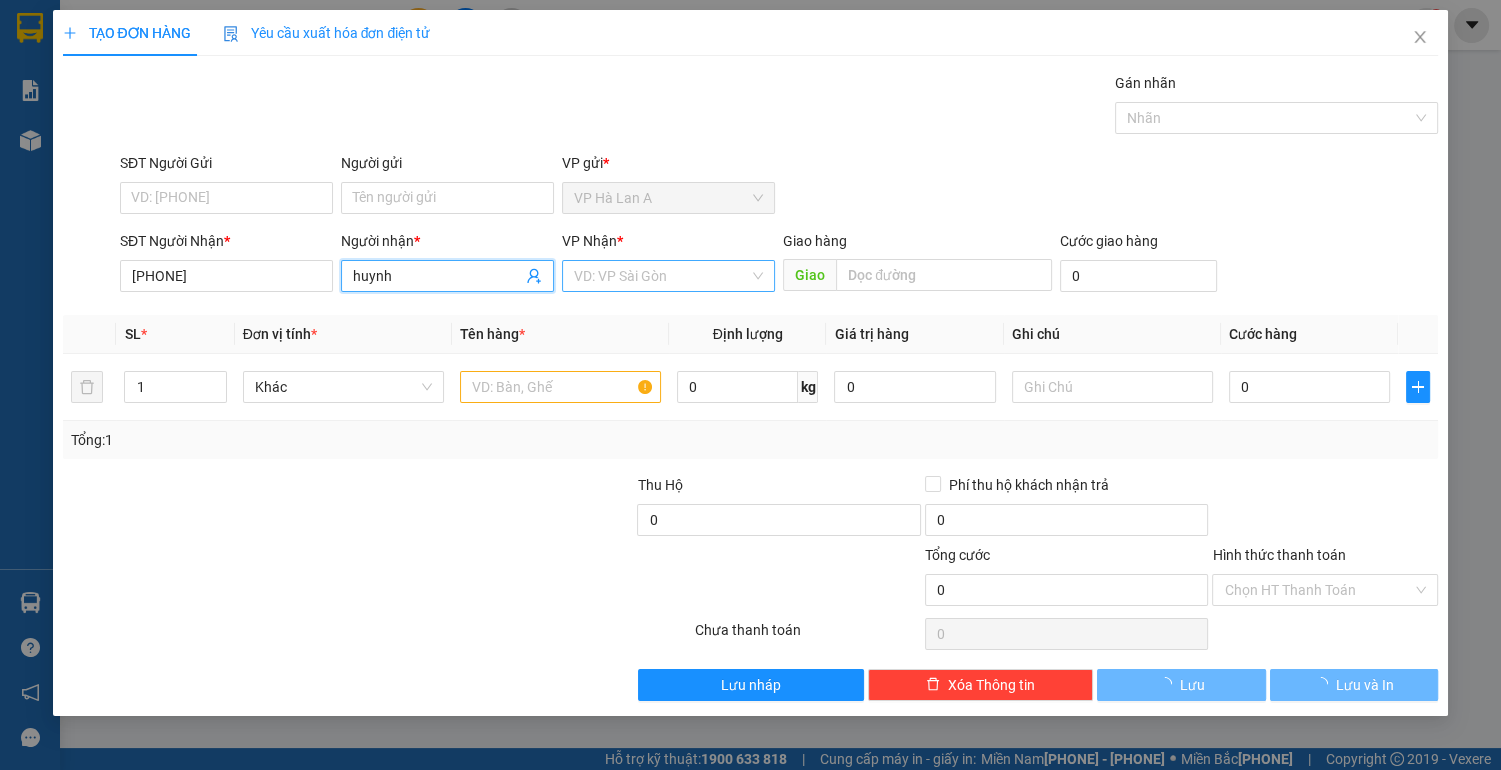 type on "huynh" 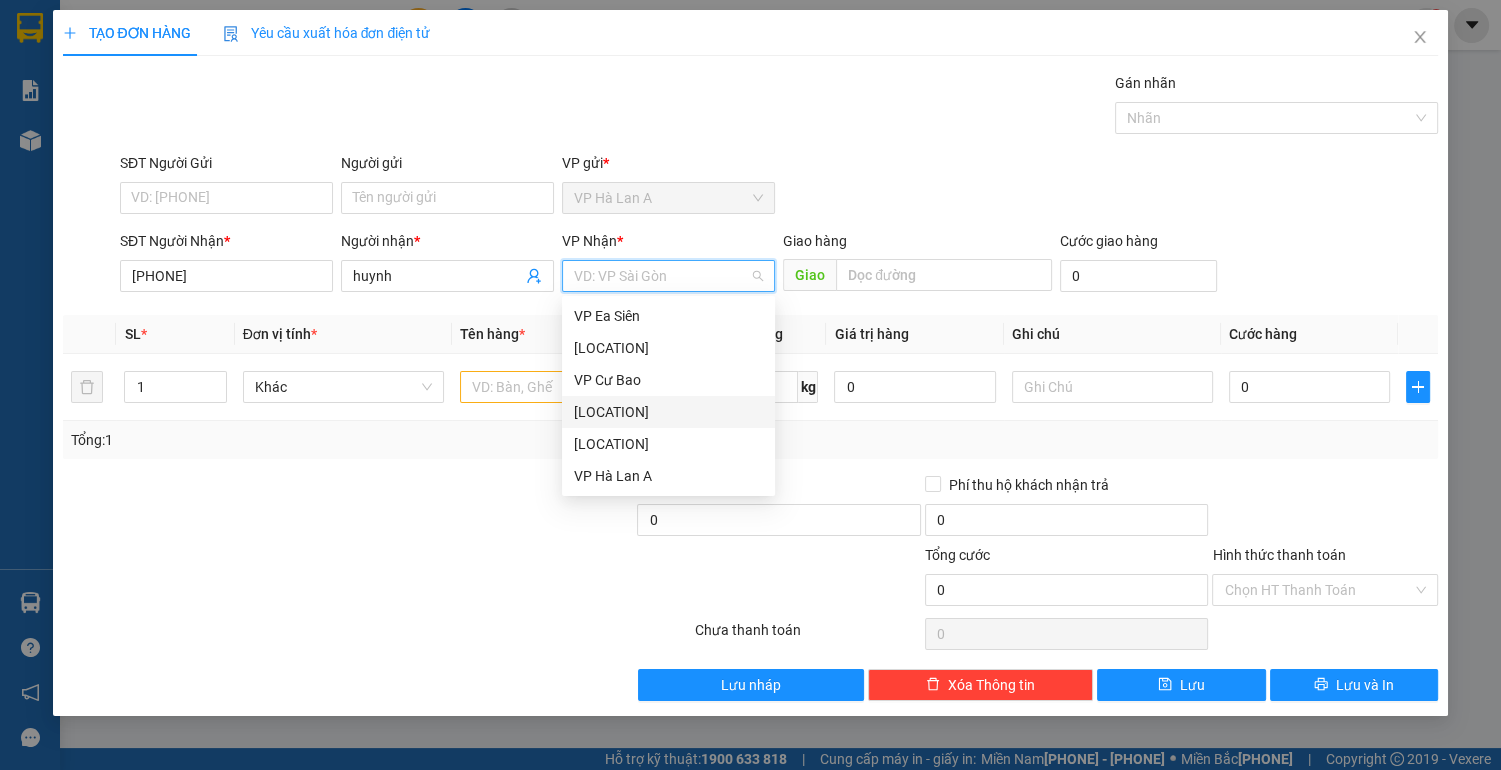 click on "[LOCATION]" at bounding box center (668, 412) 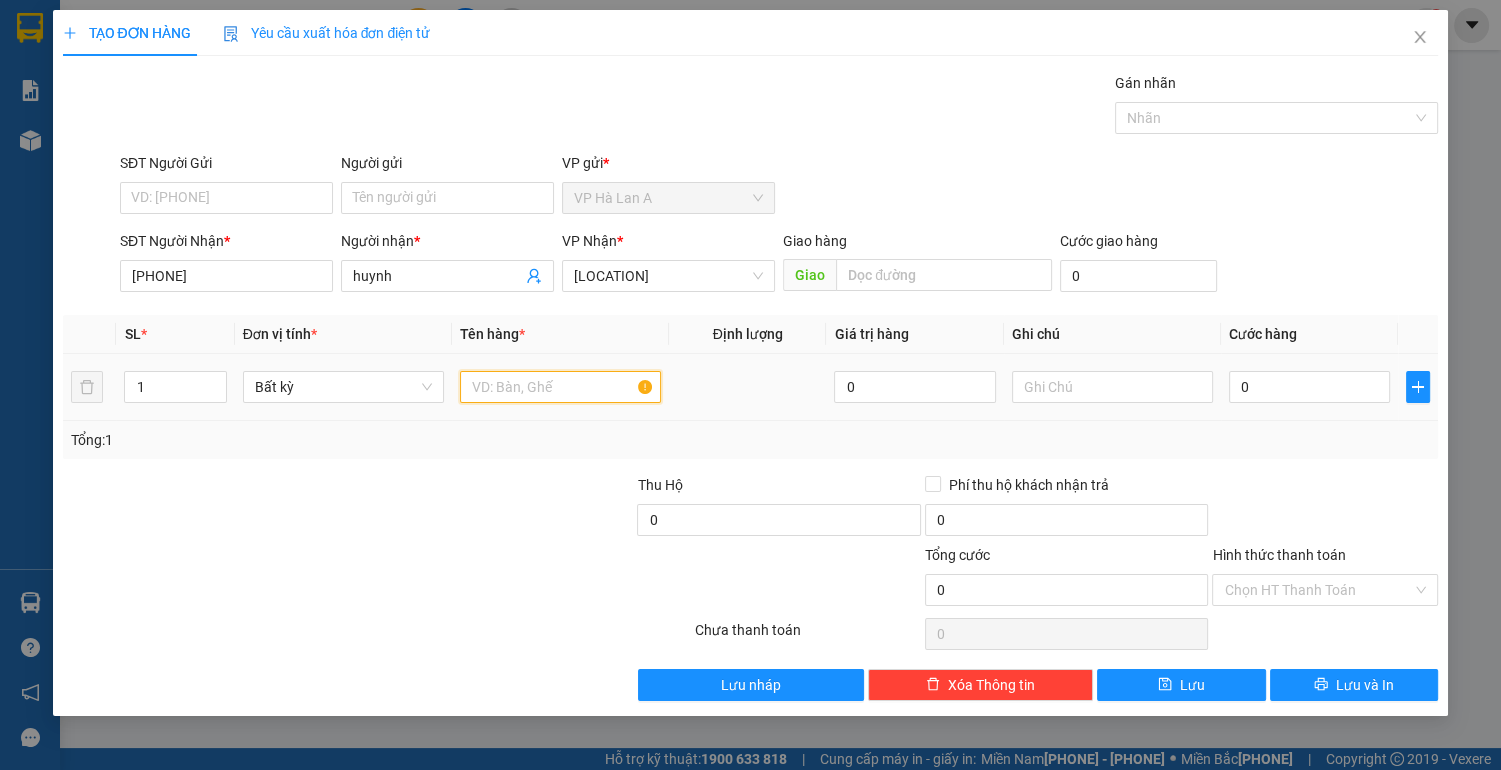 click at bounding box center (560, 387) 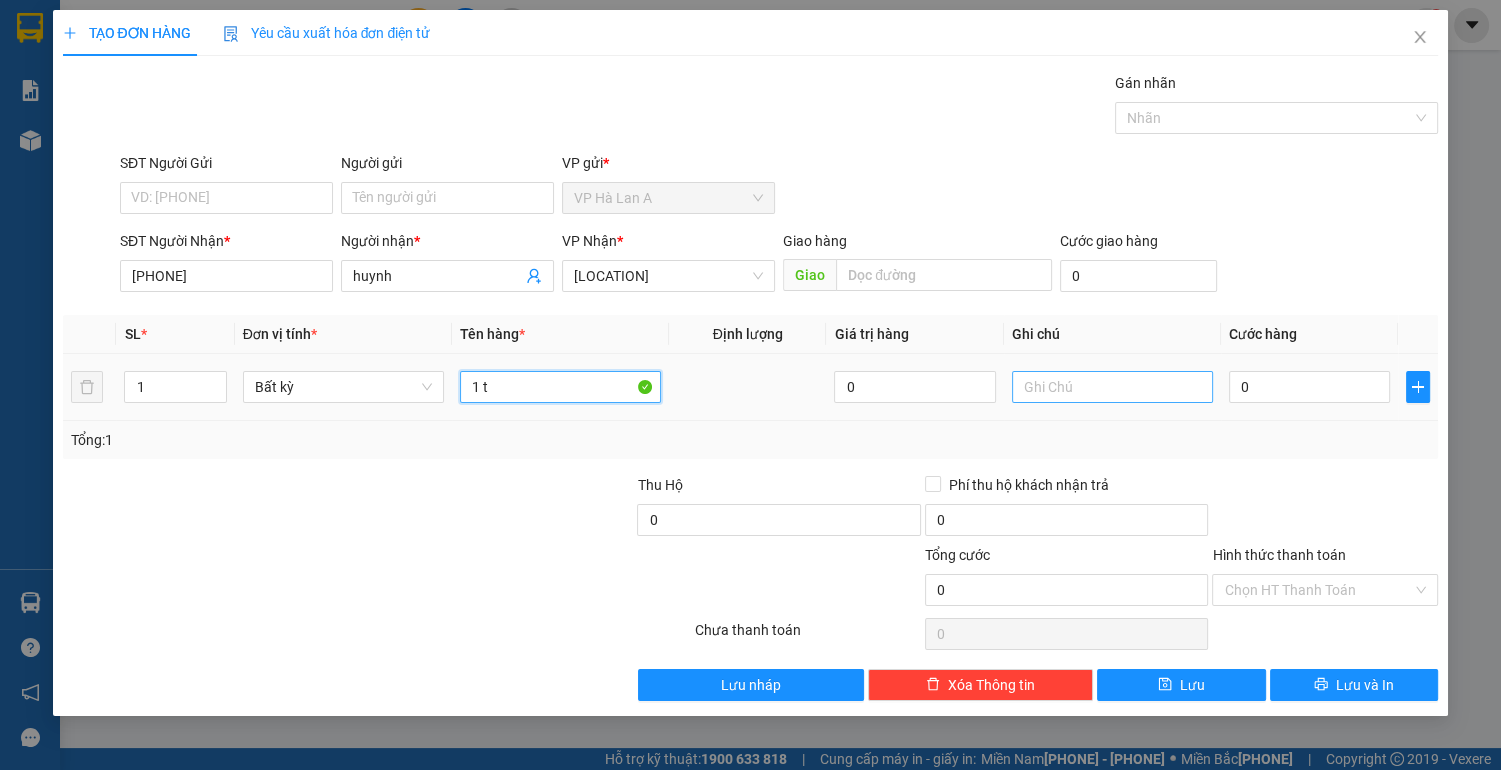 type on "1 t" 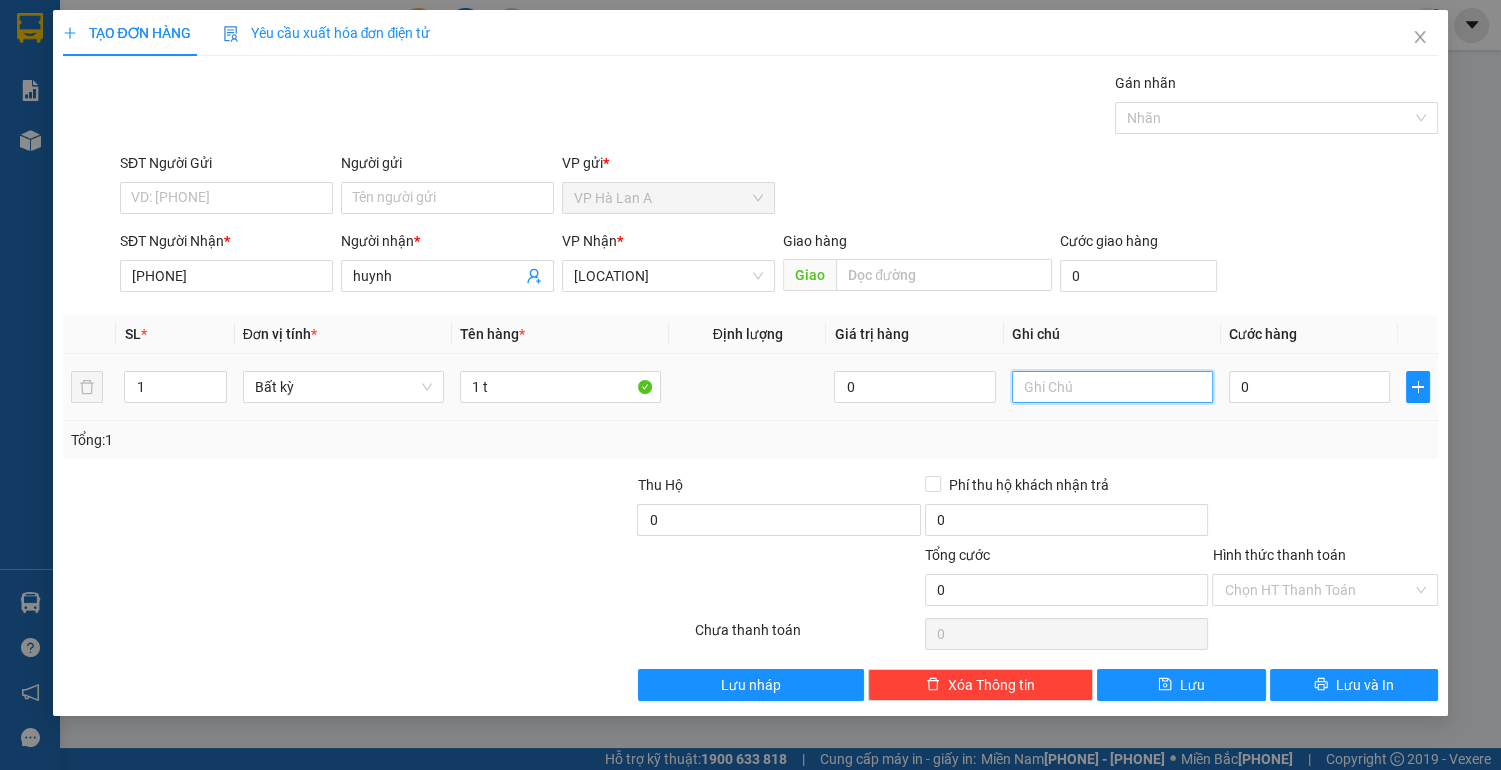 click at bounding box center [1112, 387] 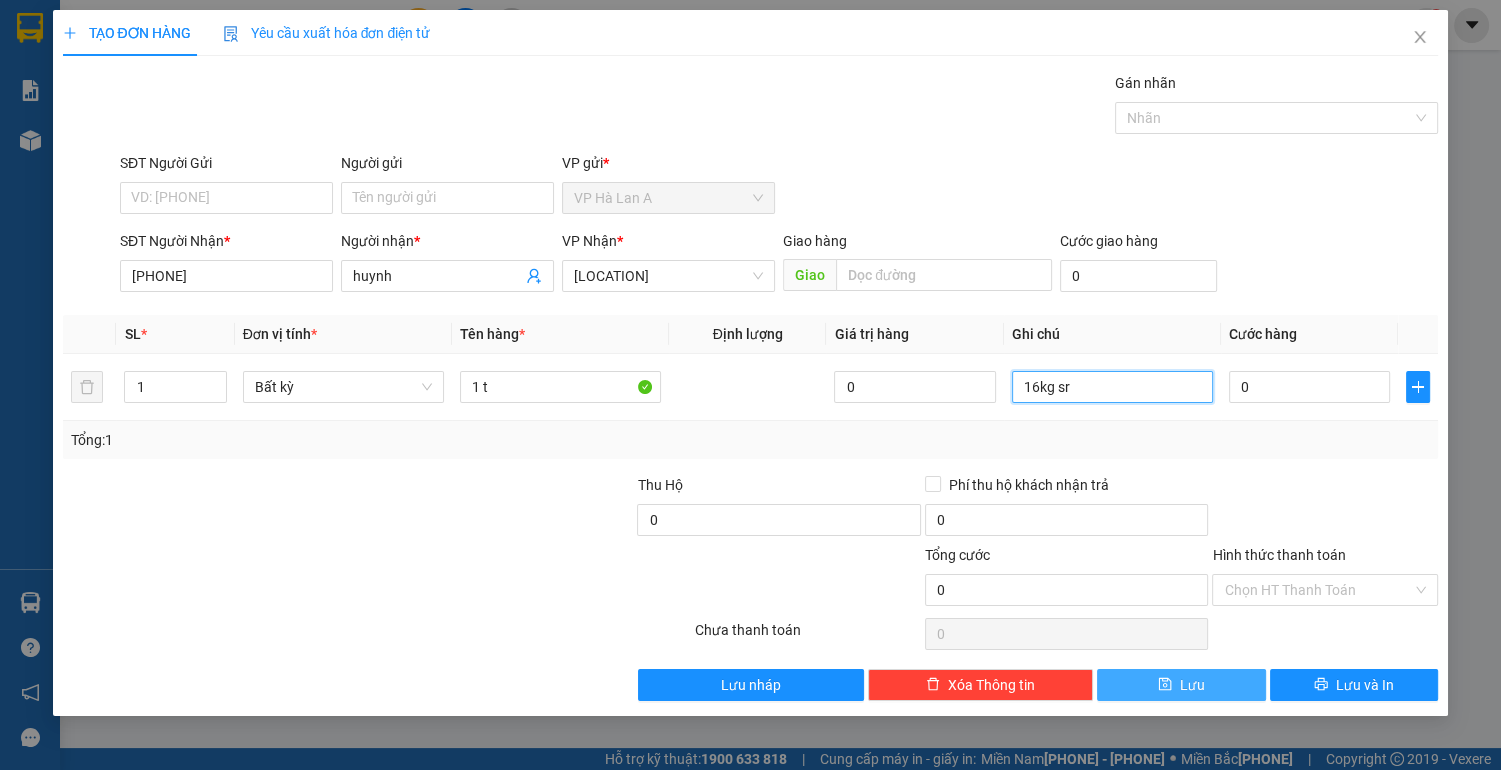type on "16kg sr" 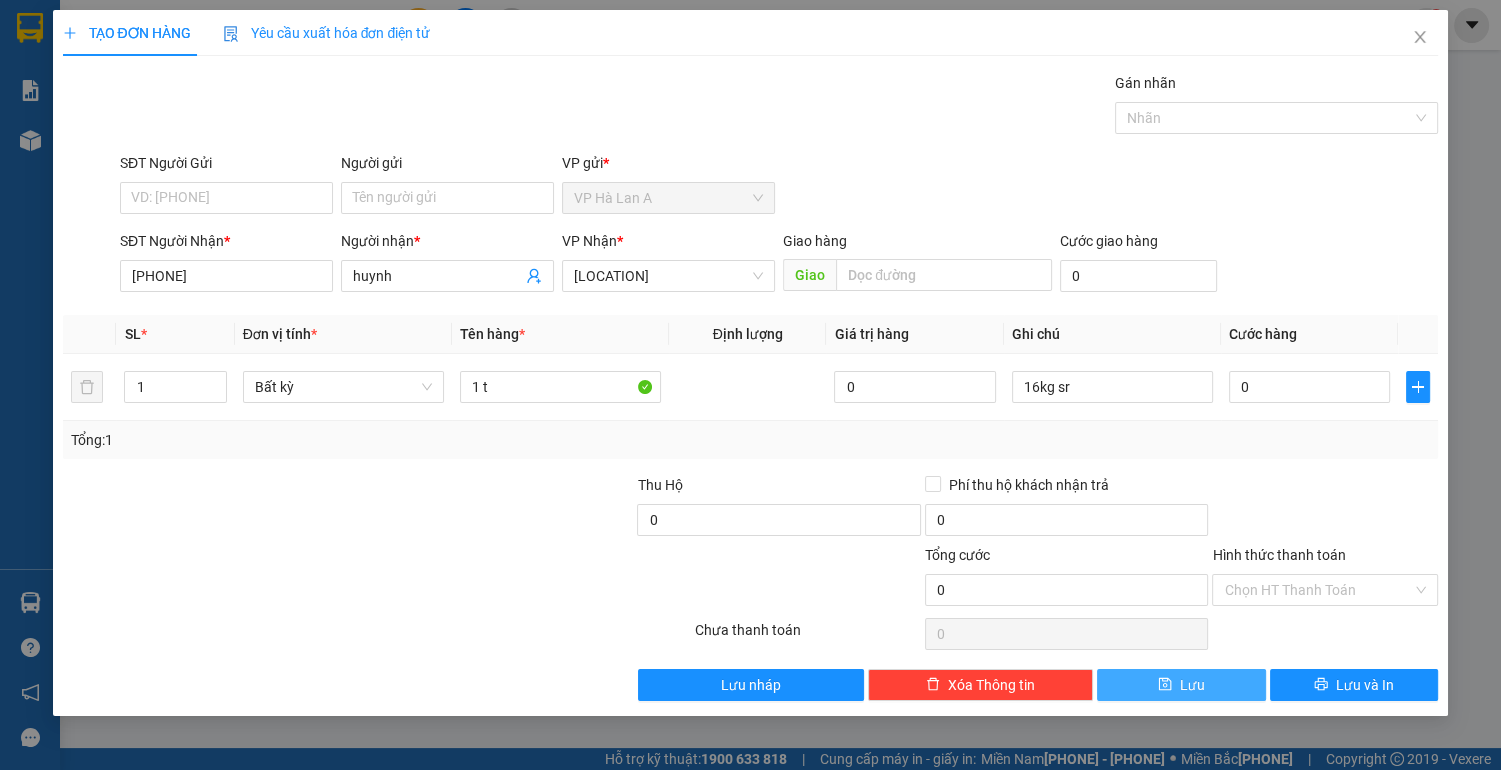 click on "Lưu" at bounding box center [1192, 685] 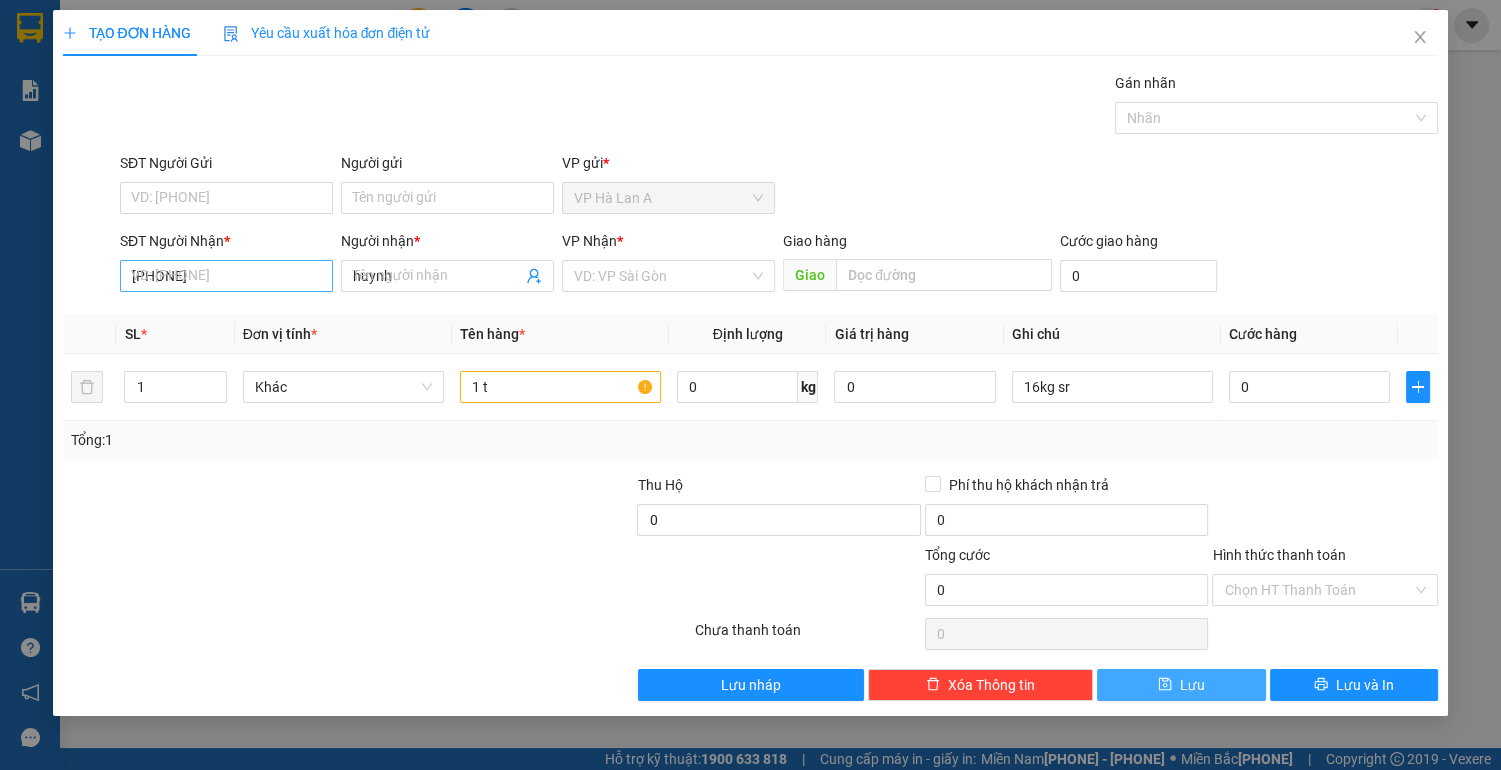 type 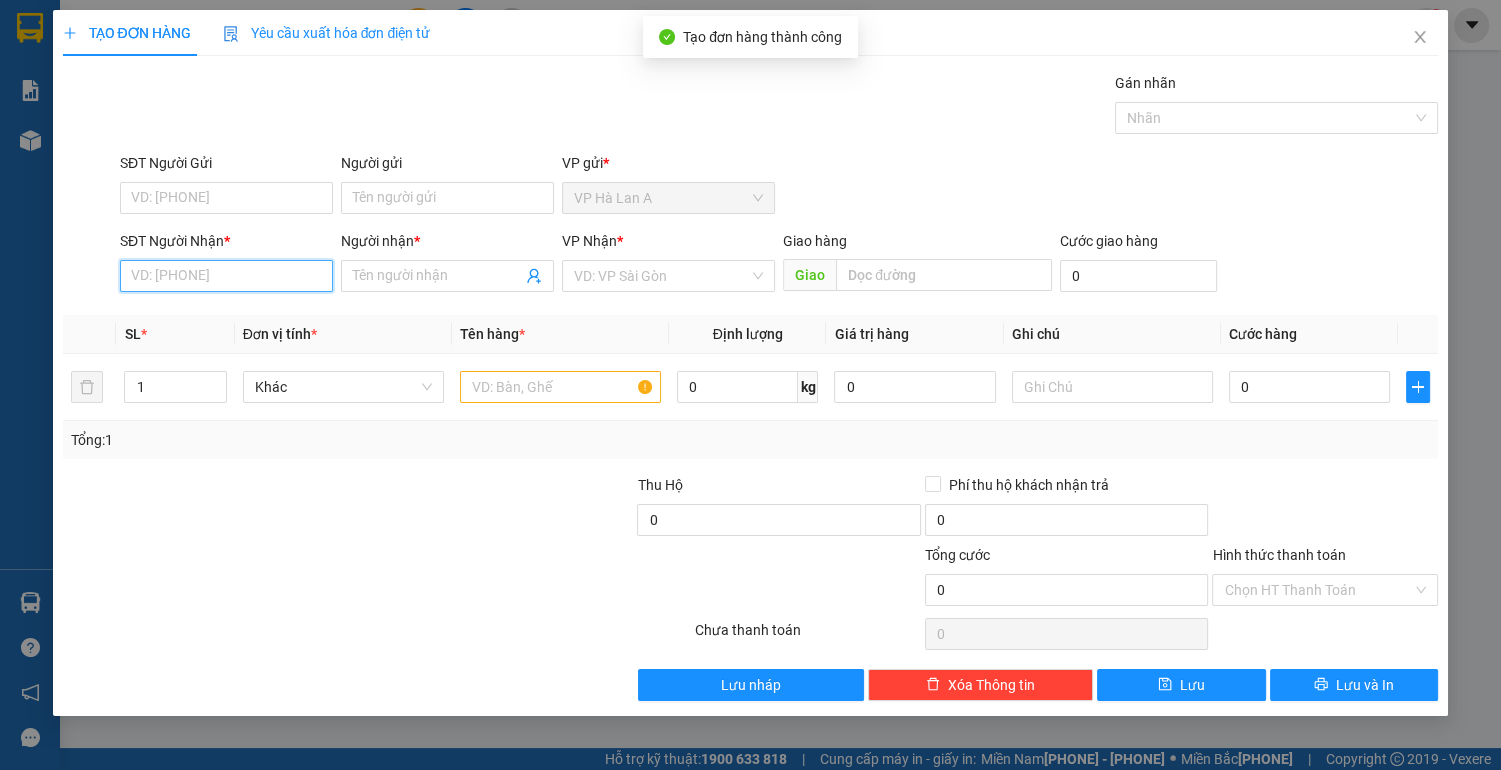 click on "SĐT Người Nhận  *" at bounding box center (226, 276) 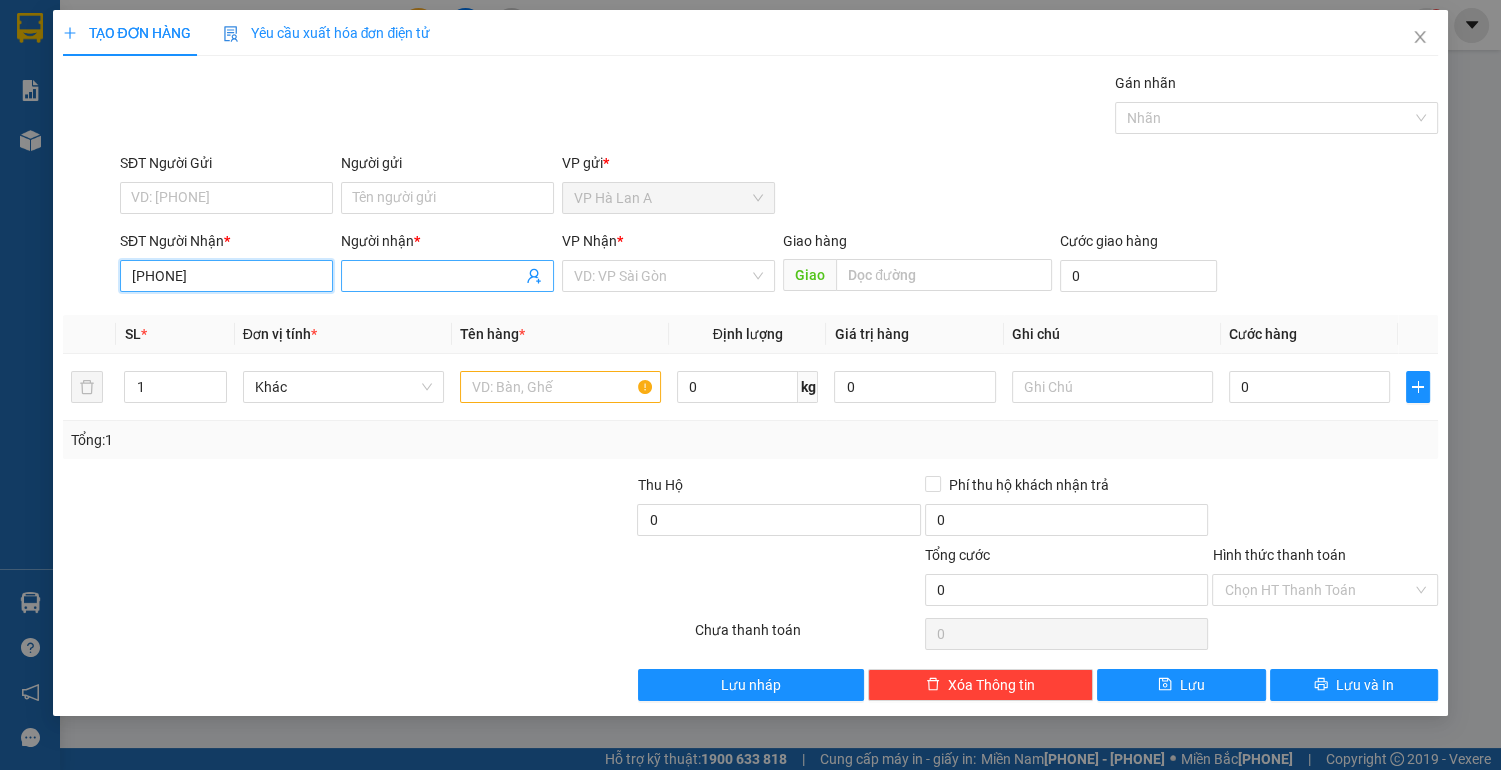type on "[PHONE]" 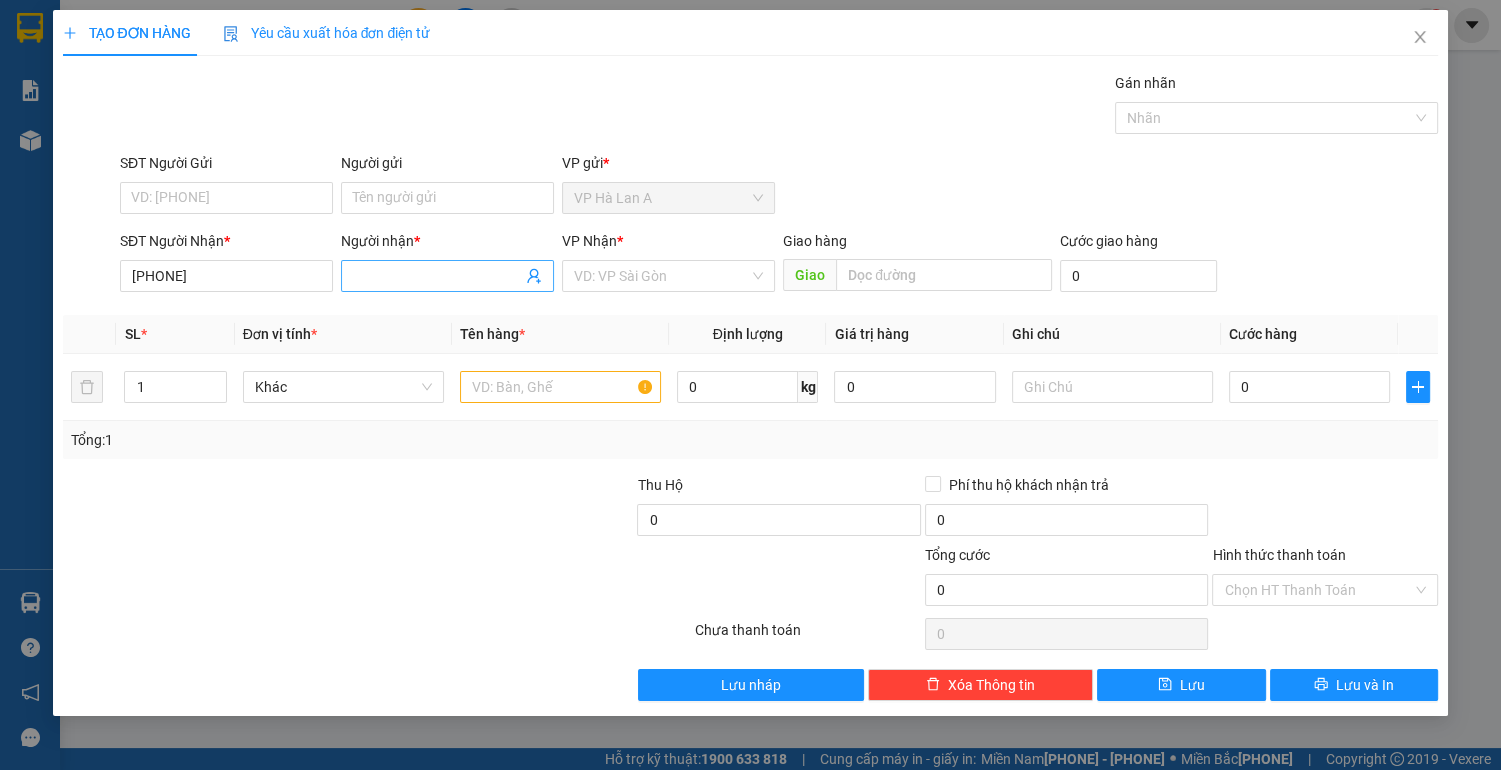 click on "Người nhận  *" at bounding box center (437, 276) 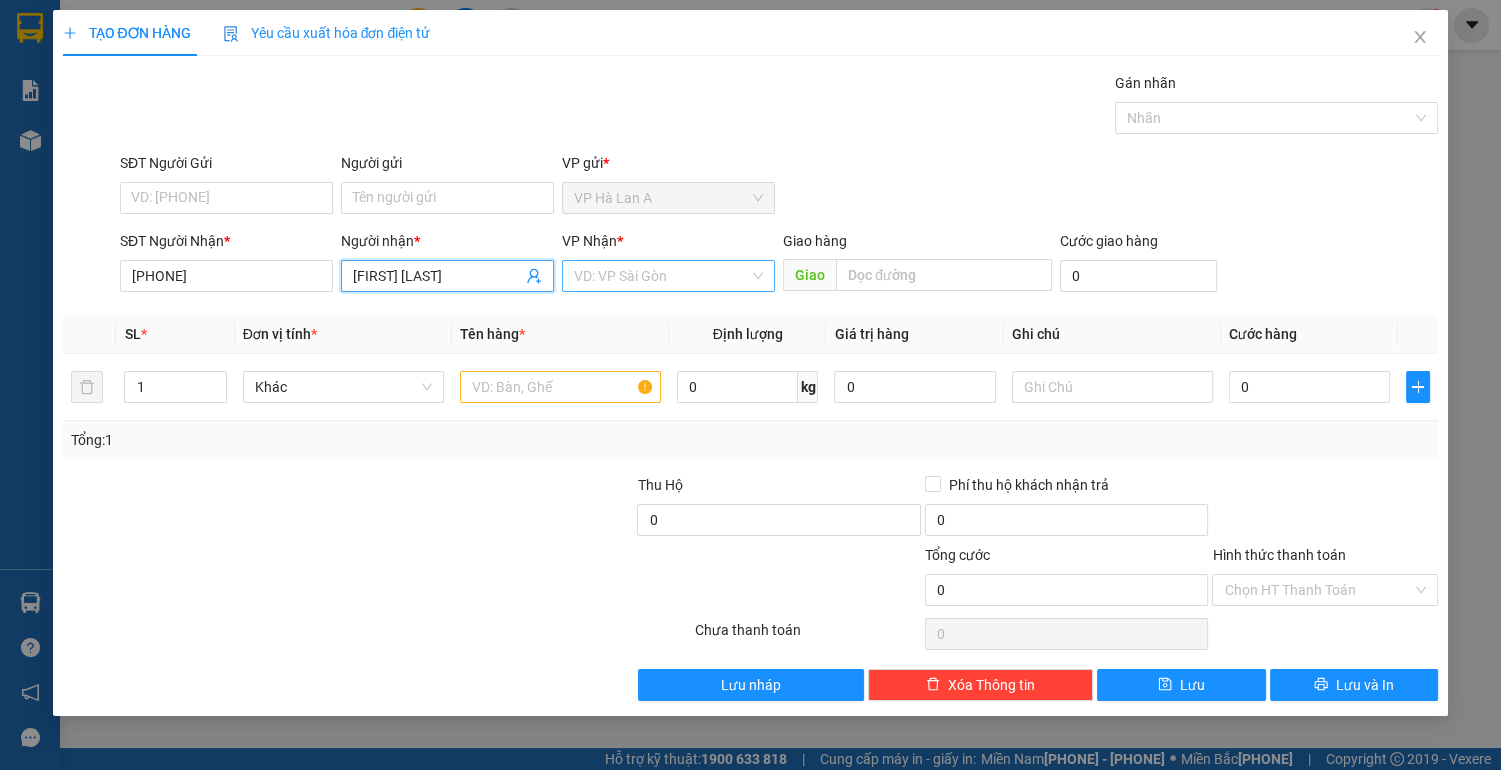 type on "[FIRST] [LAST]" 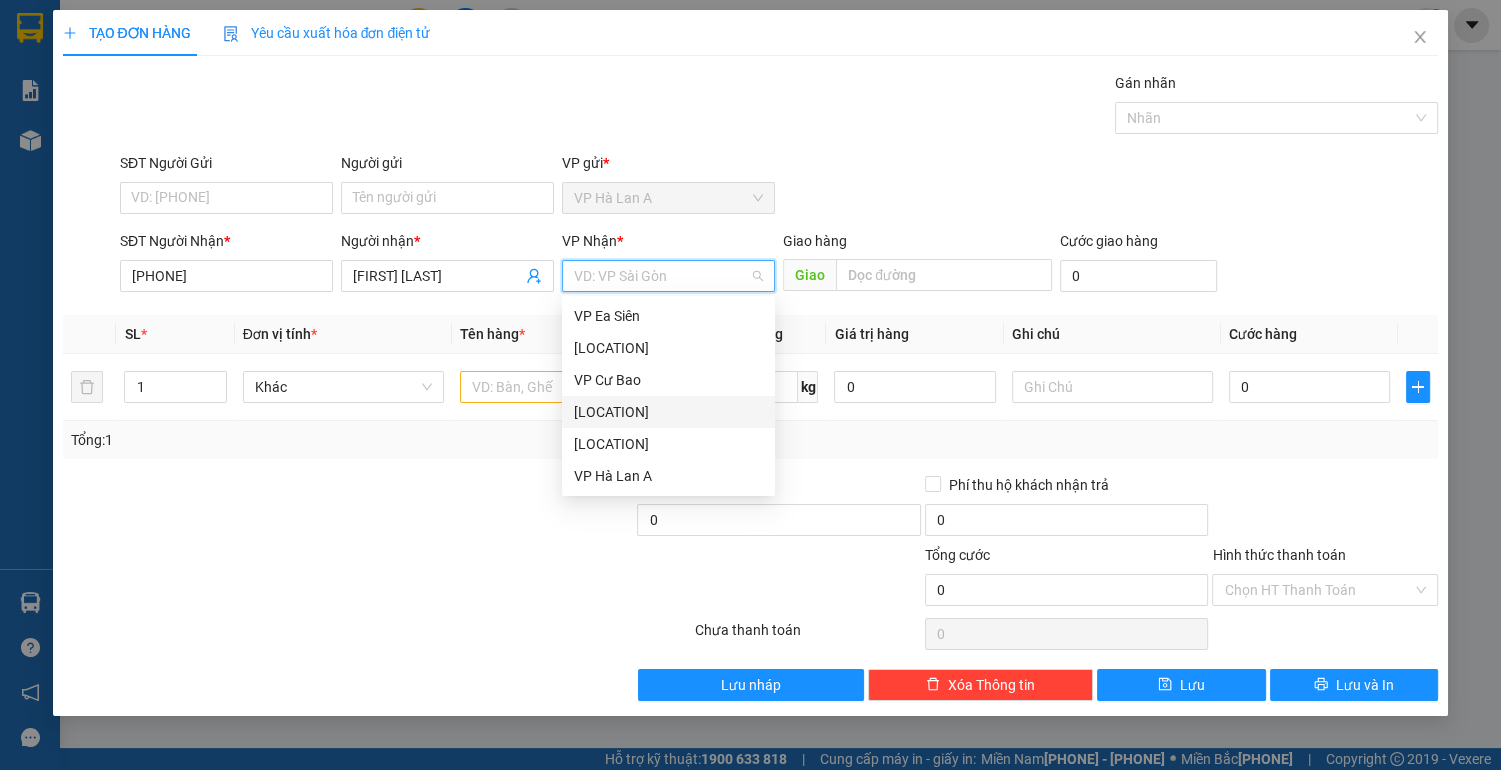 drag, startPoint x: 722, startPoint y: 408, endPoint x: 532, endPoint y: 395, distance: 190.44421 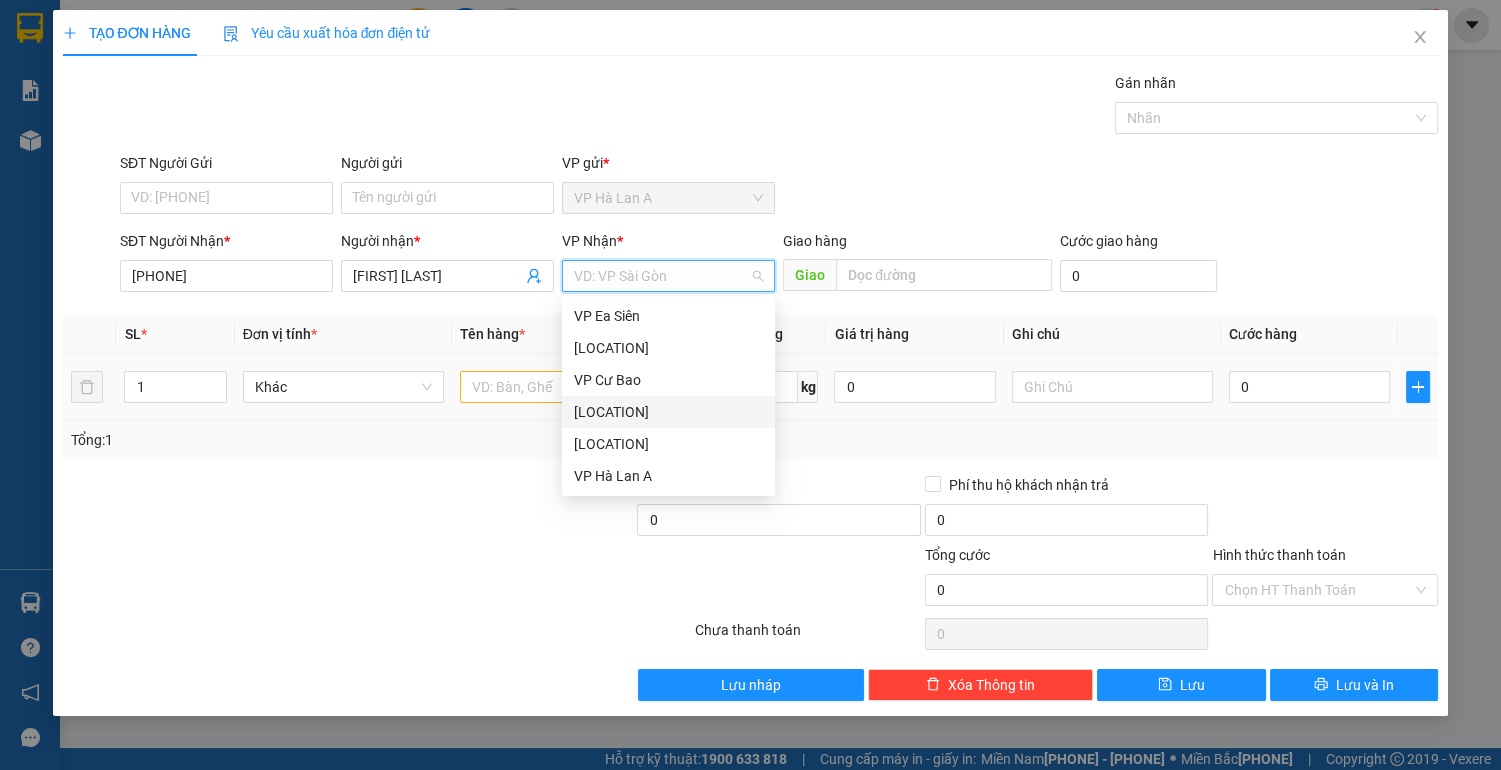 click on "[LOCATION]" at bounding box center (668, 412) 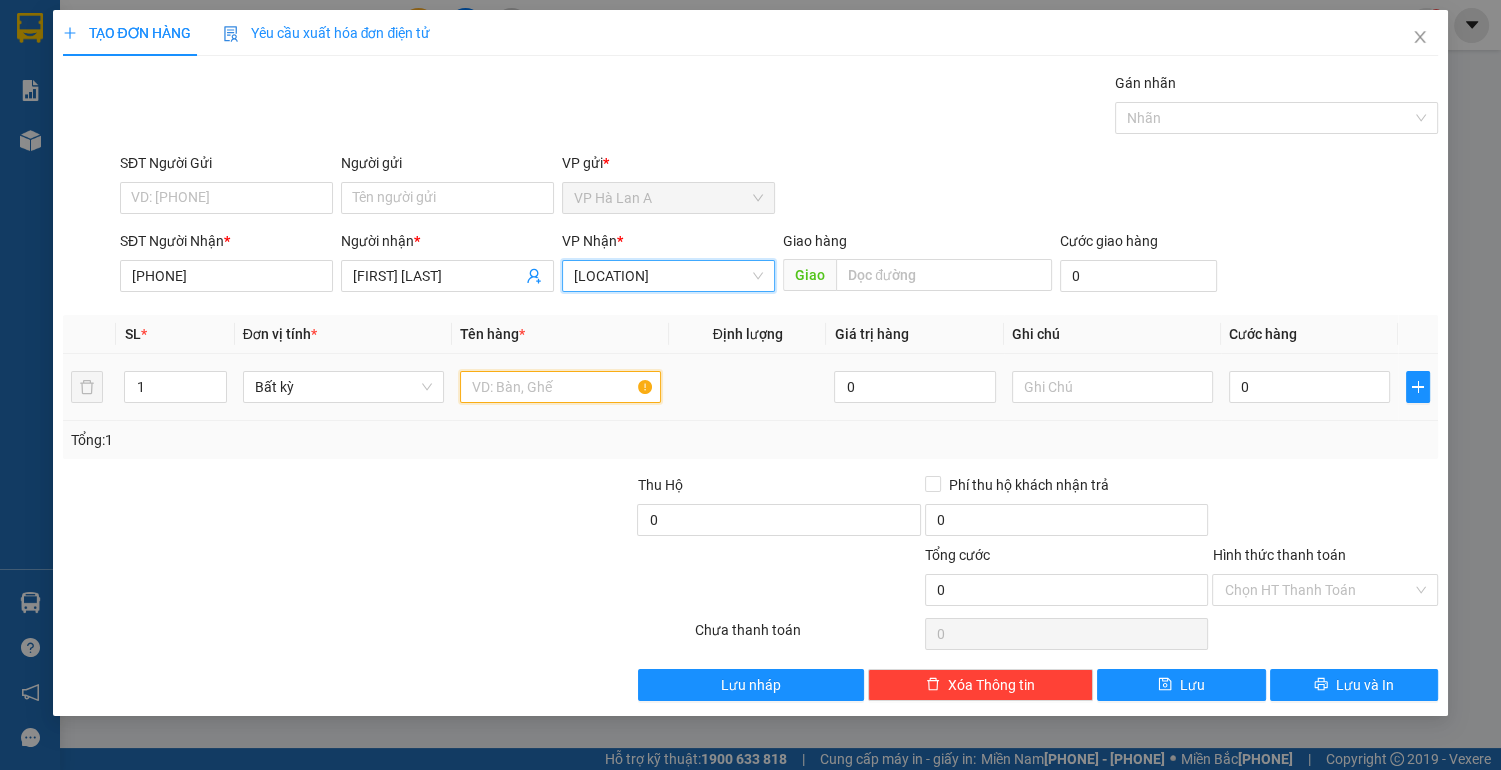 click at bounding box center (560, 387) 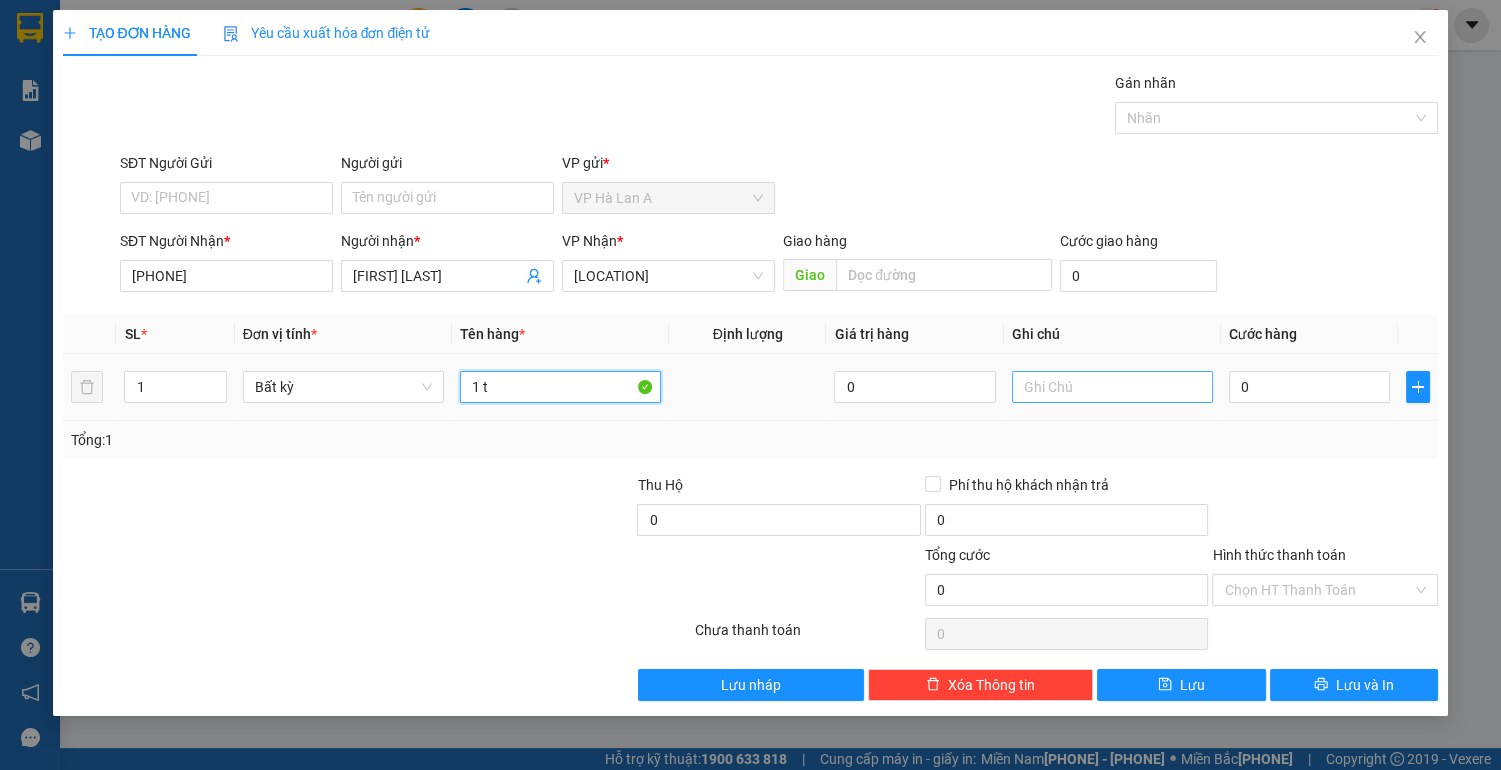 type on "1 t" 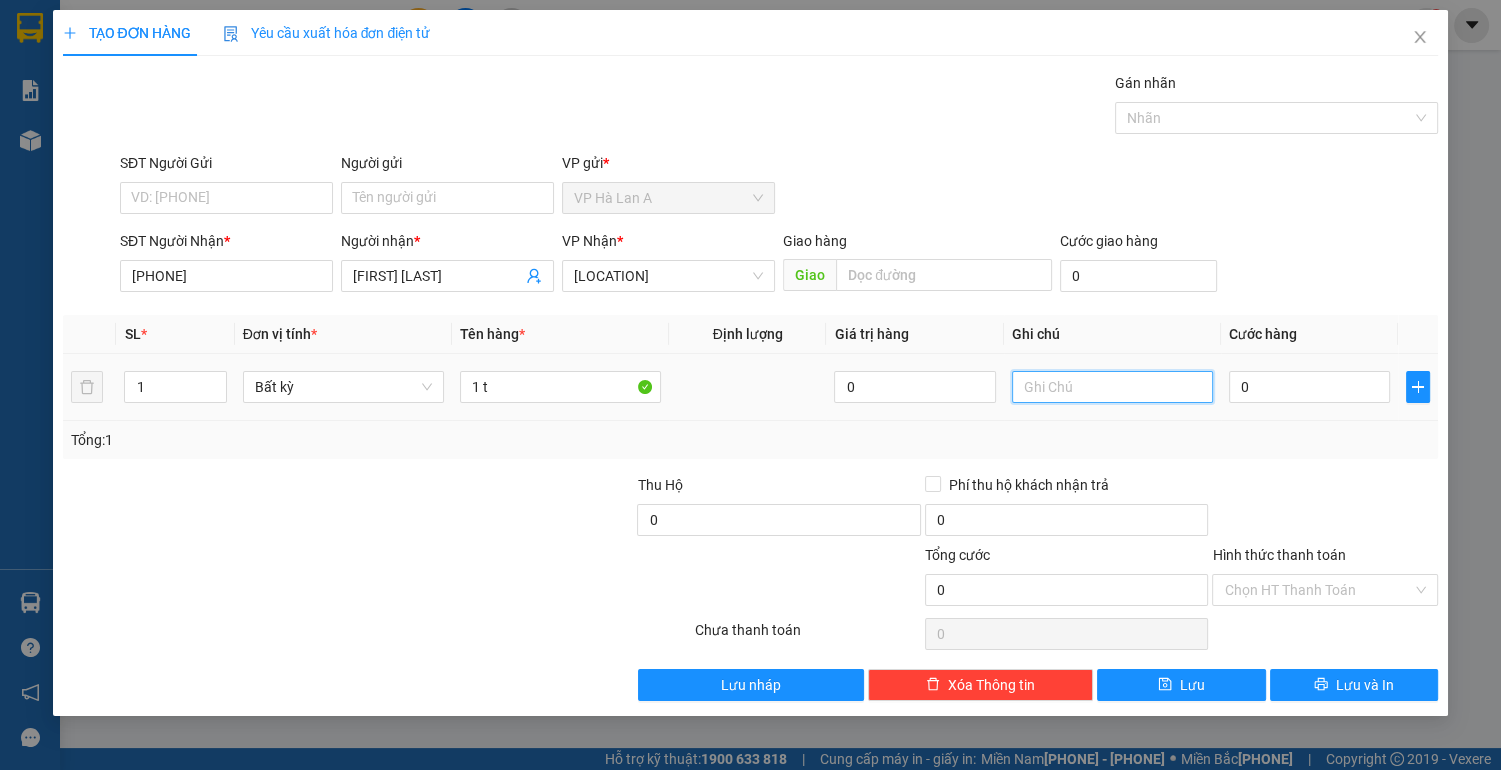 click at bounding box center (1112, 387) 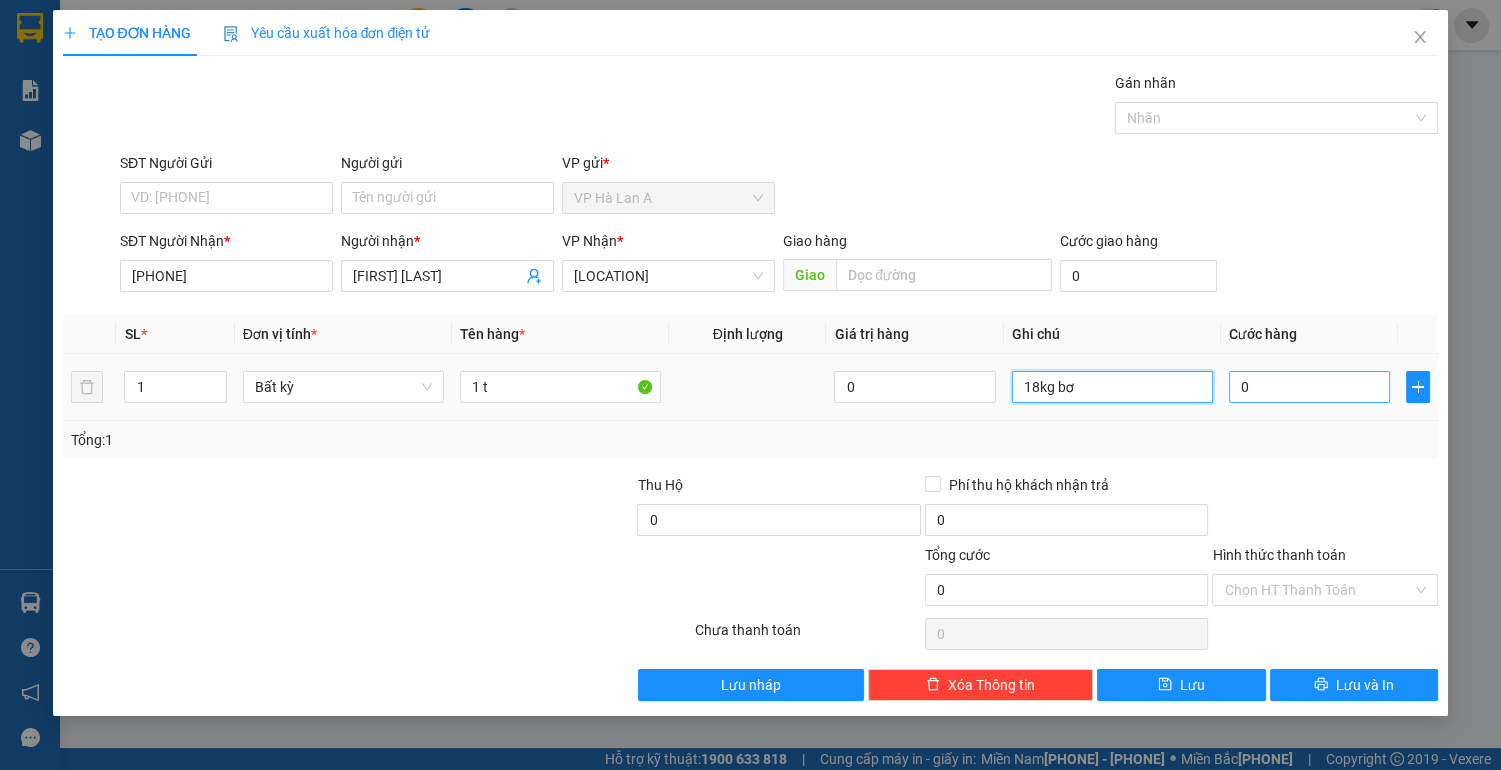 type on "18kg bơ" 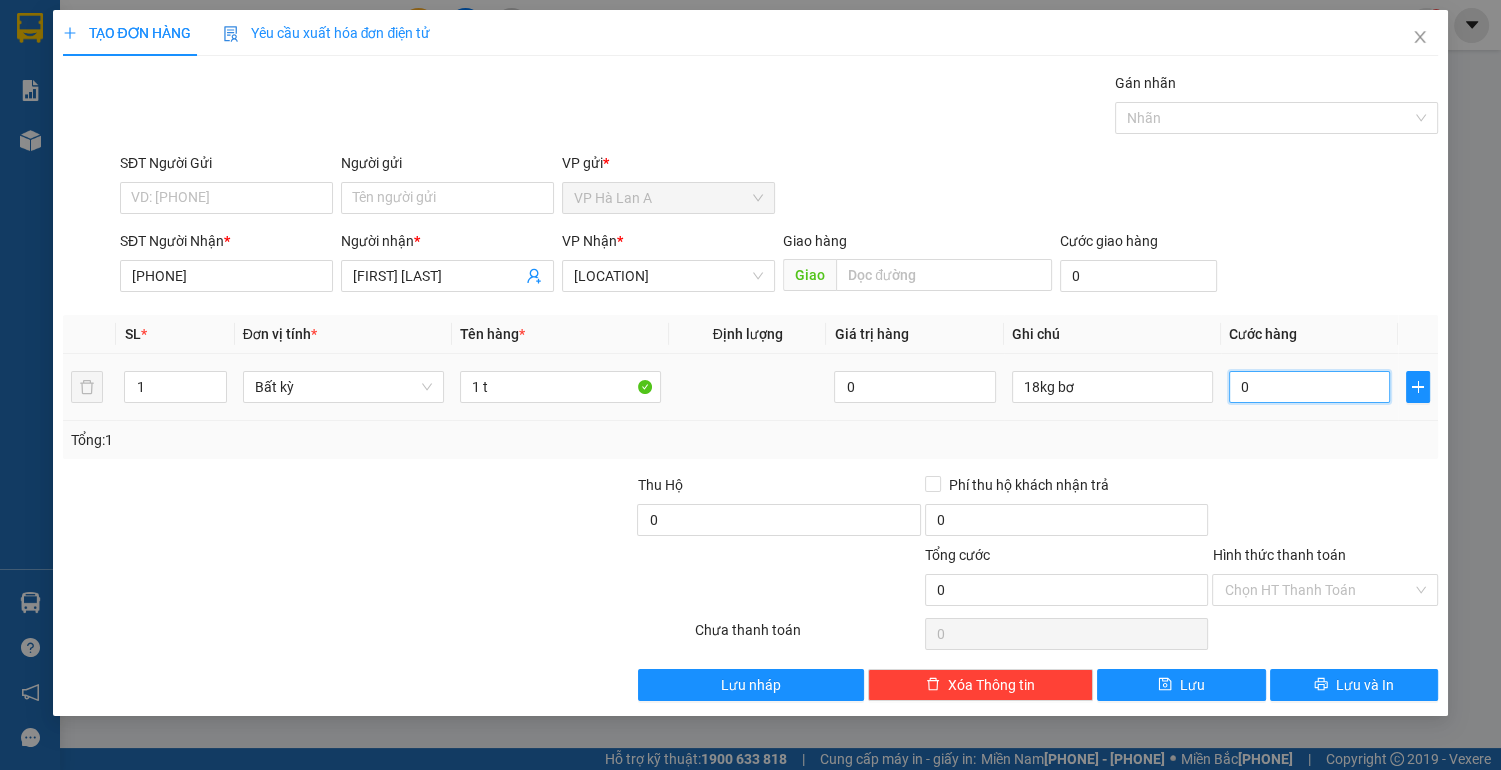 click on "0" at bounding box center (1310, 387) 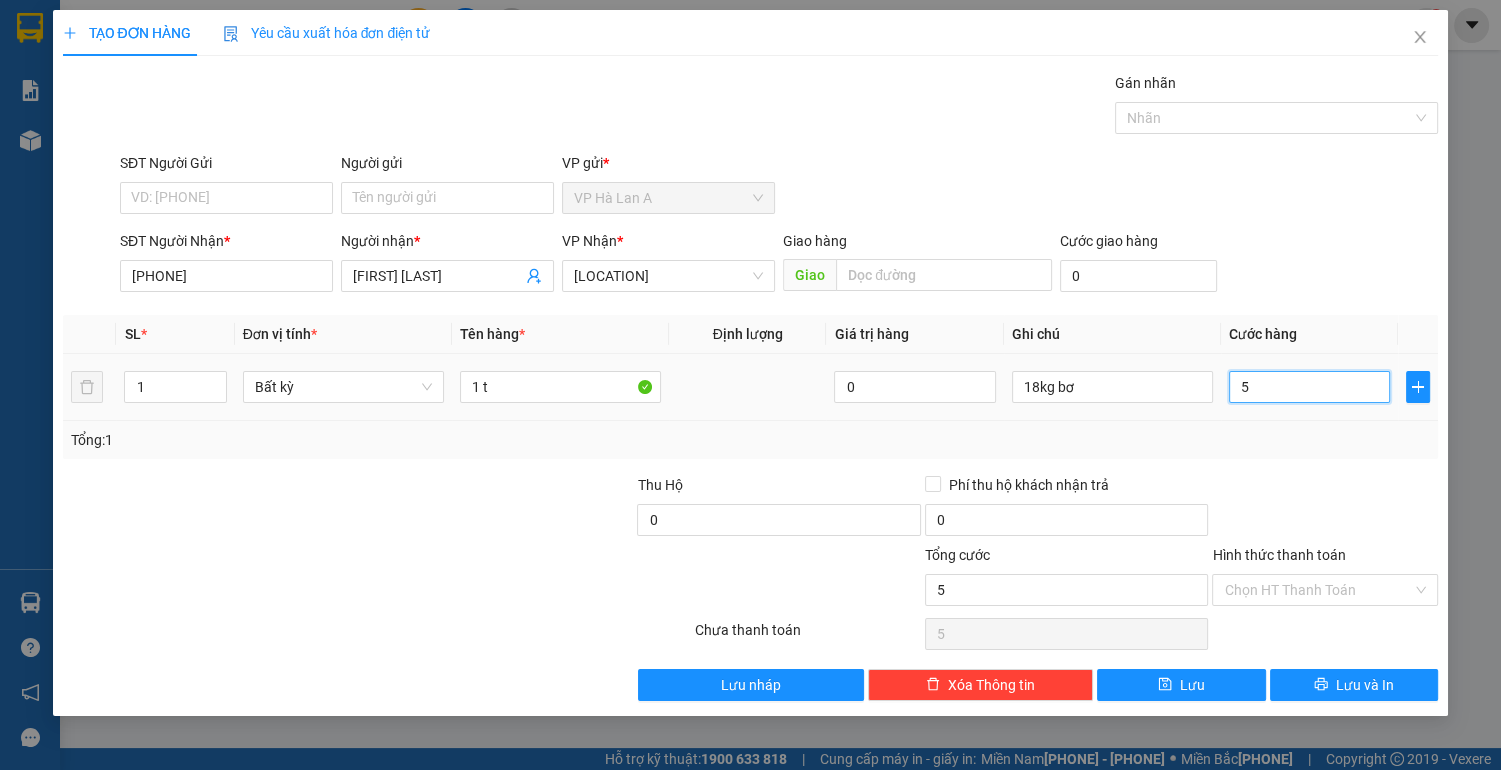 type on "50" 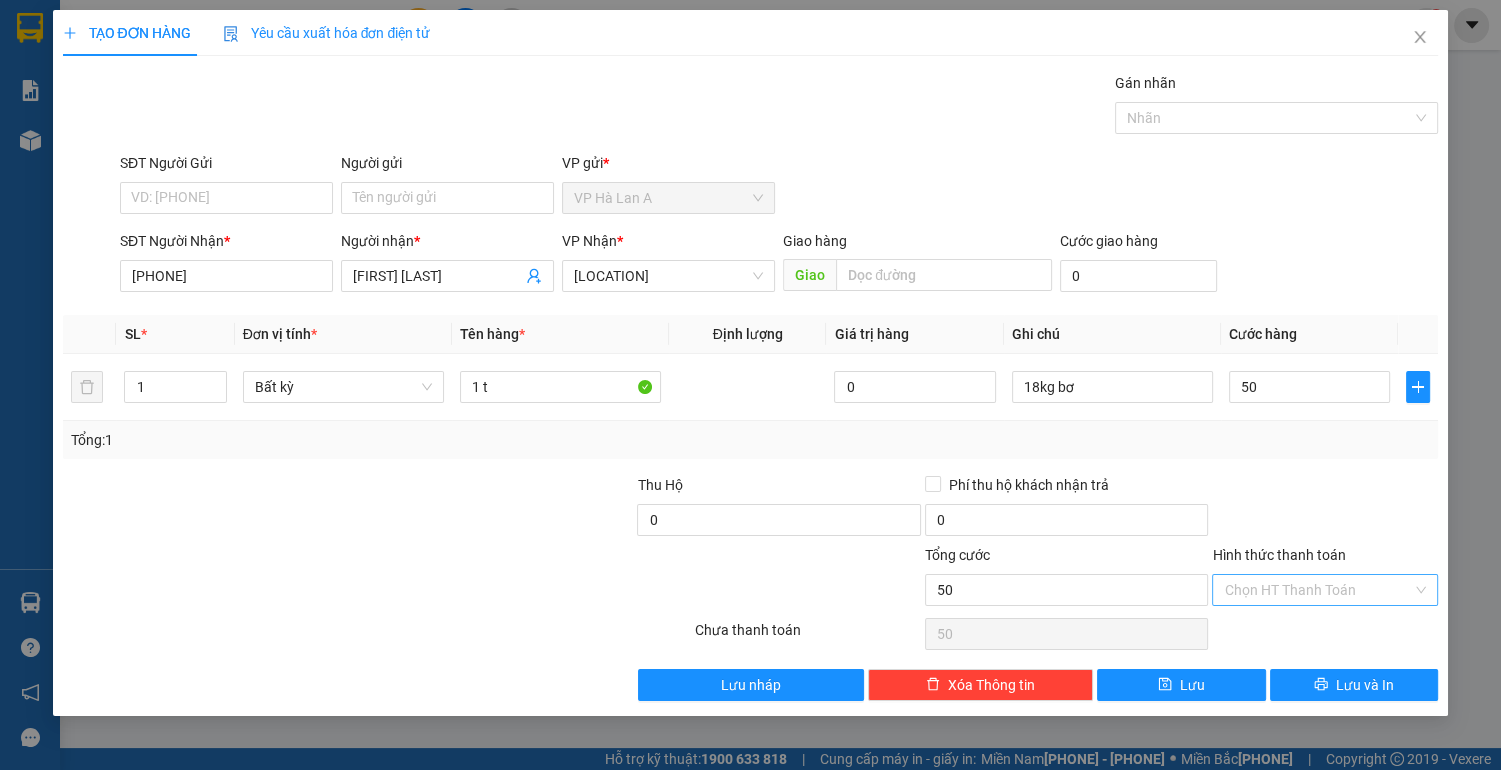 type on "50.000" 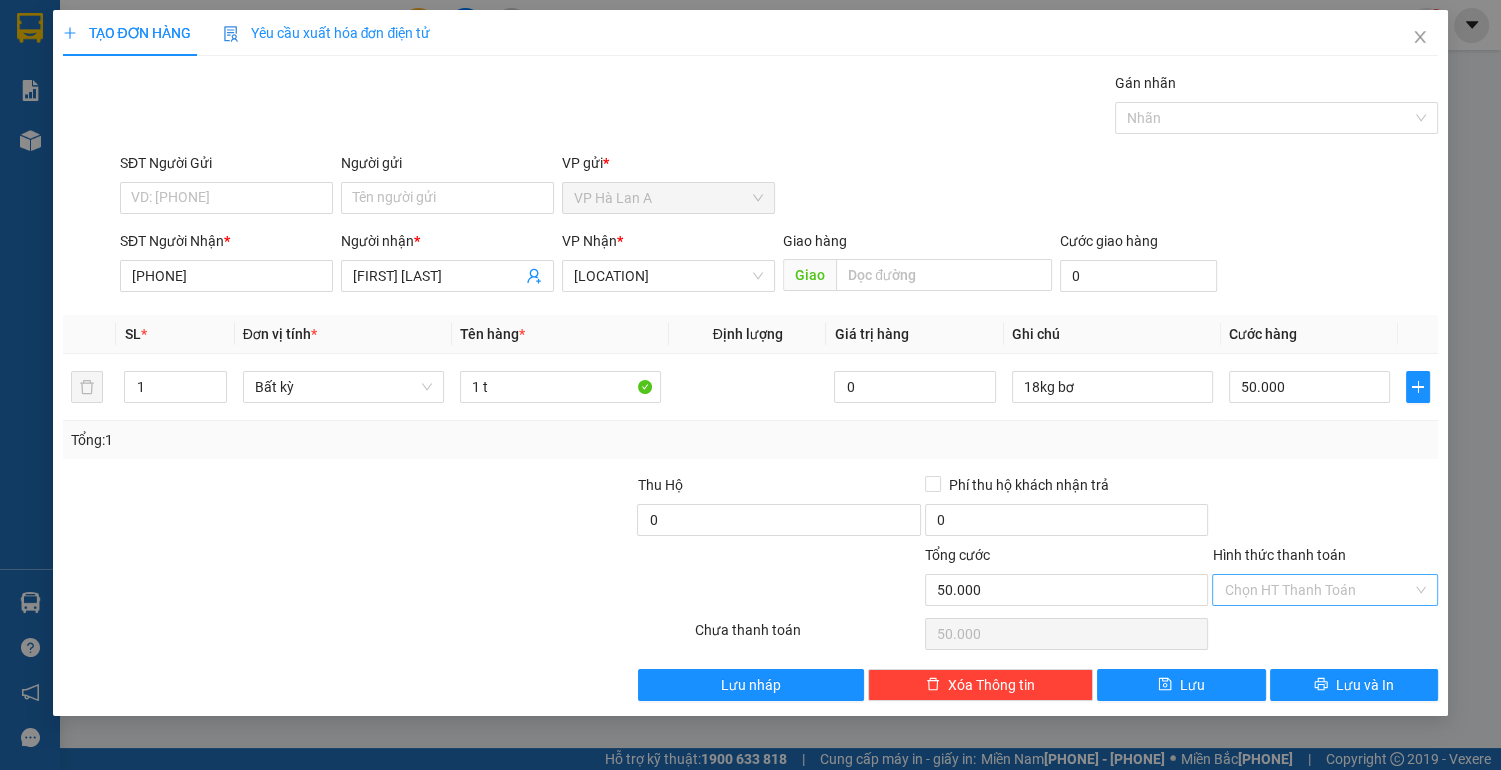 click on "Hình thức thanh toán" at bounding box center (1318, 590) 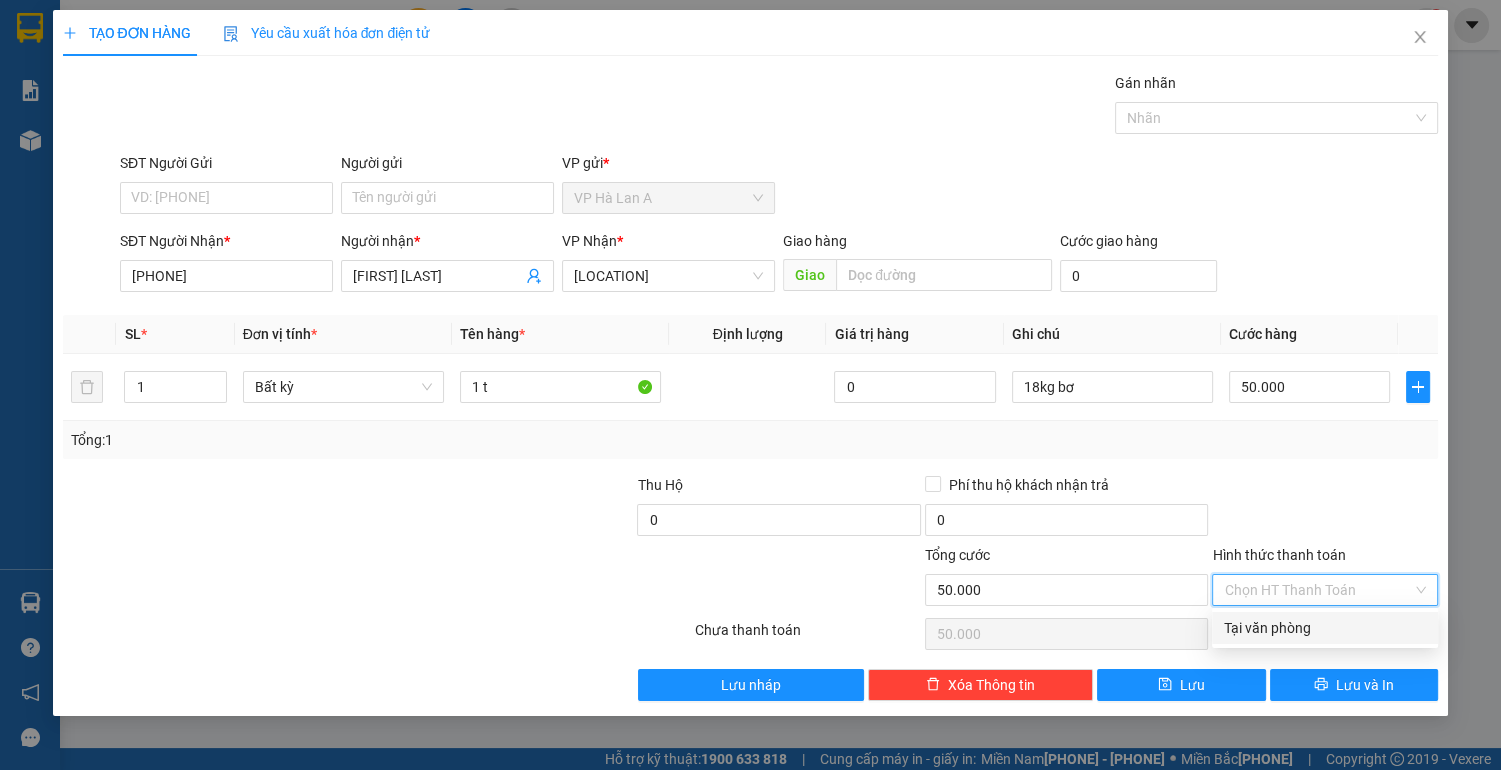 click on "Tại văn phòng" at bounding box center (1325, 628) 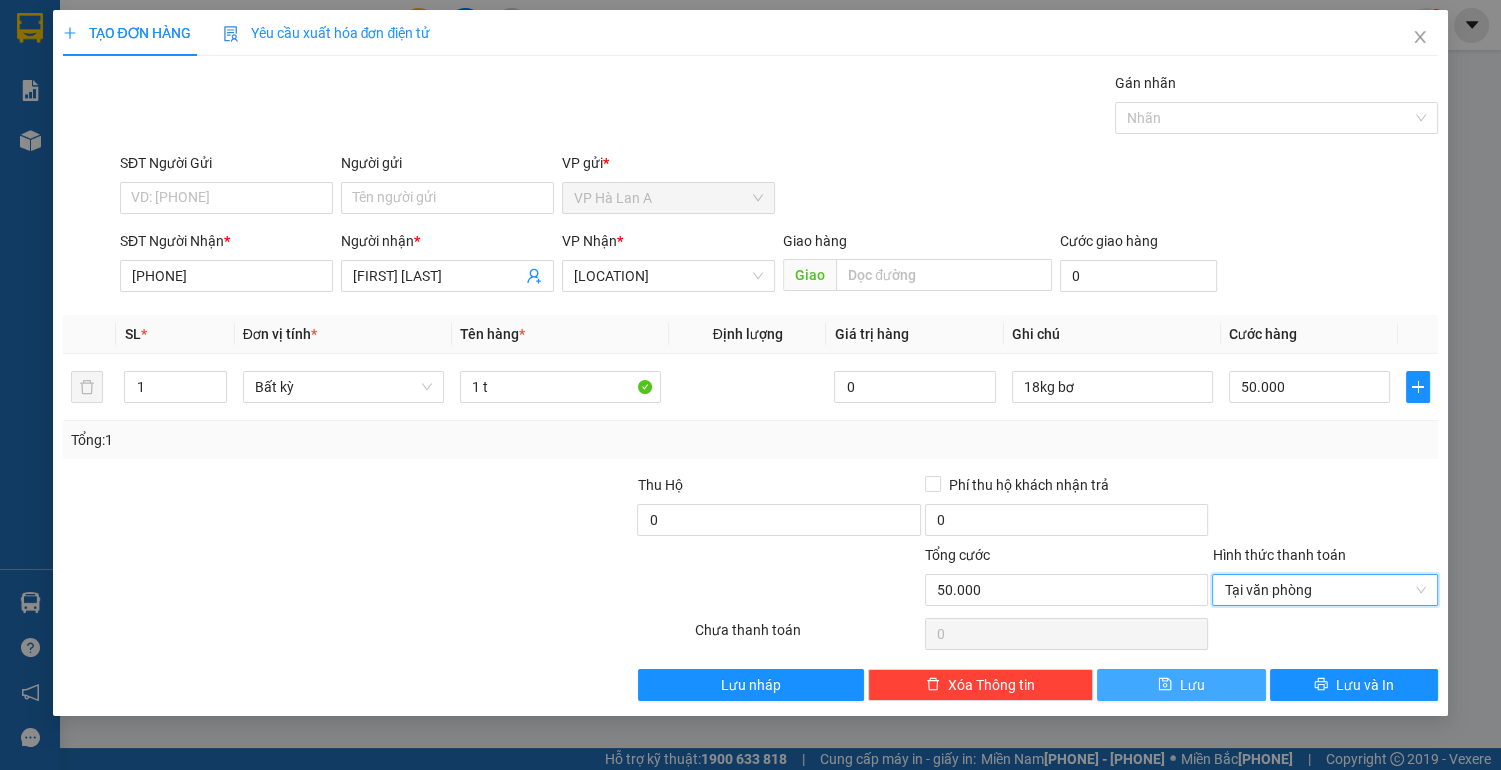 drag, startPoint x: 1170, startPoint y: 680, endPoint x: 1116, endPoint y: 647, distance: 63.28507 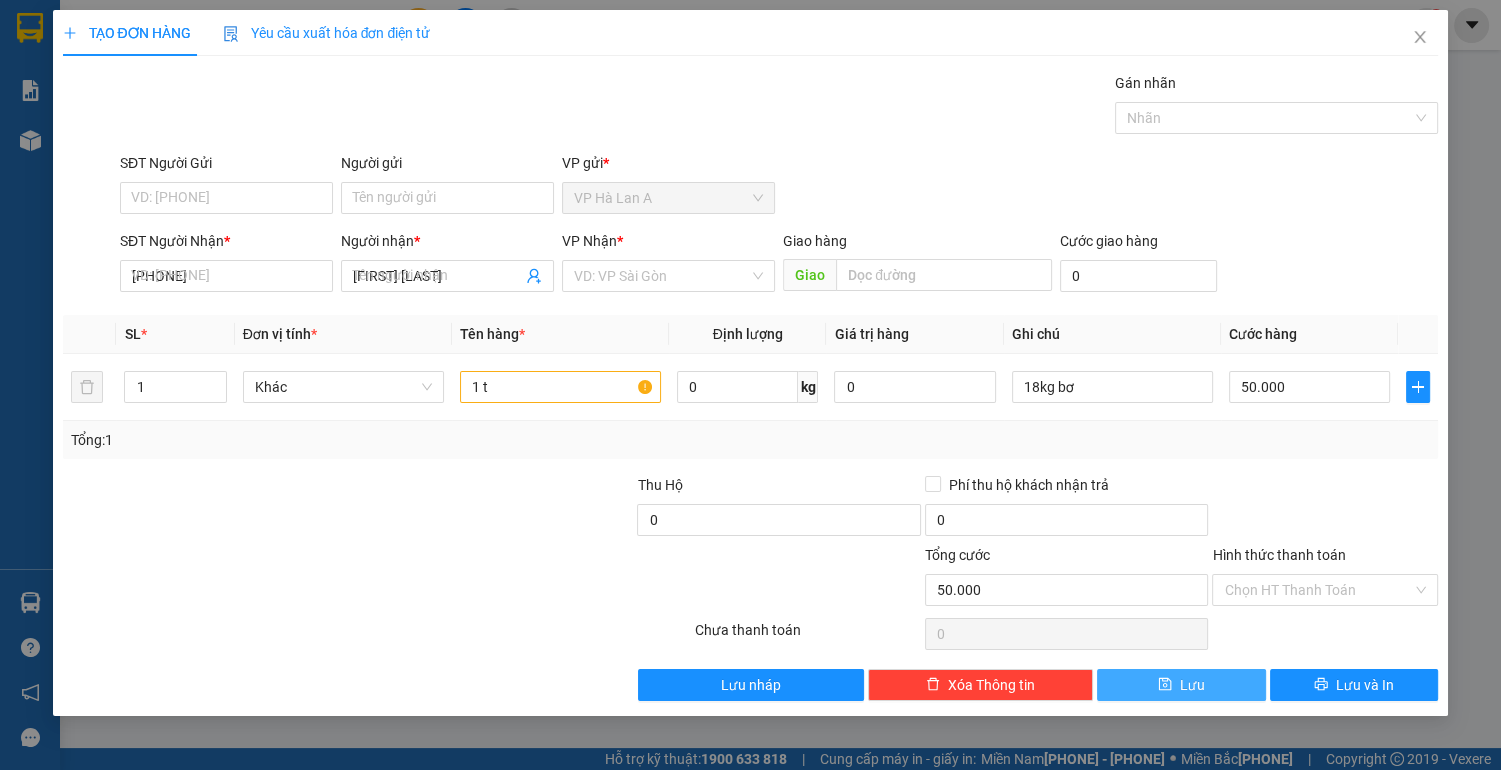 type 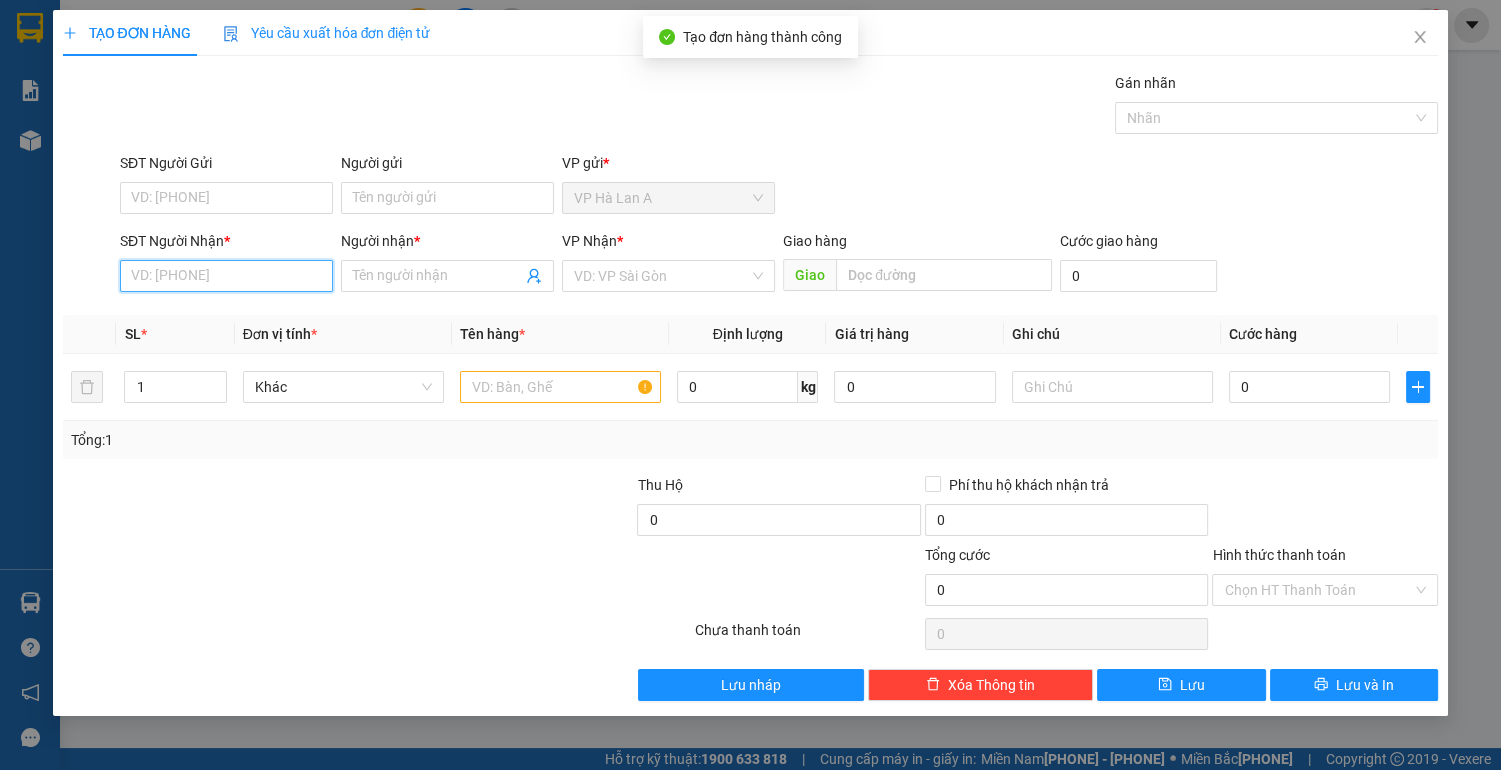 click on "SĐT Người Nhận  *" at bounding box center (226, 276) 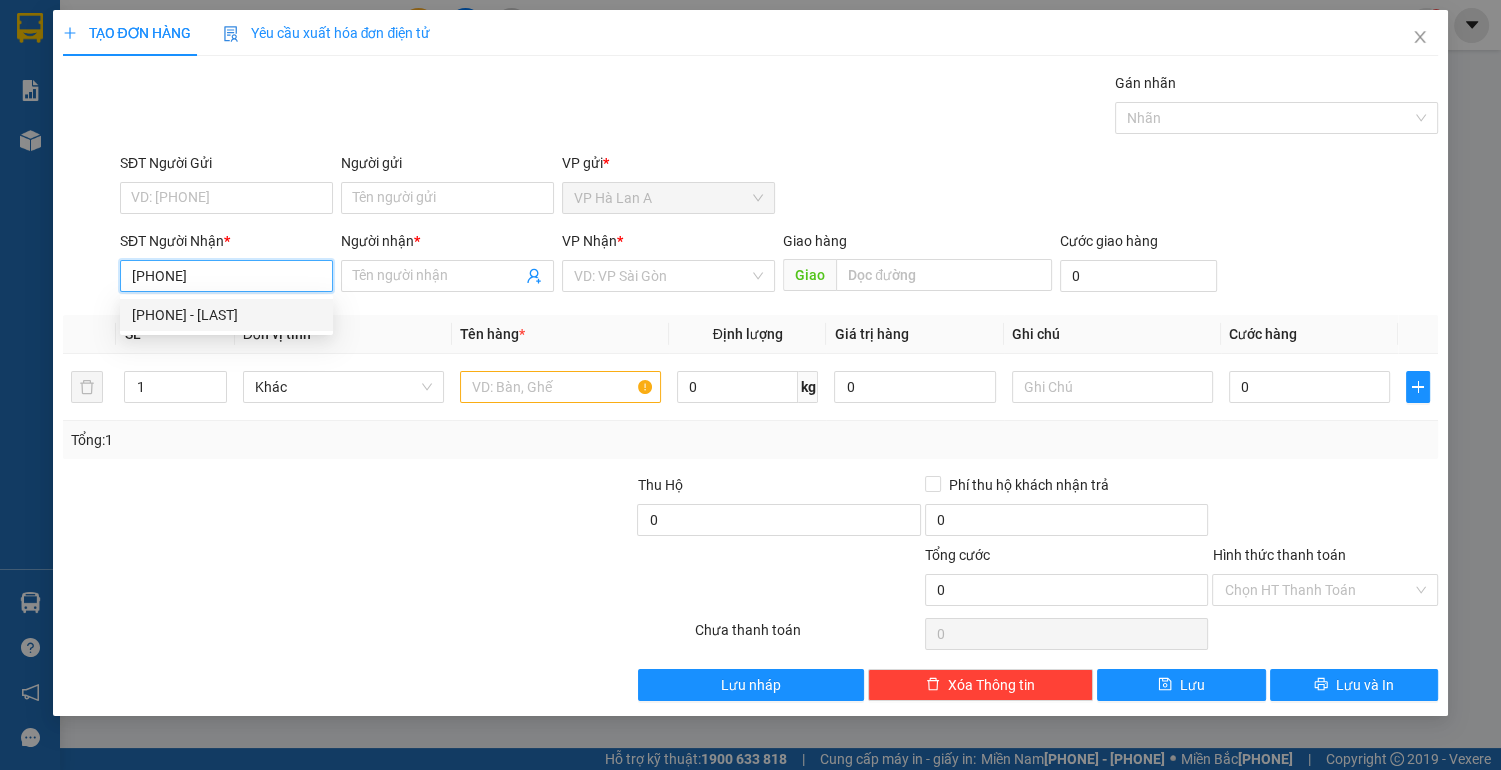 click on "[PHONE] - [LAST]" at bounding box center [226, 315] 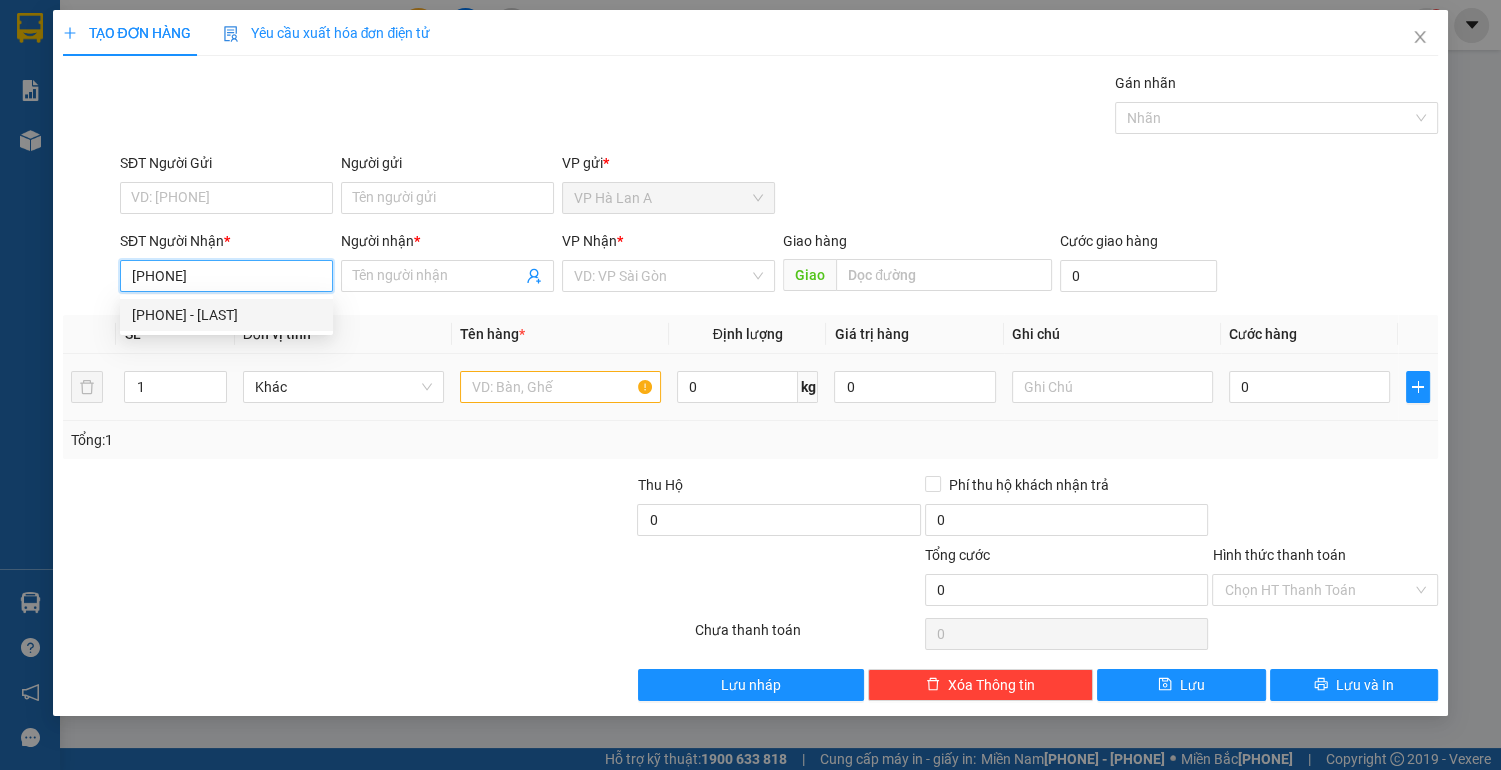 type on "[PHONE]" 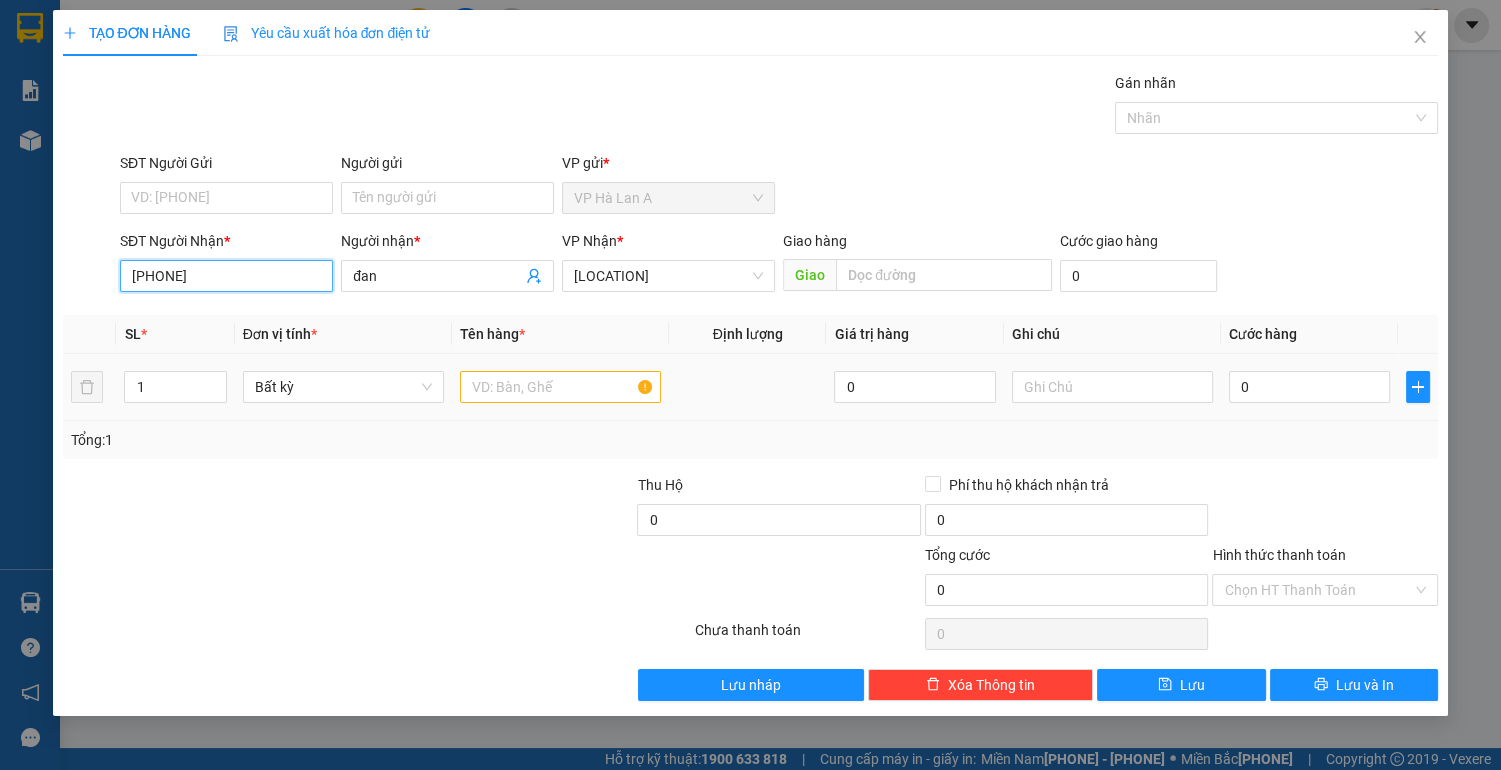 type on "[PHONE]" 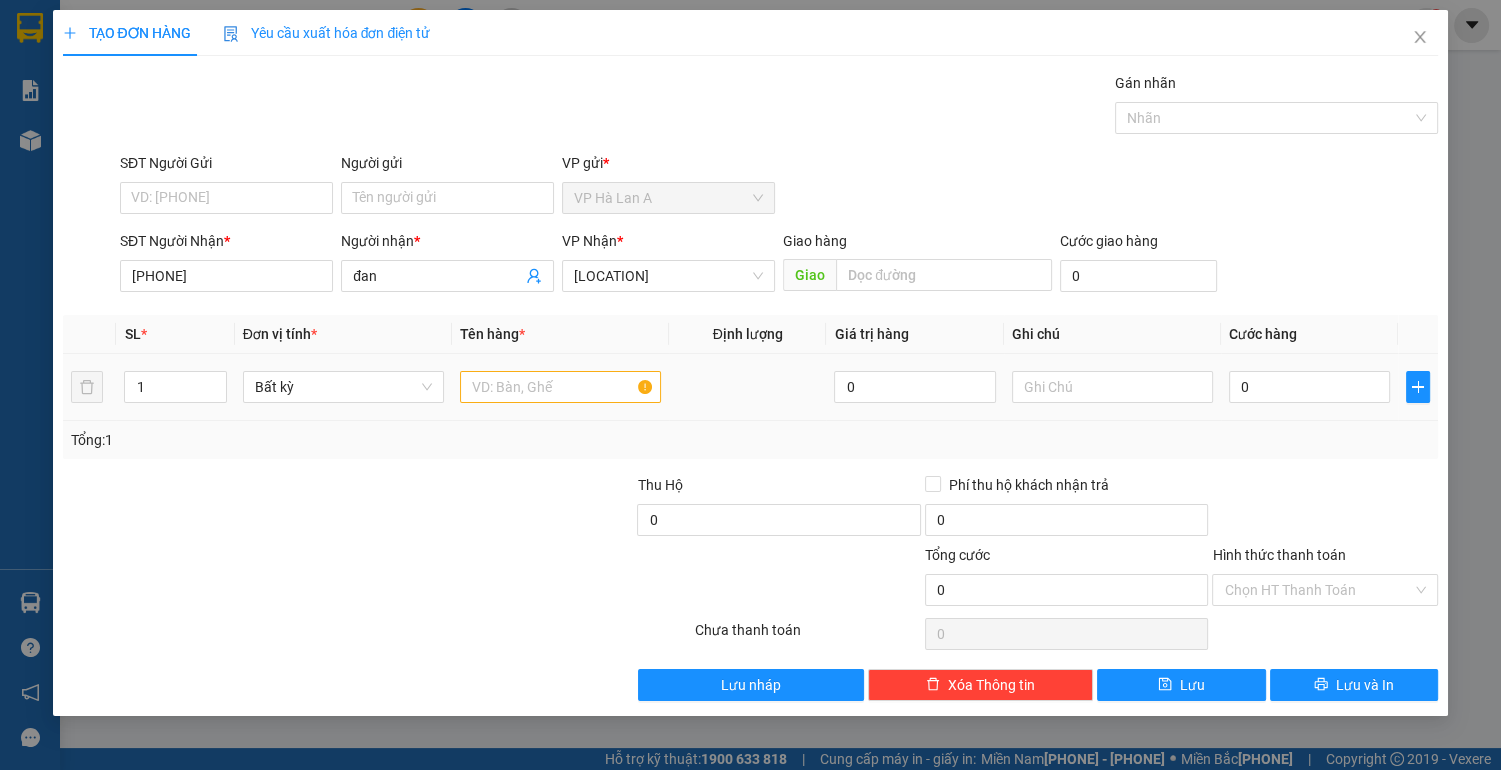 click at bounding box center (560, 387) 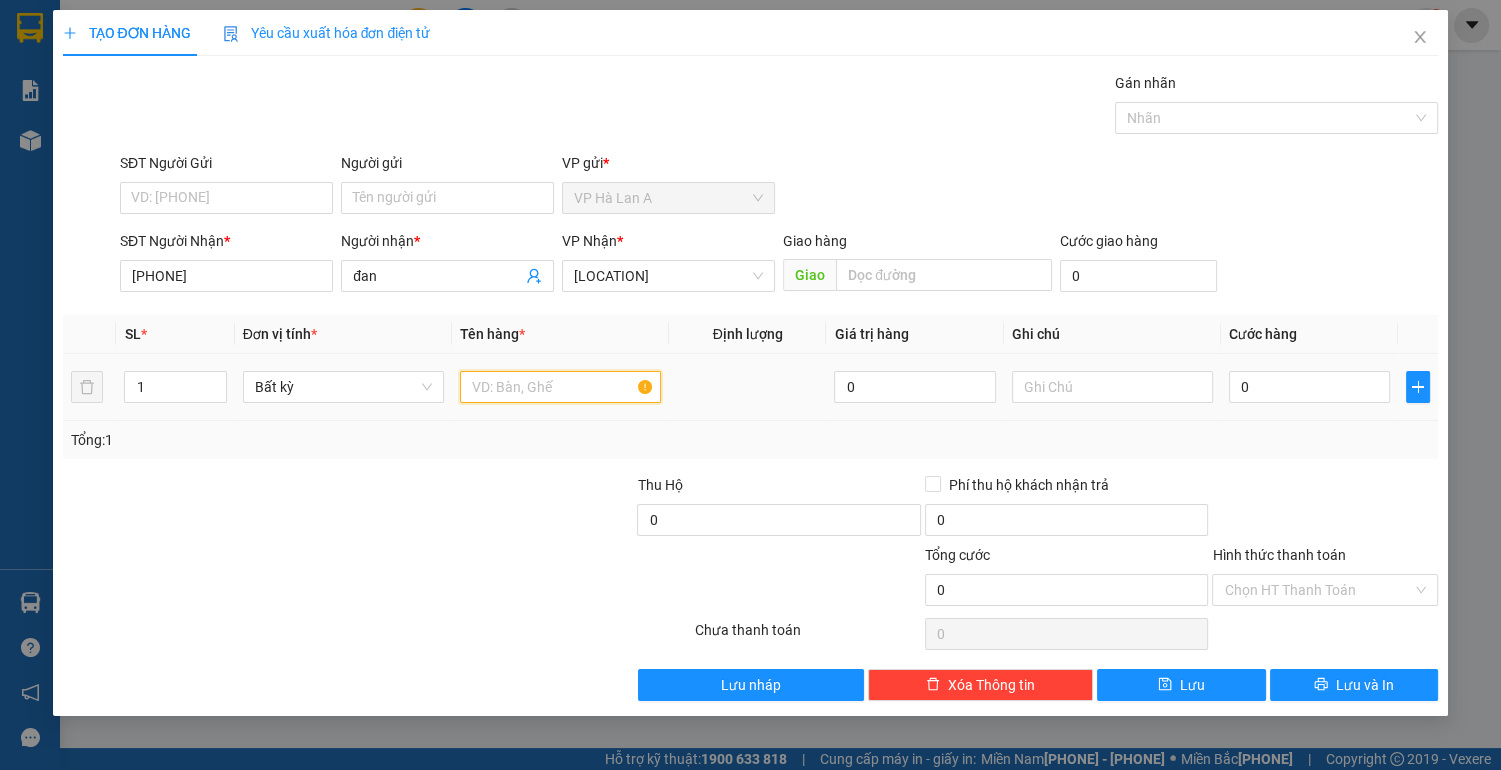click at bounding box center [560, 387] 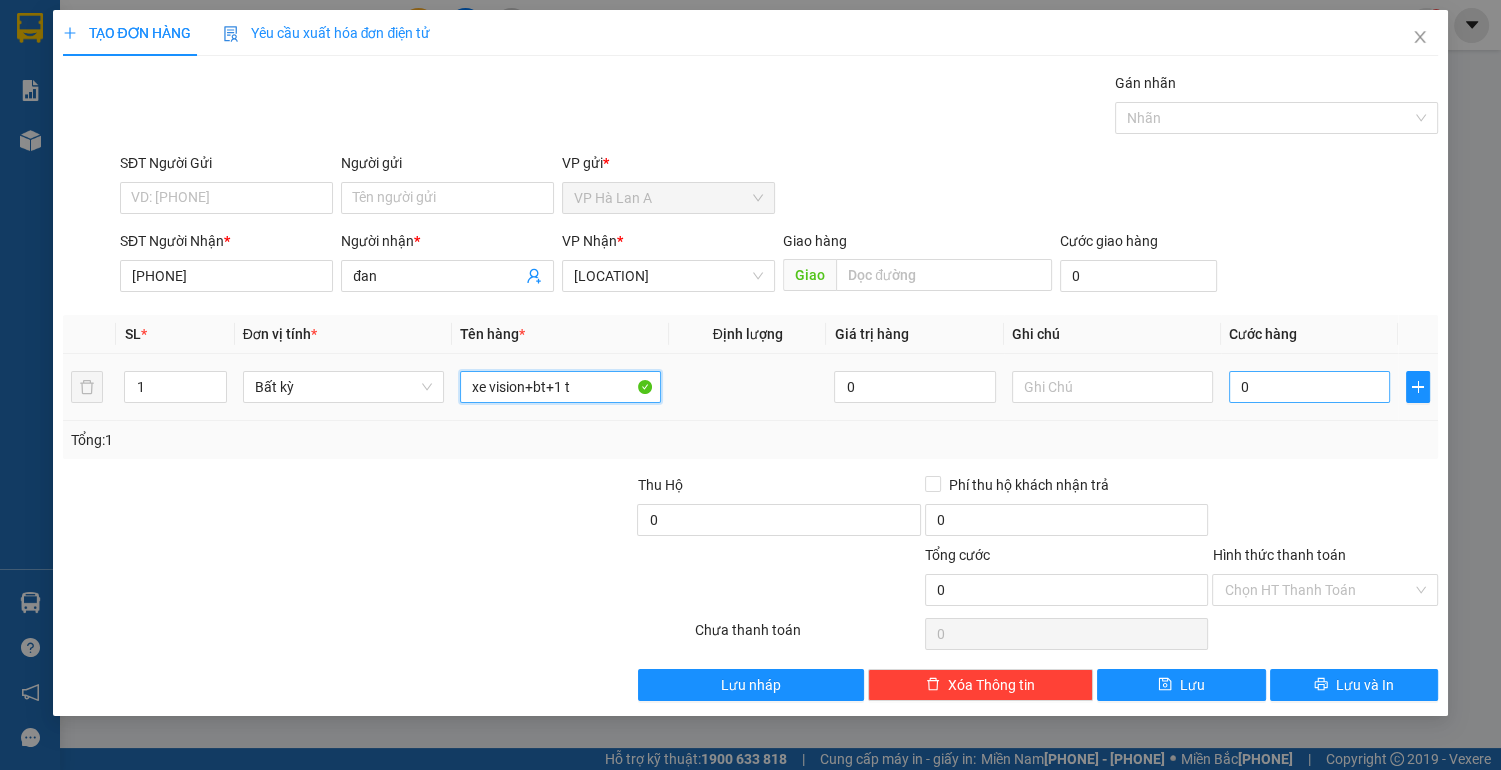 type on "xe vision+bt+1 t" 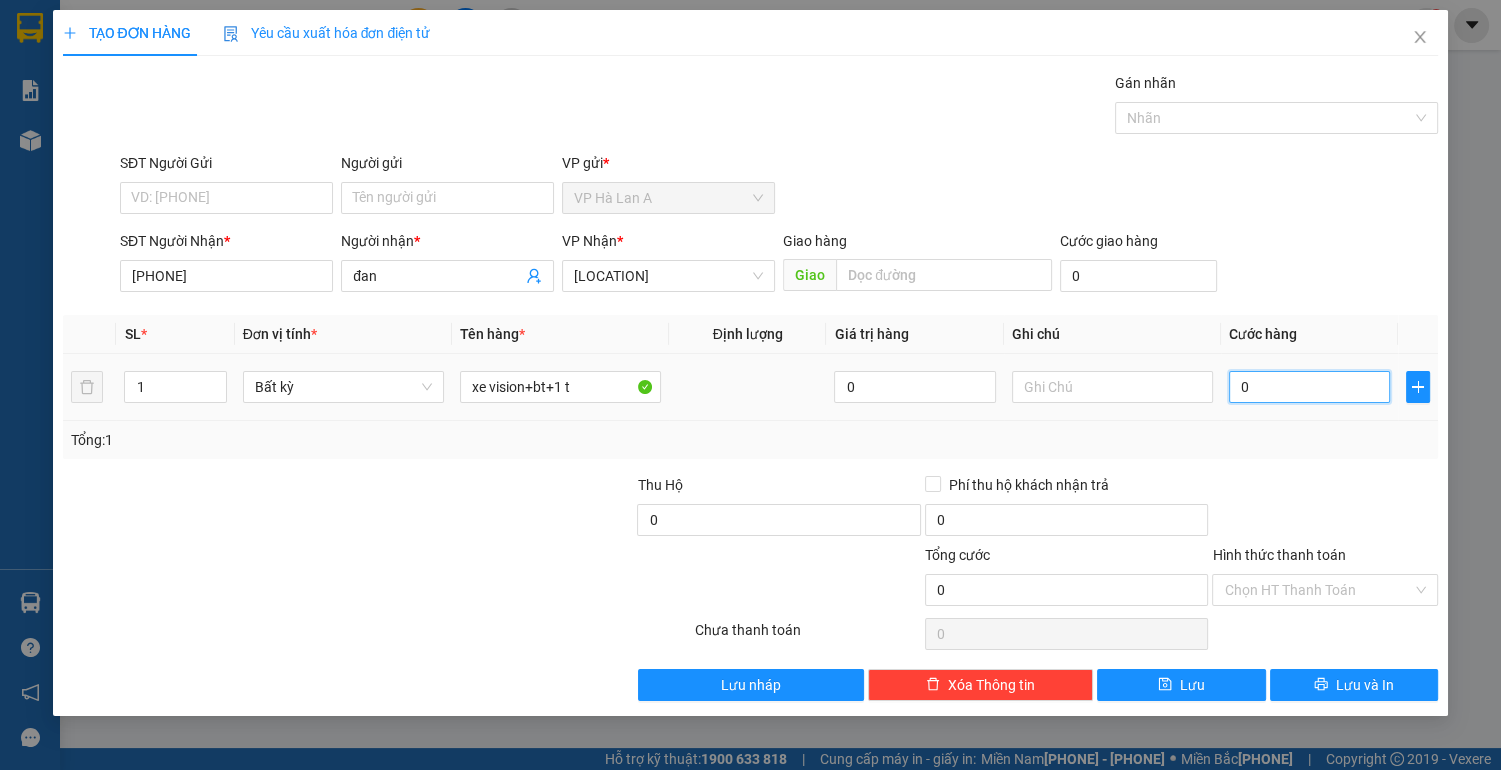 click on "0" at bounding box center (1310, 387) 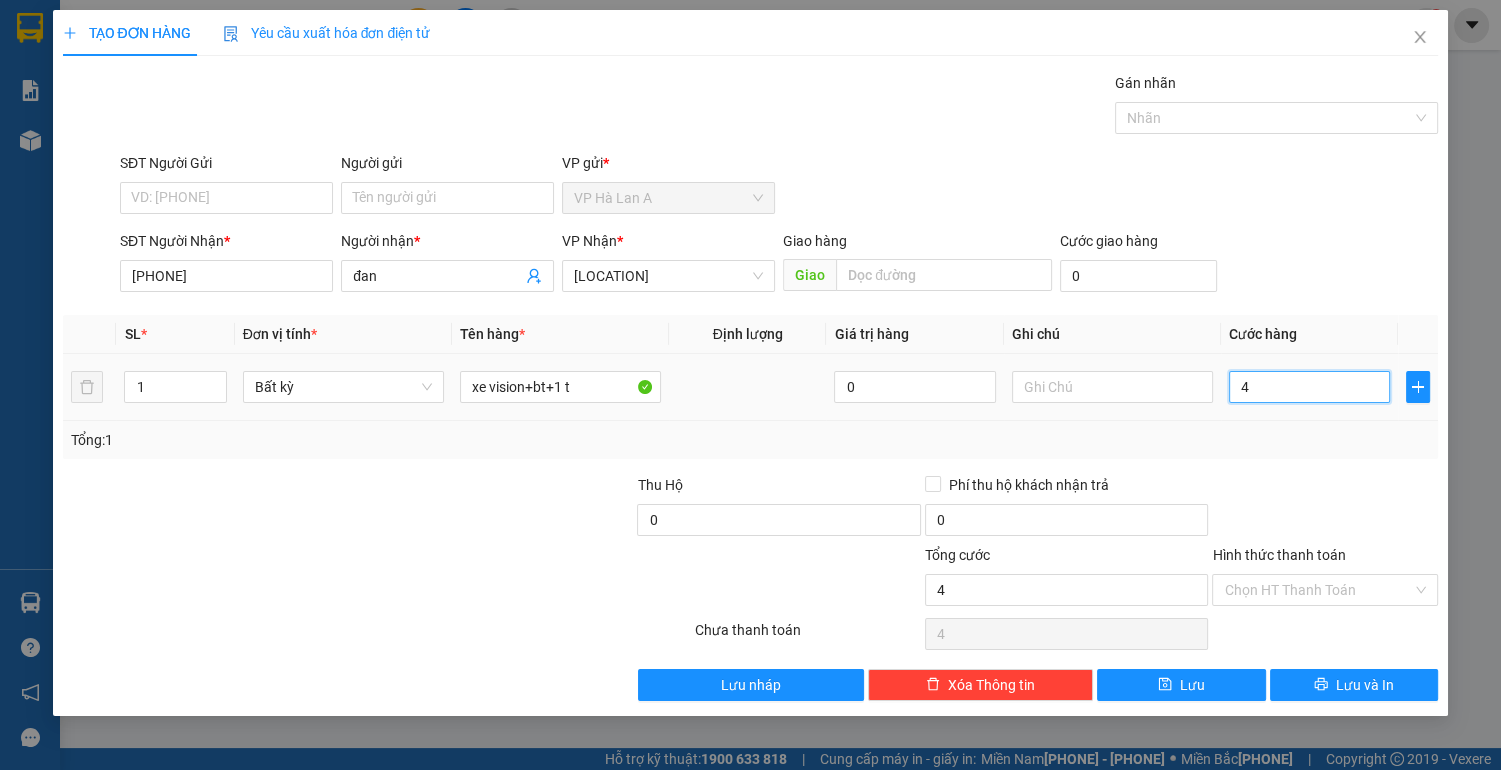 type on "40" 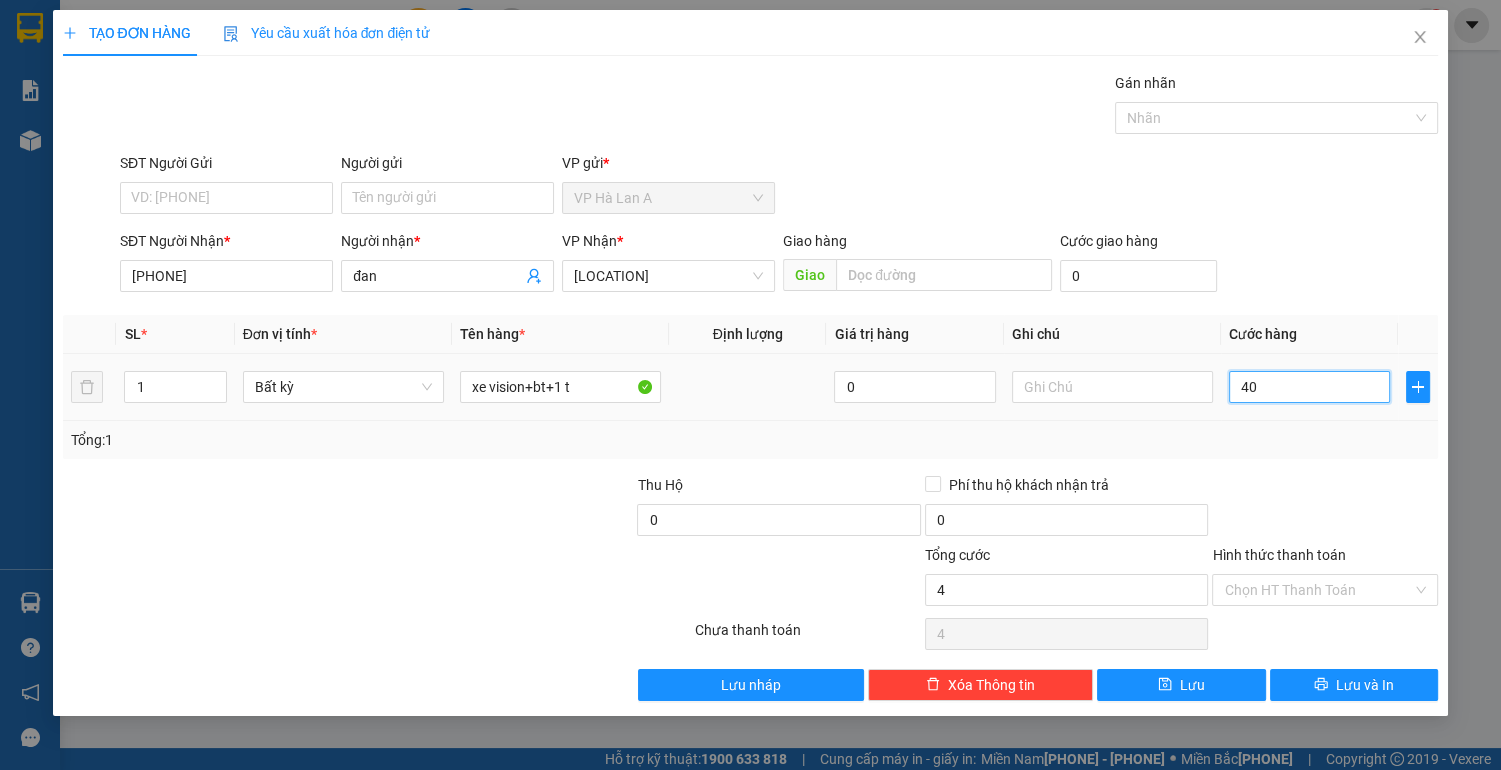 type on "40" 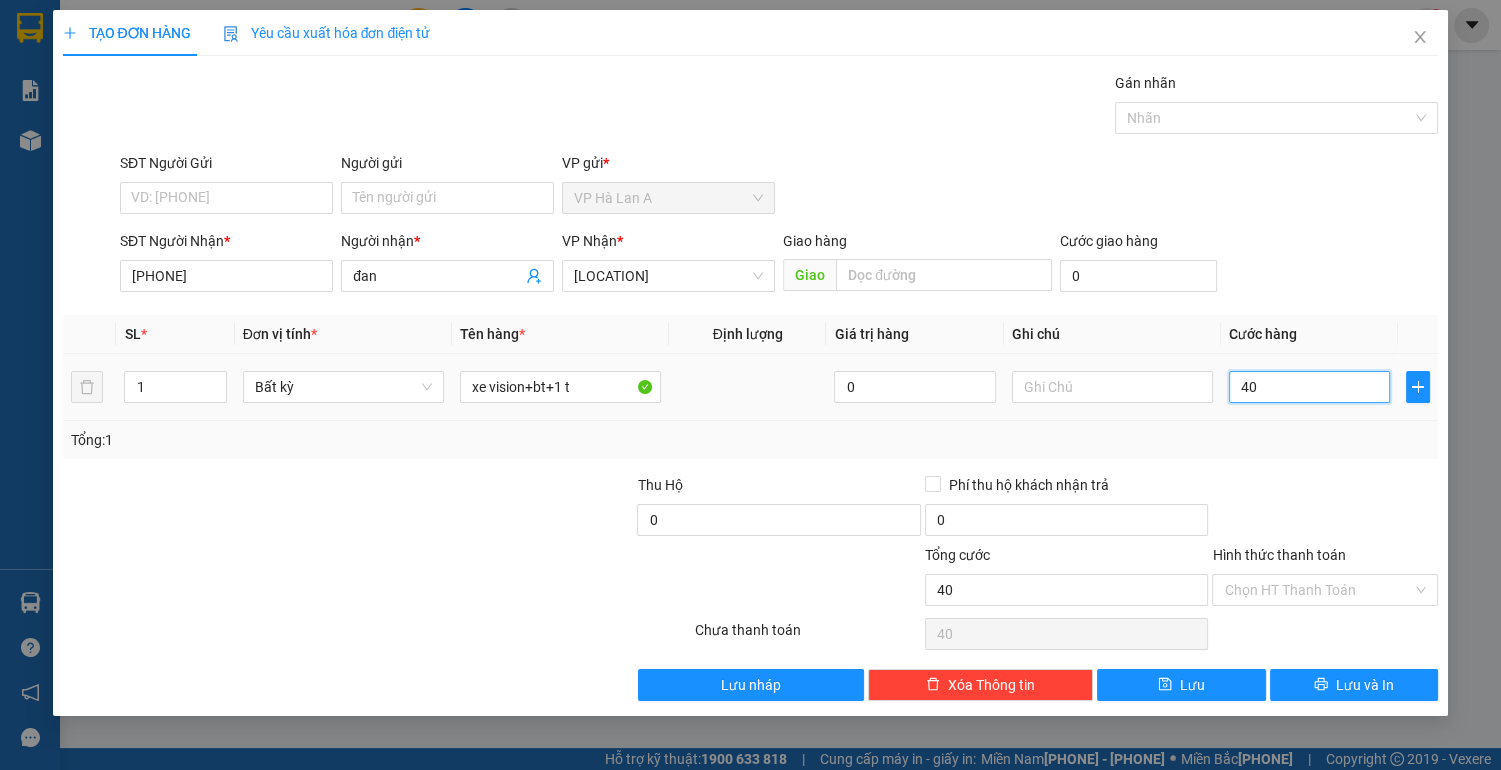 type on "400" 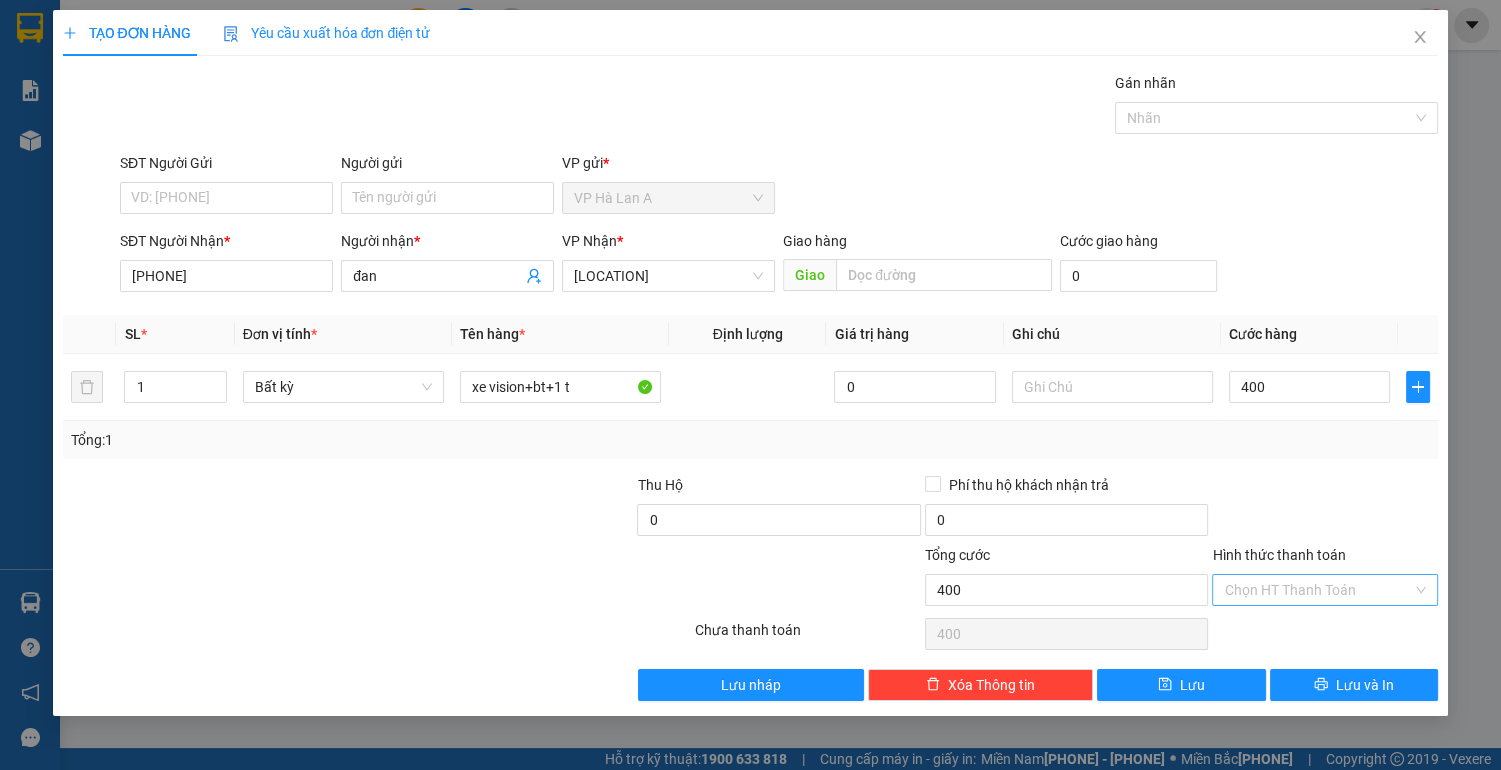 type on "[AMOUNT]" 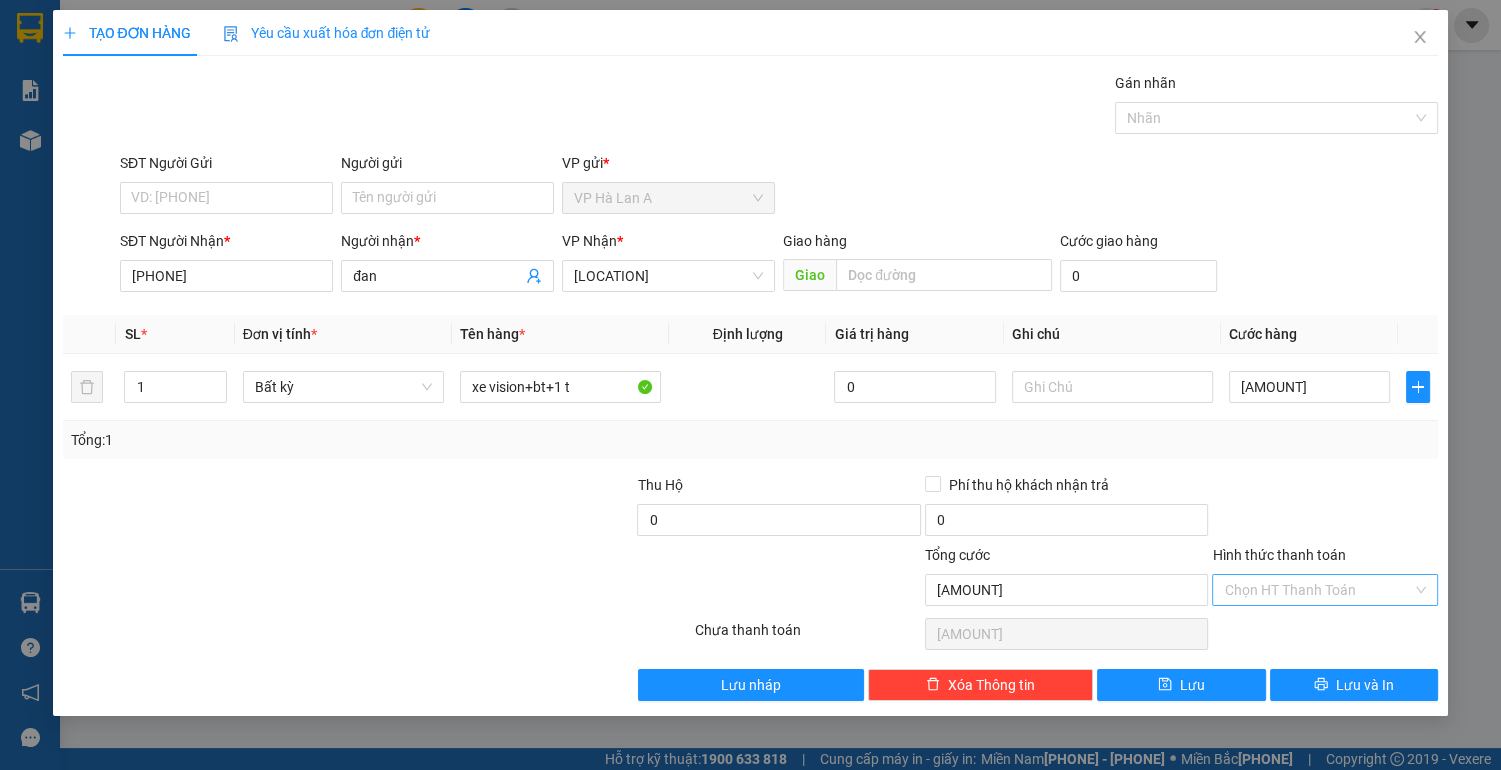 click on "Hình thức thanh toán" at bounding box center (1318, 590) 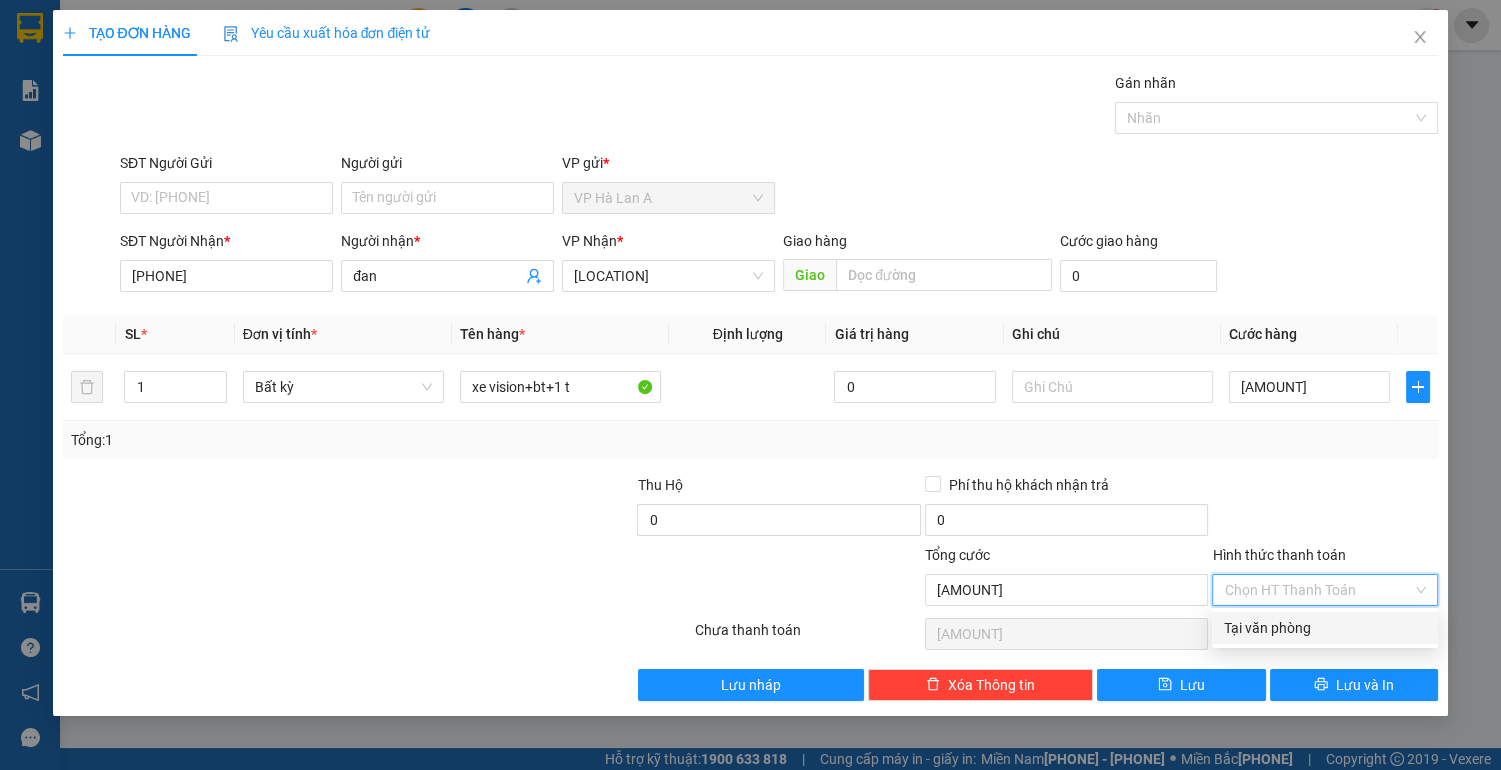 click on "Tại văn phòng" at bounding box center [1325, 628] 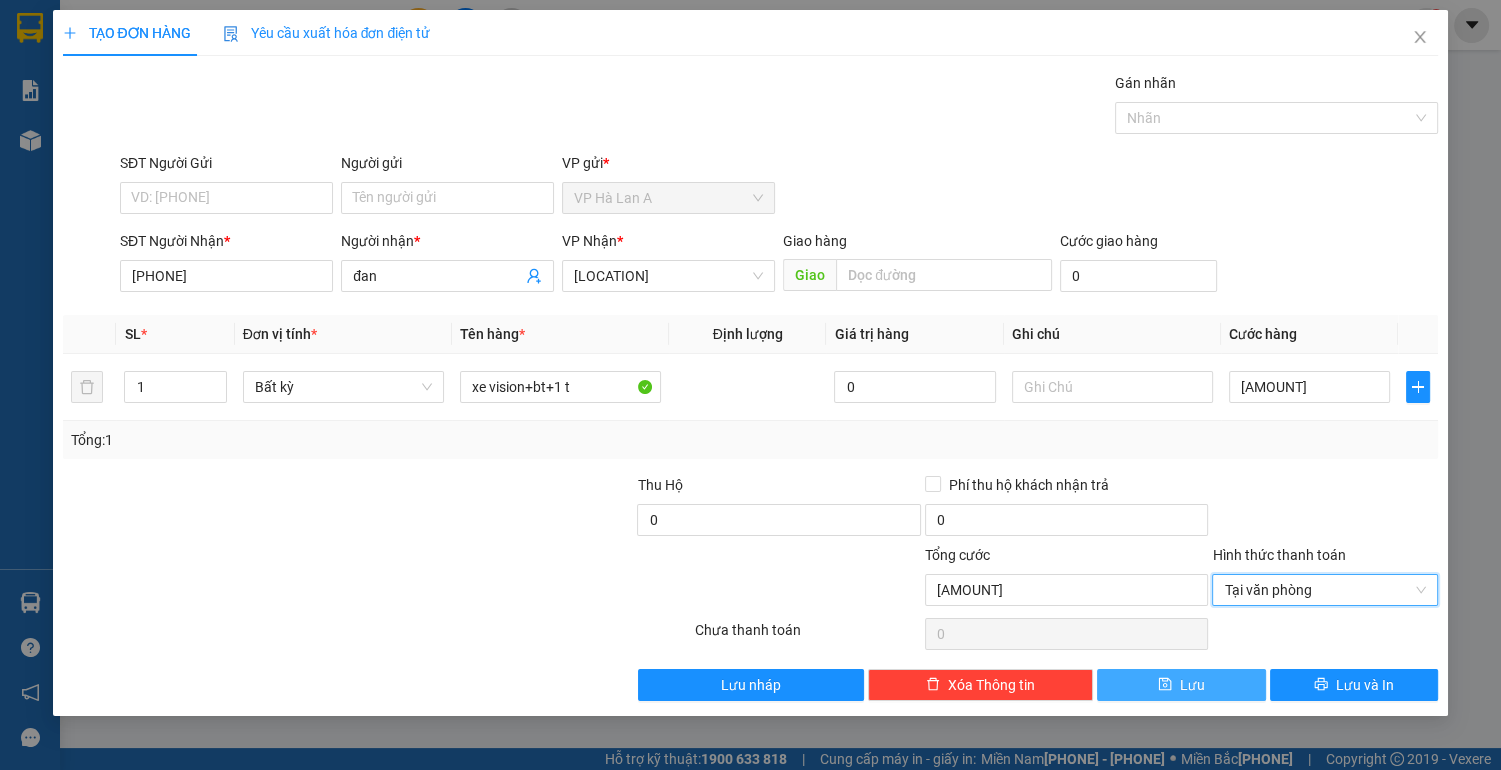 drag, startPoint x: 1204, startPoint y: 676, endPoint x: 1200, endPoint y: 652, distance: 24.33105 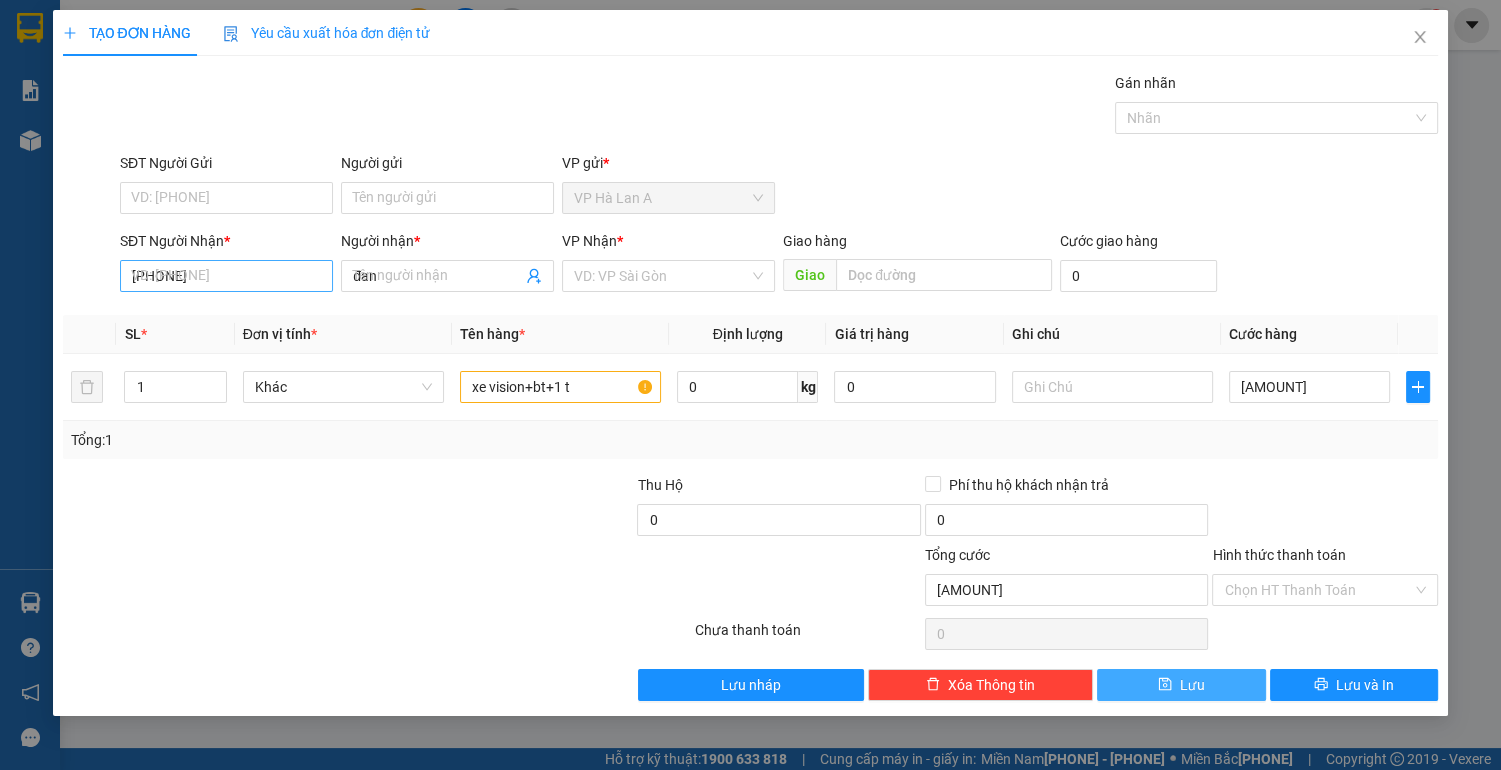 type 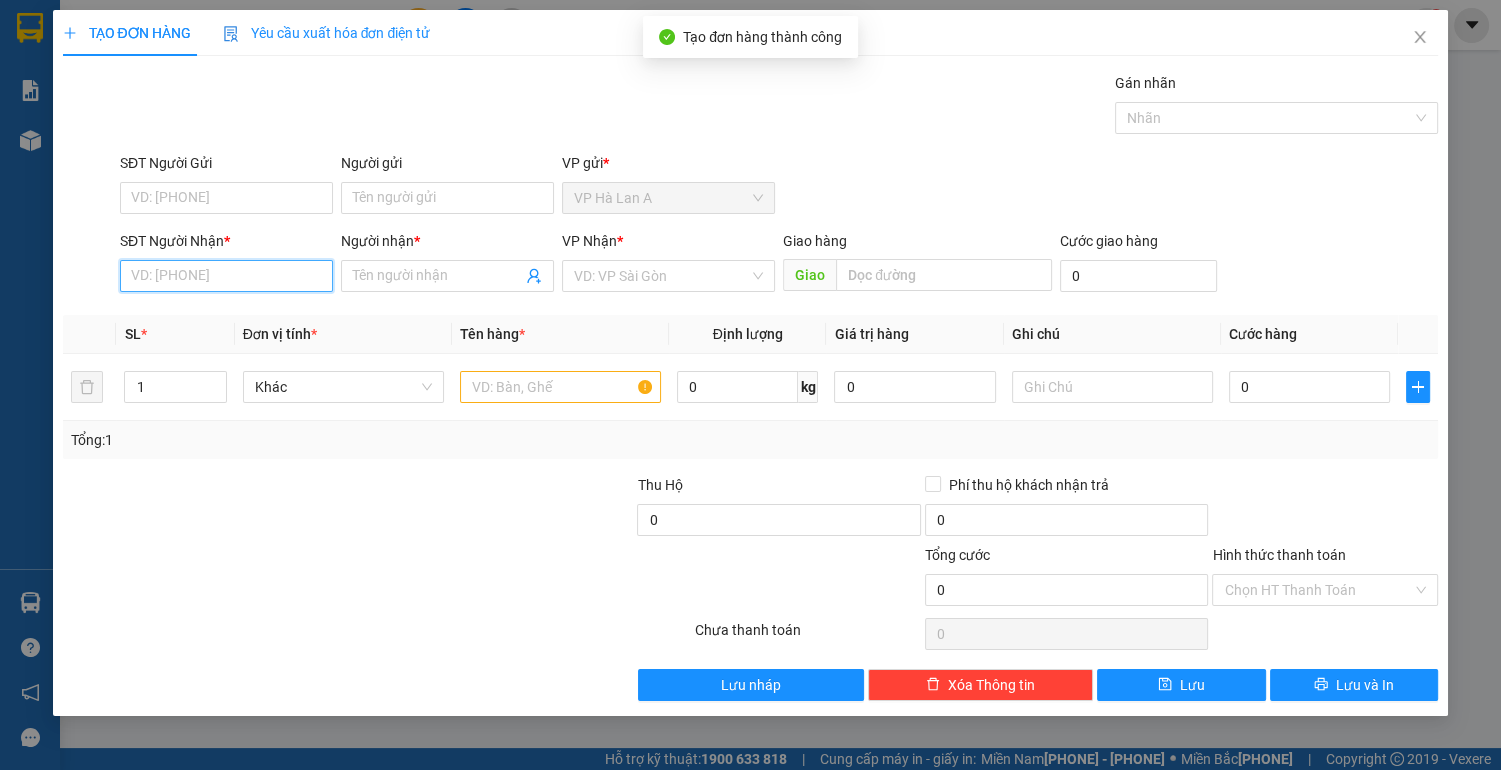 click on "SĐT Người Nhận  *" at bounding box center [226, 276] 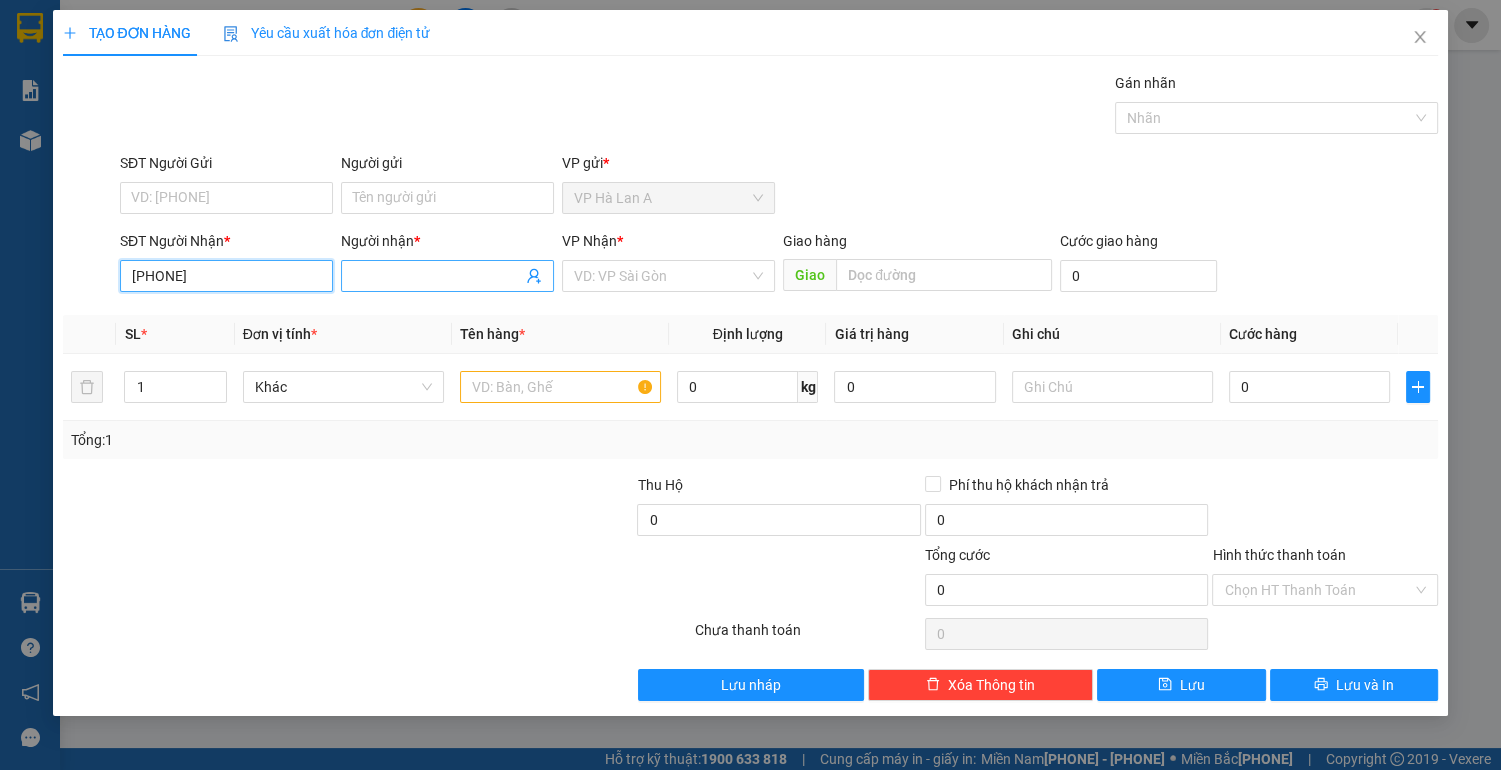 type on "[PHONE]" 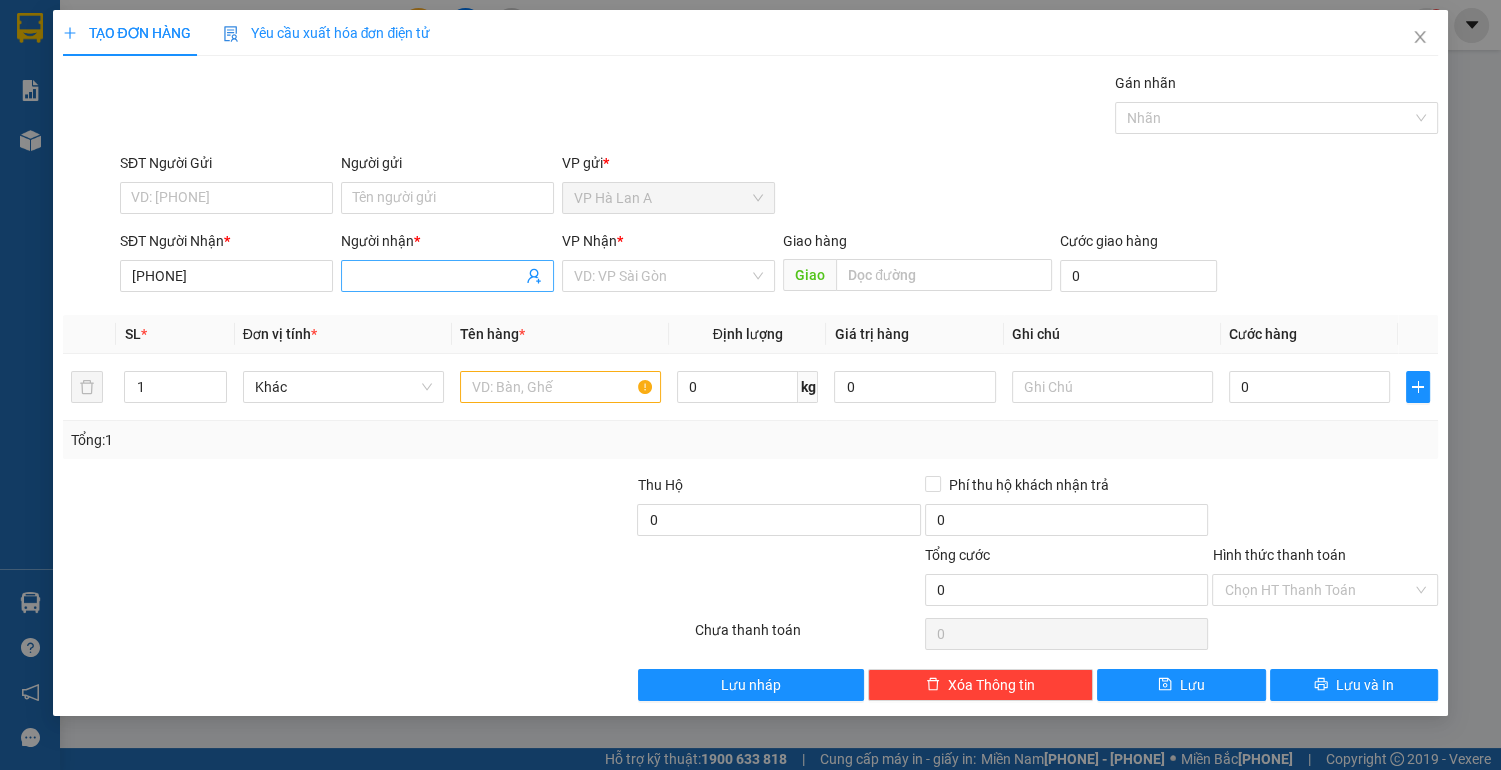 click on "Người nhận  *" at bounding box center (437, 276) 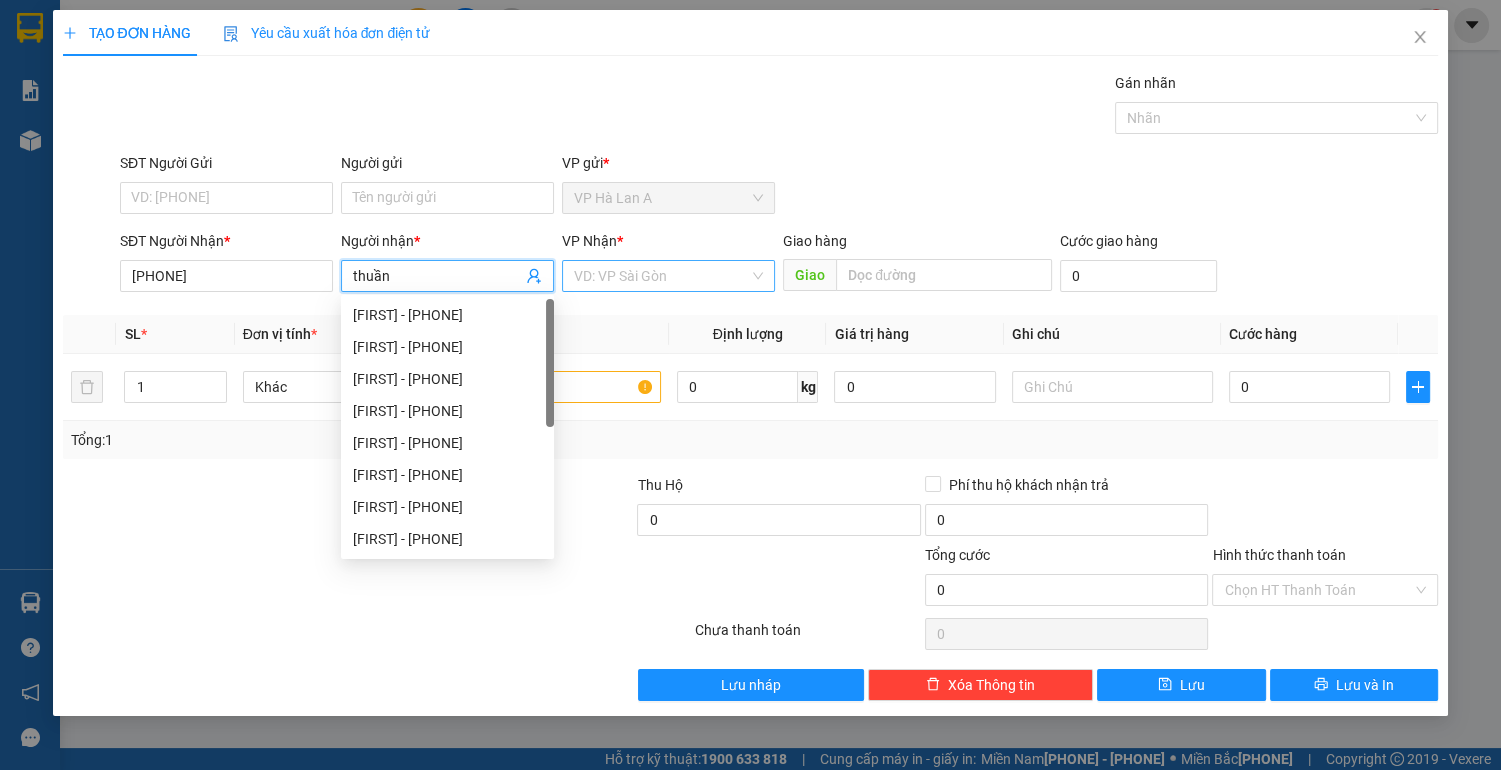type on "thuần" 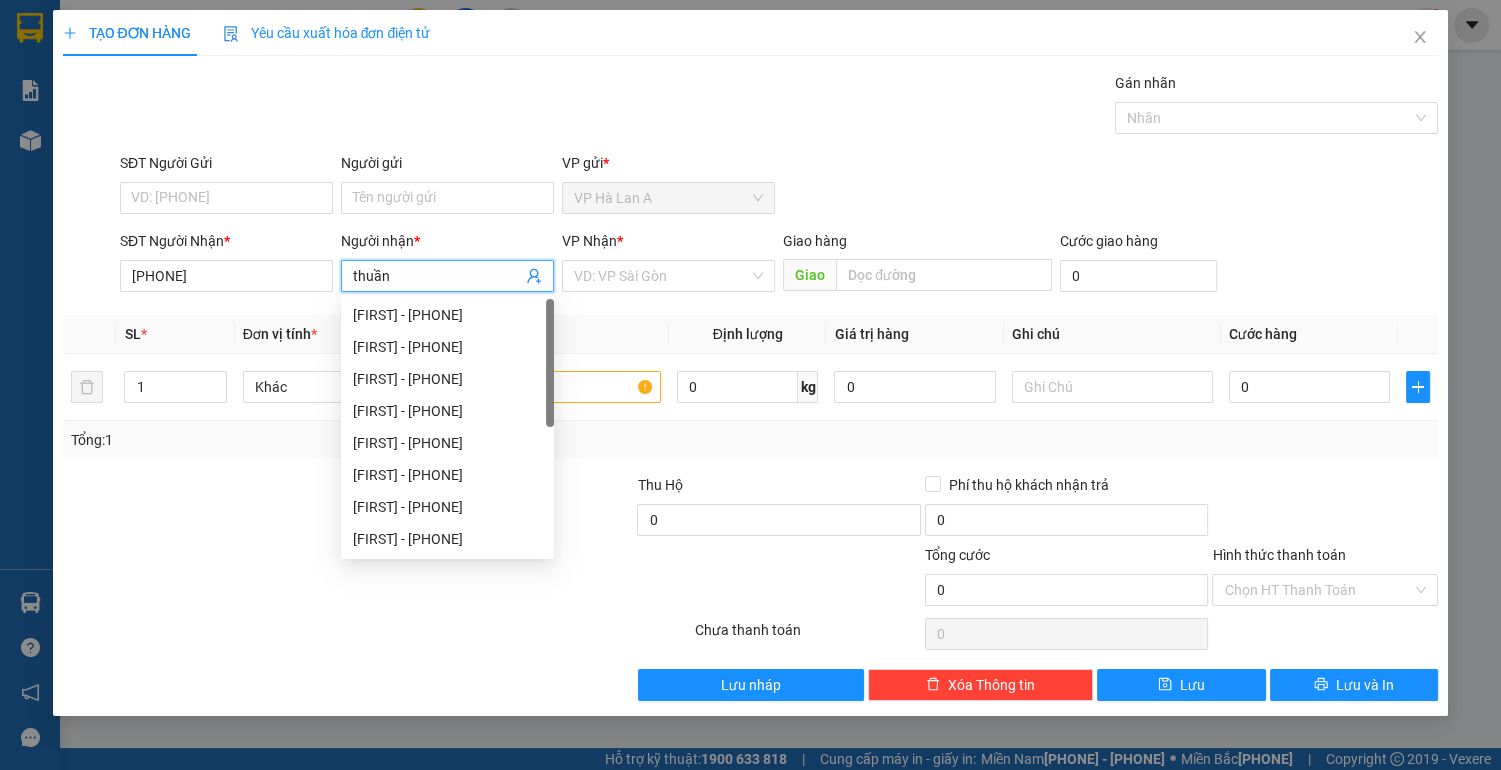 click at bounding box center (661, 276) 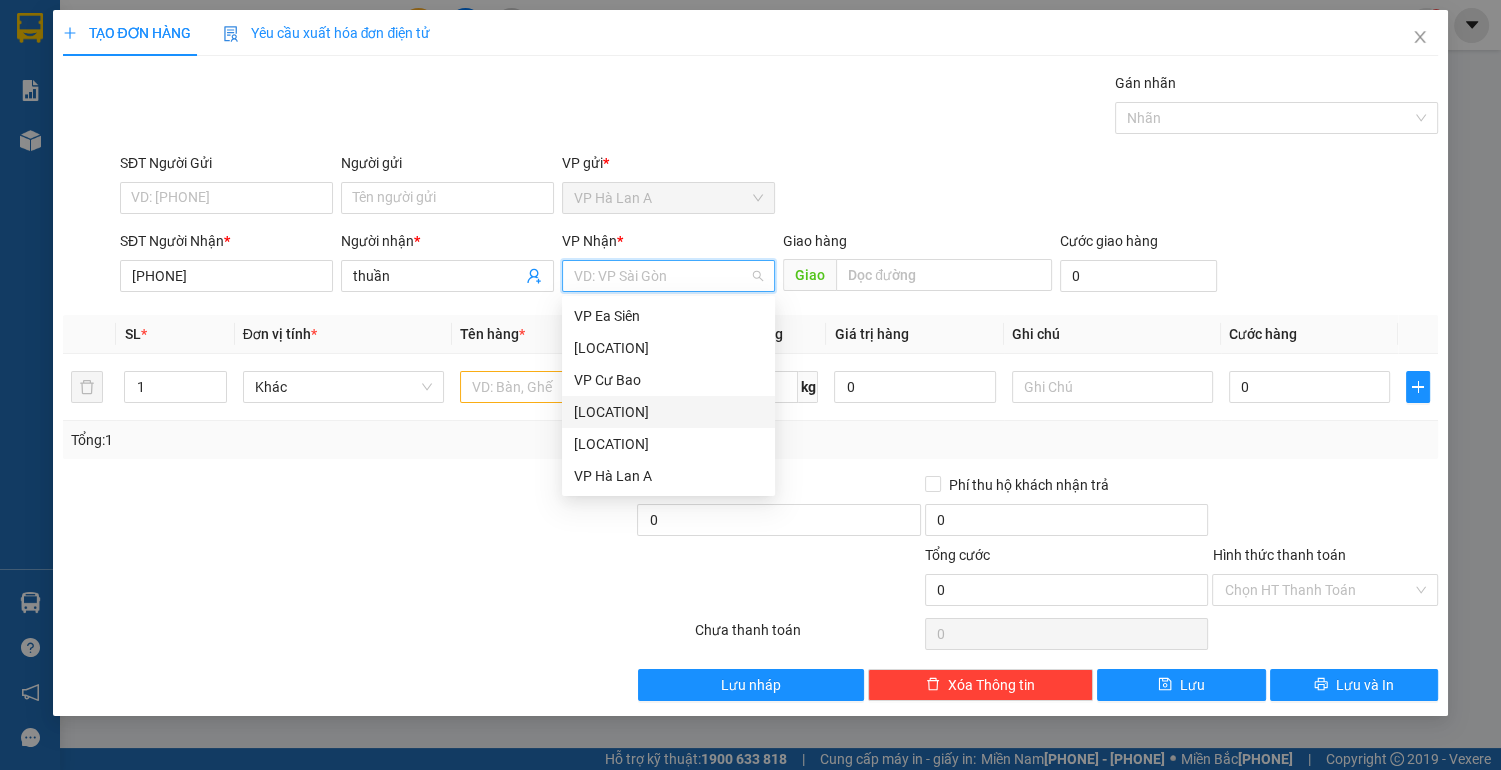 click on "[LOCATION]" at bounding box center [668, 412] 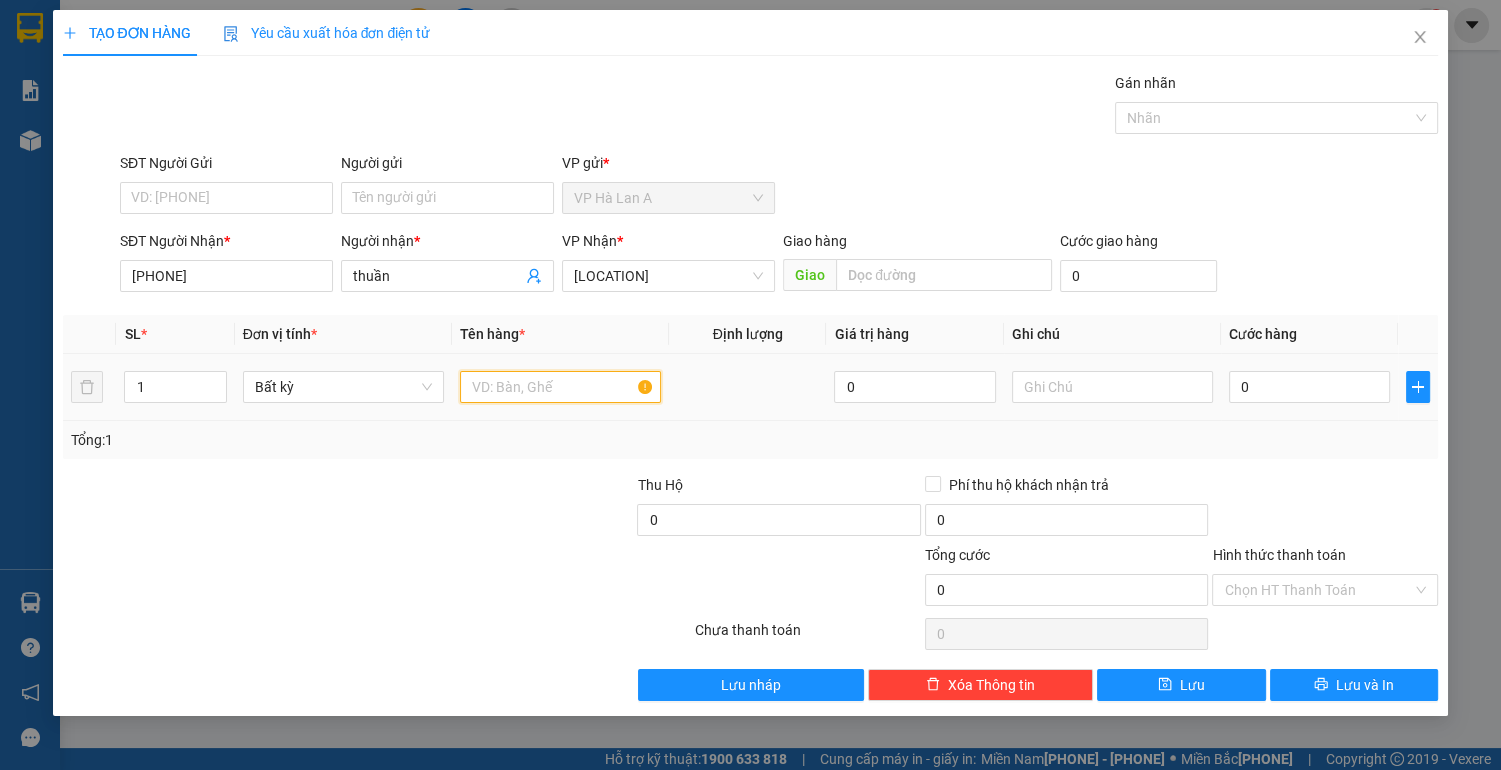 click at bounding box center [560, 387] 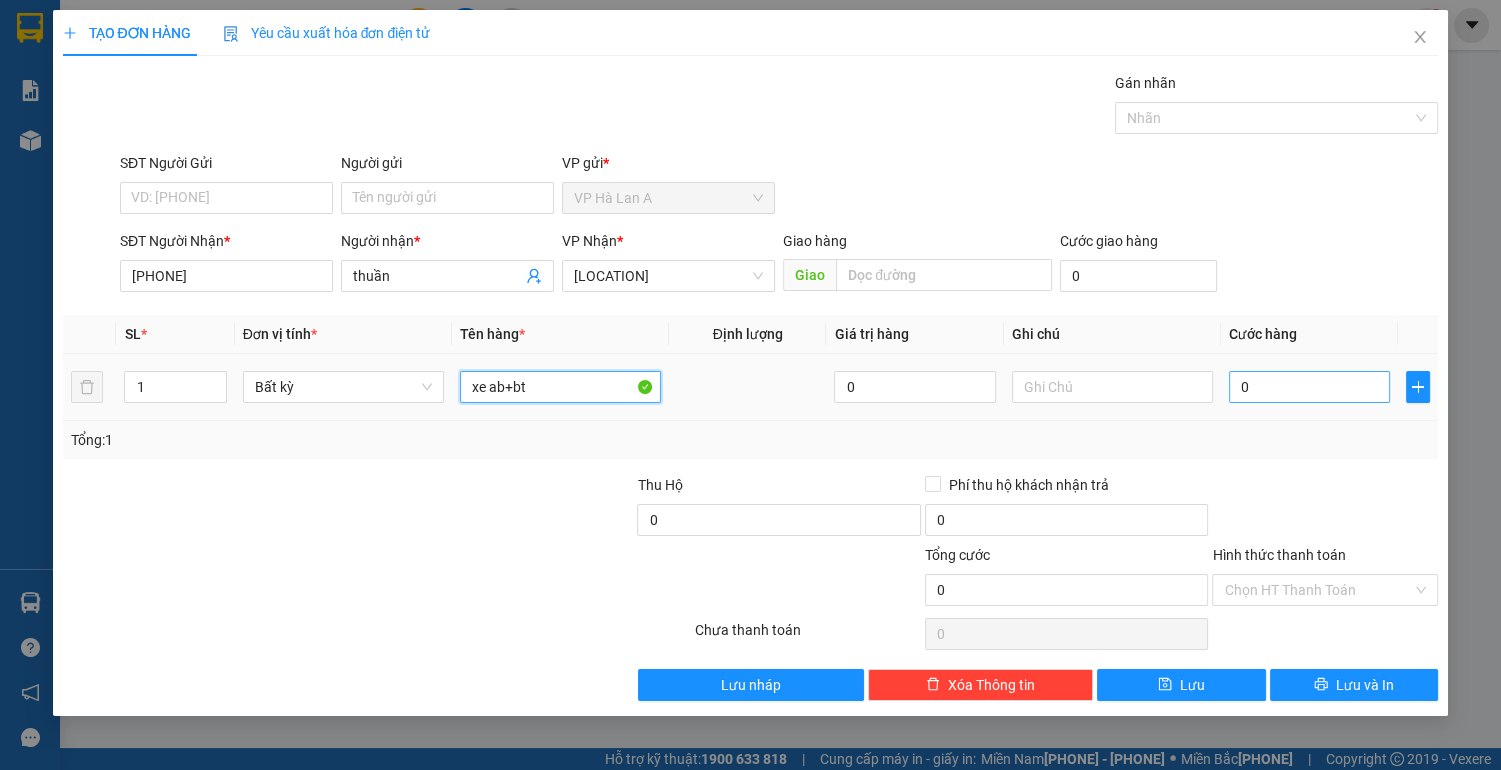 type on "xe ab+bt" 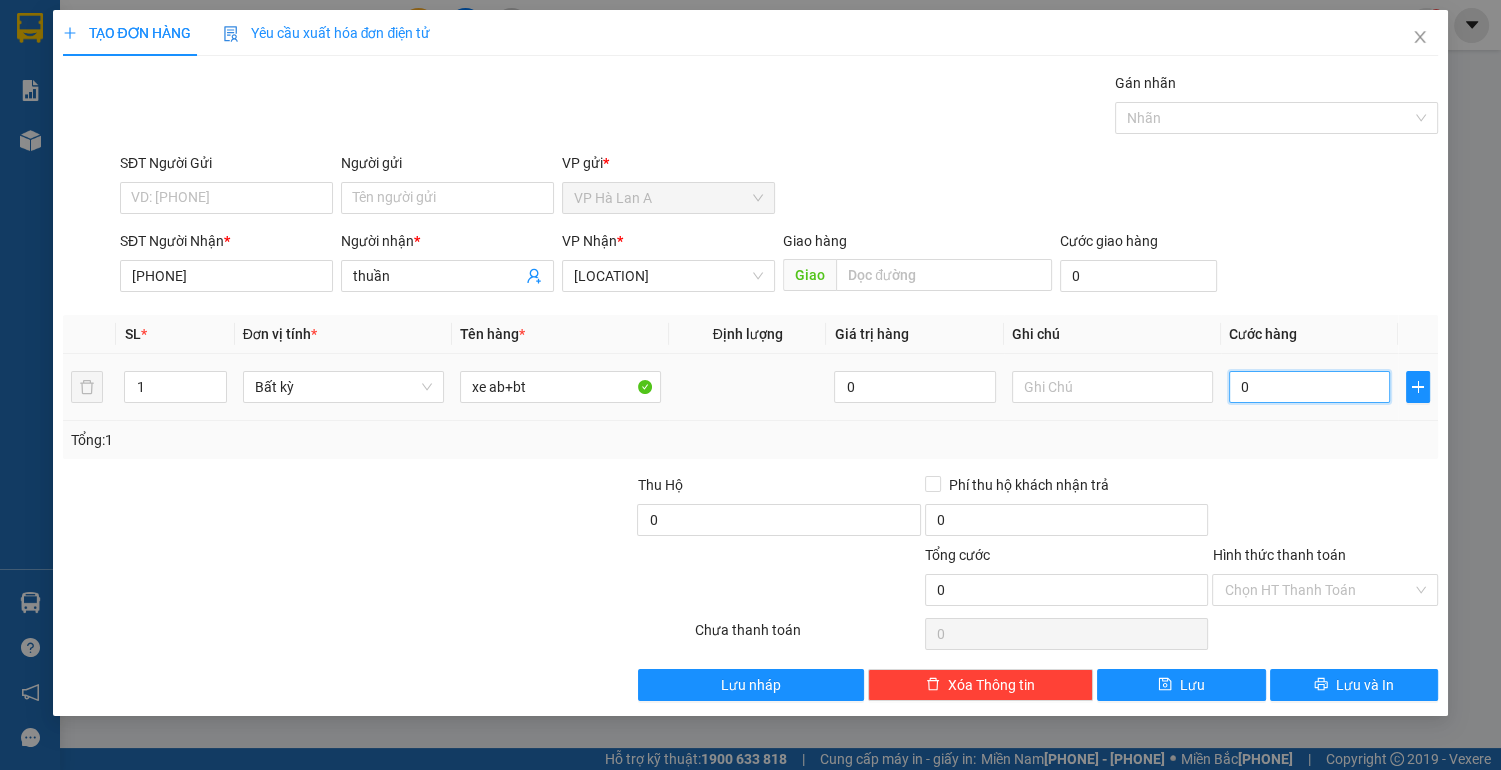 click on "0" at bounding box center [1310, 387] 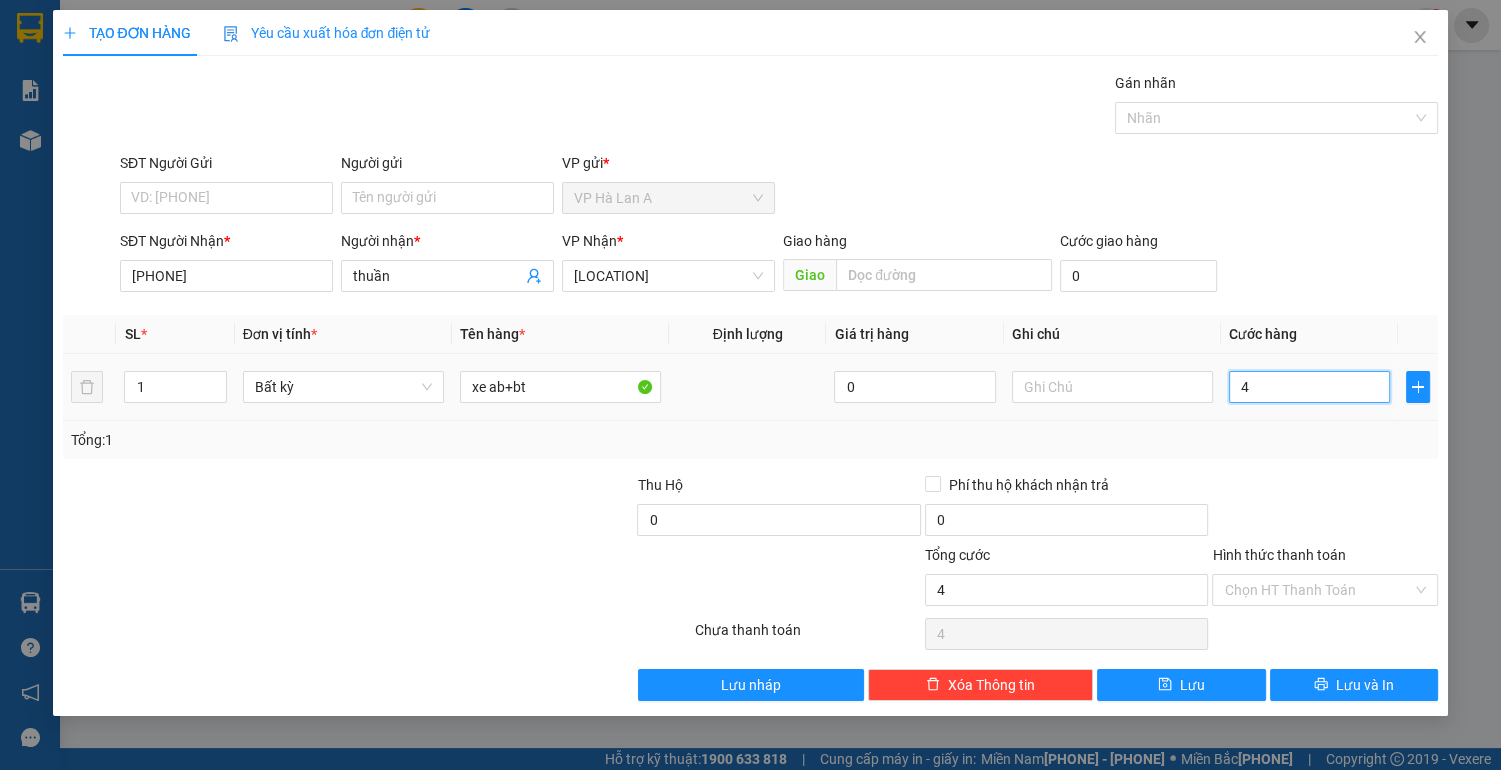 type on "40" 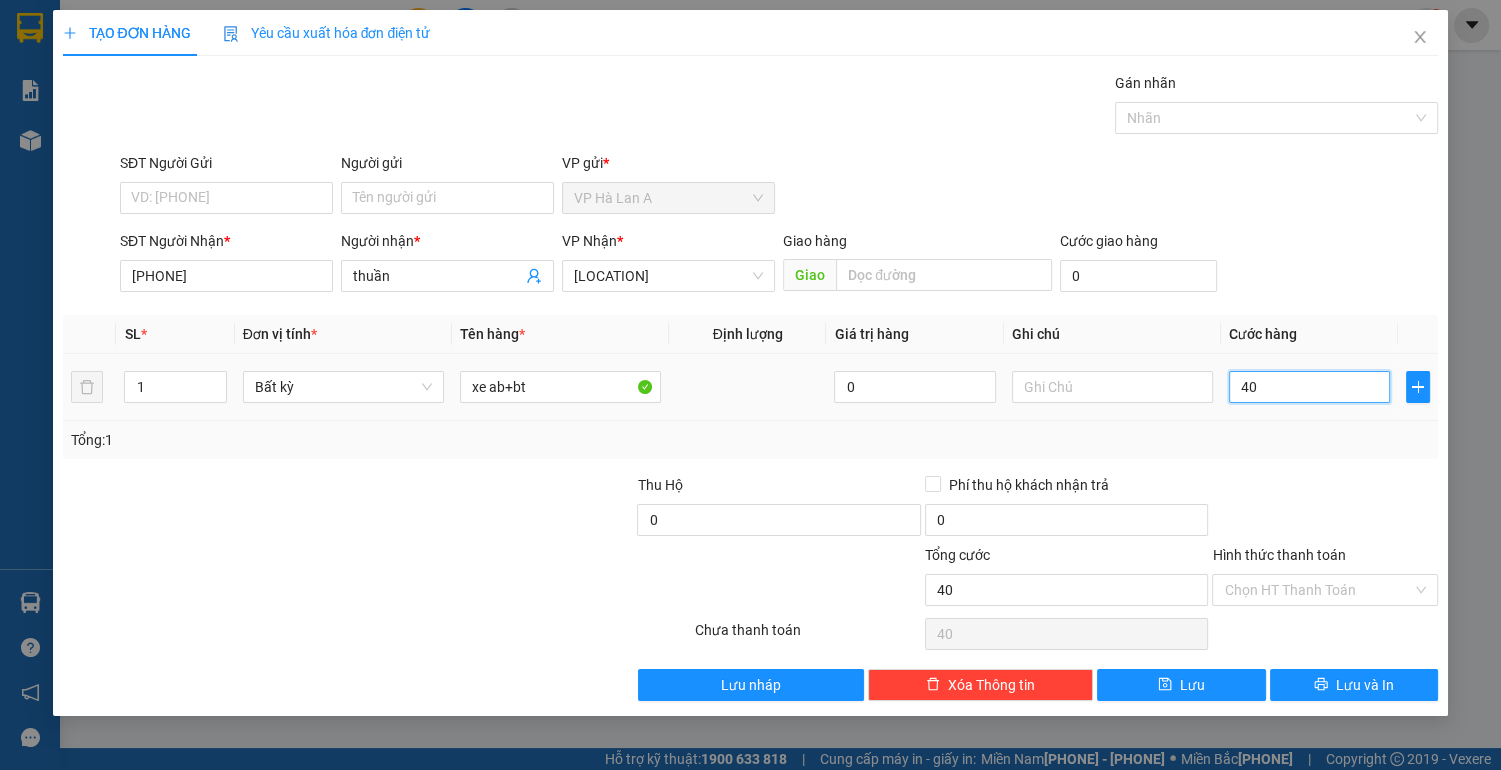type on "400" 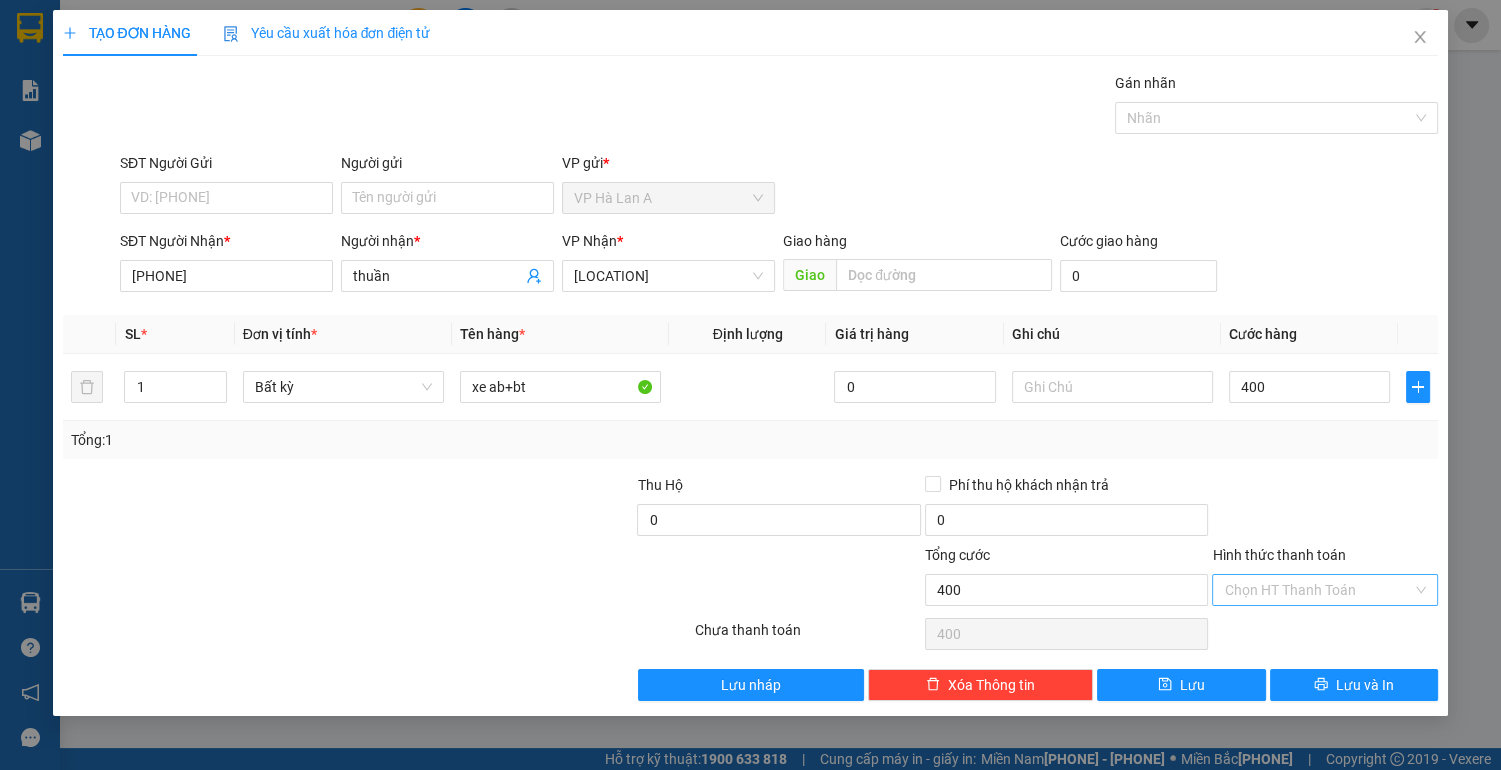 type on "[AMOUNT]" 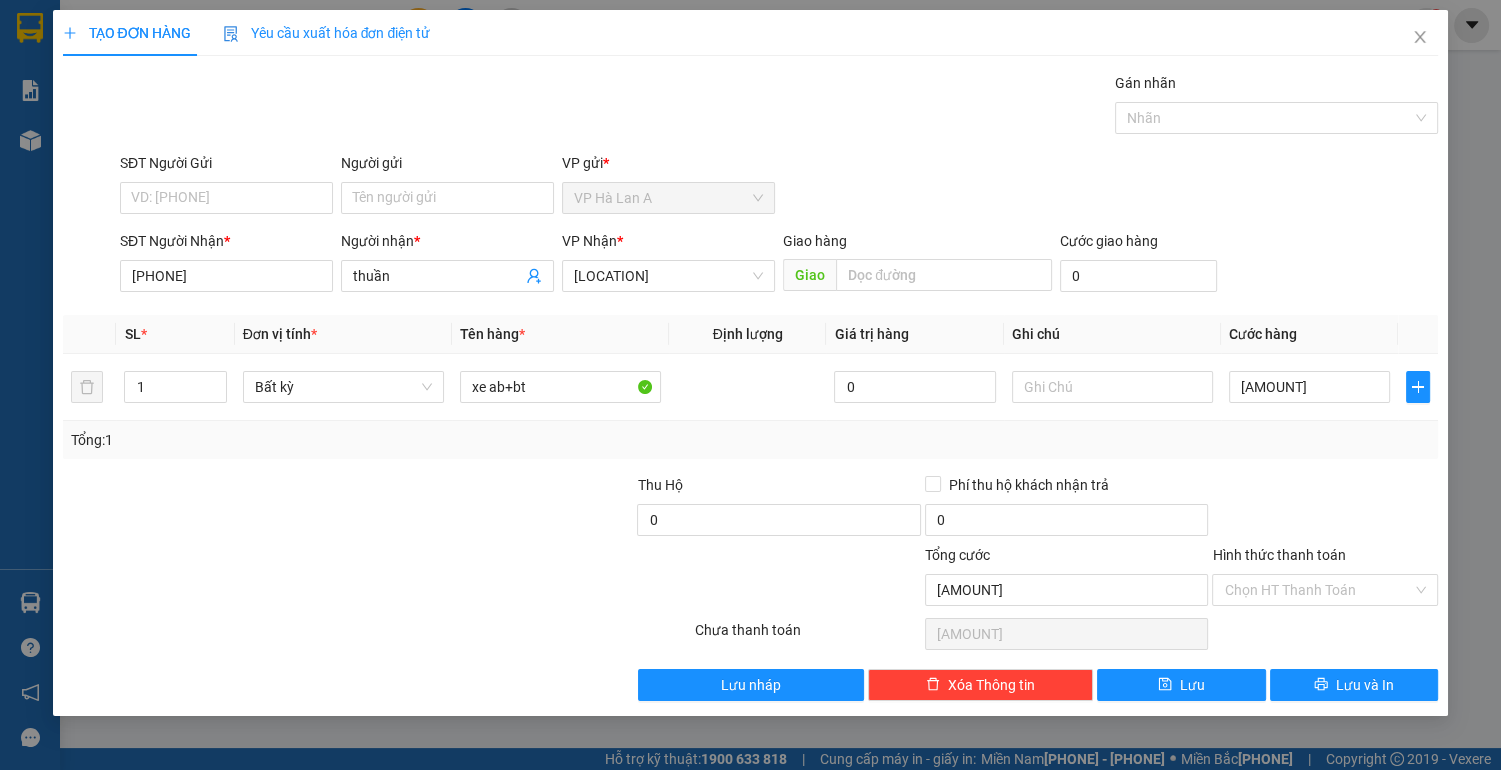 drag, startPoint x: 1271, startPoint y: 587, endPoint x: 1256, endPoint y: 617, distance: 33.54102 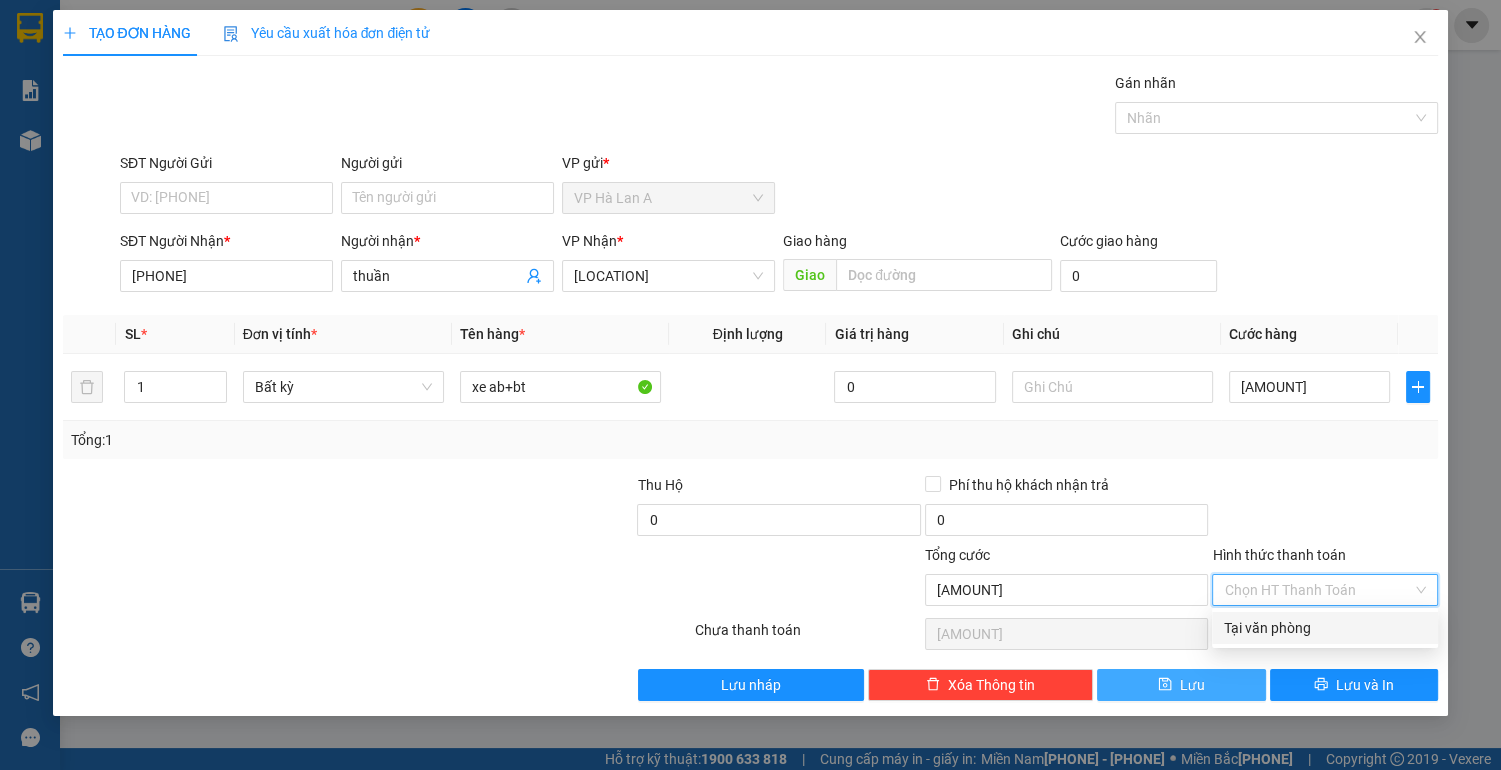 drag, startPoint x: 1253, startPoint y: 625, endPoint x: 1180, endPoint y: 671, distance: 86.28442 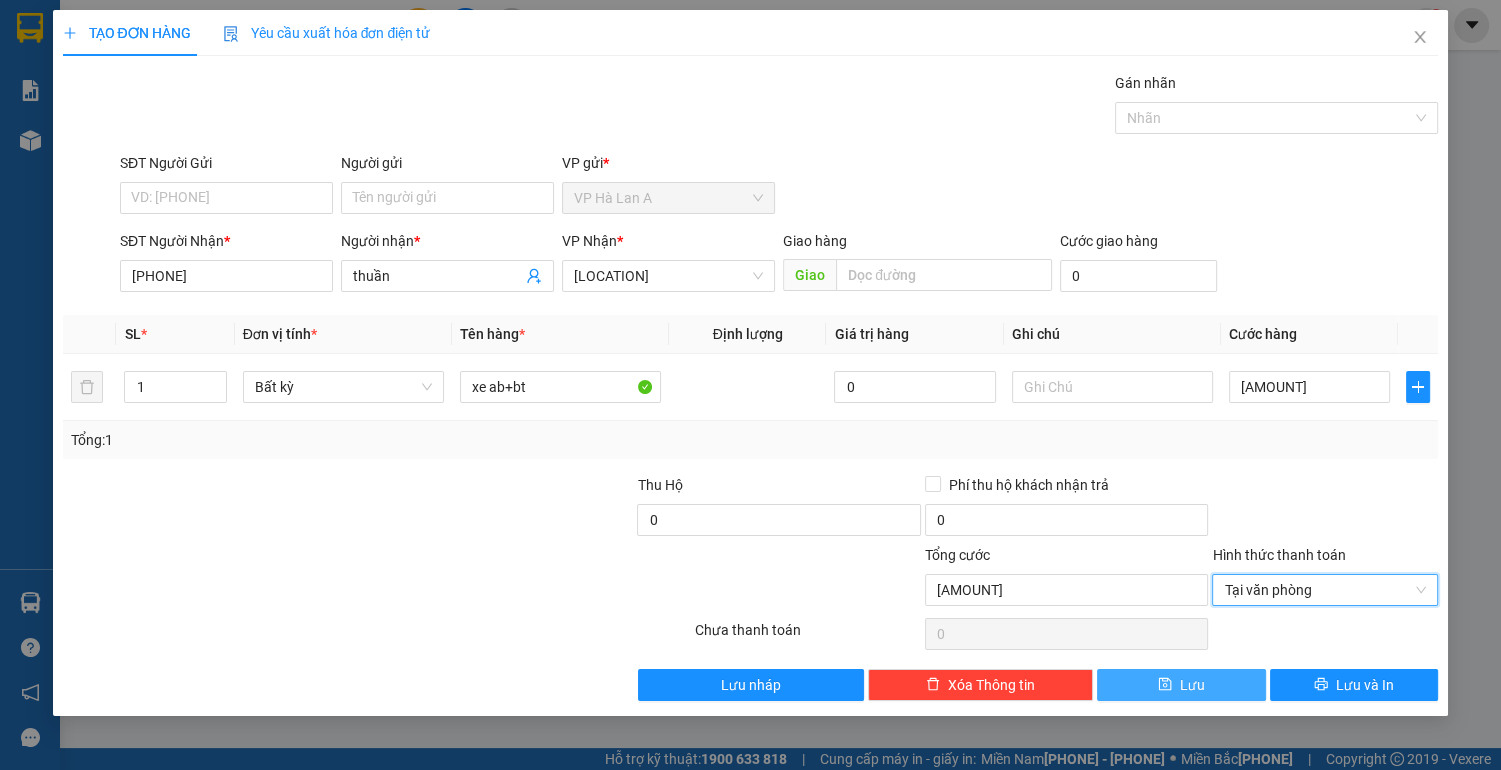 click on "Lưu" at bounding box center [1192, 685] 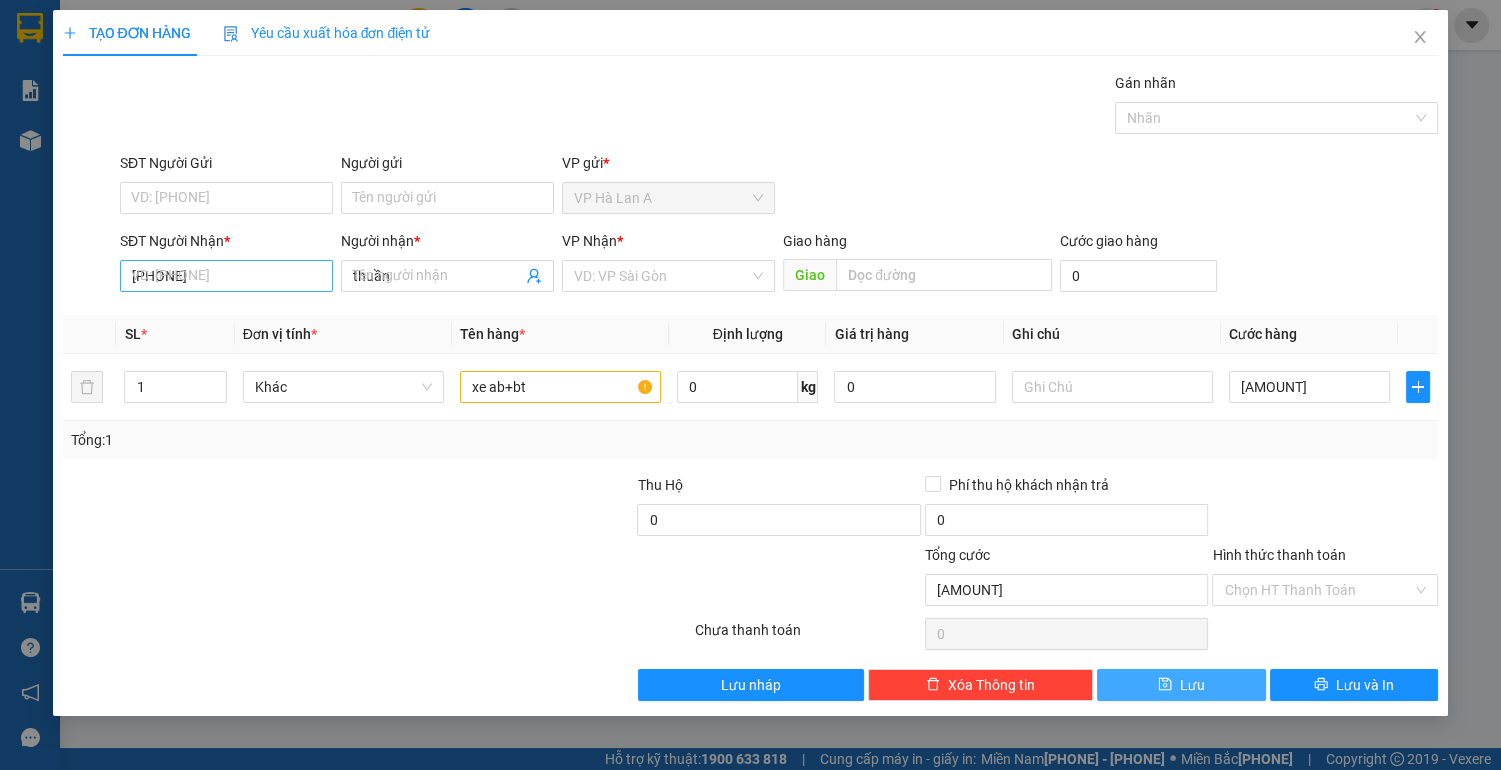type 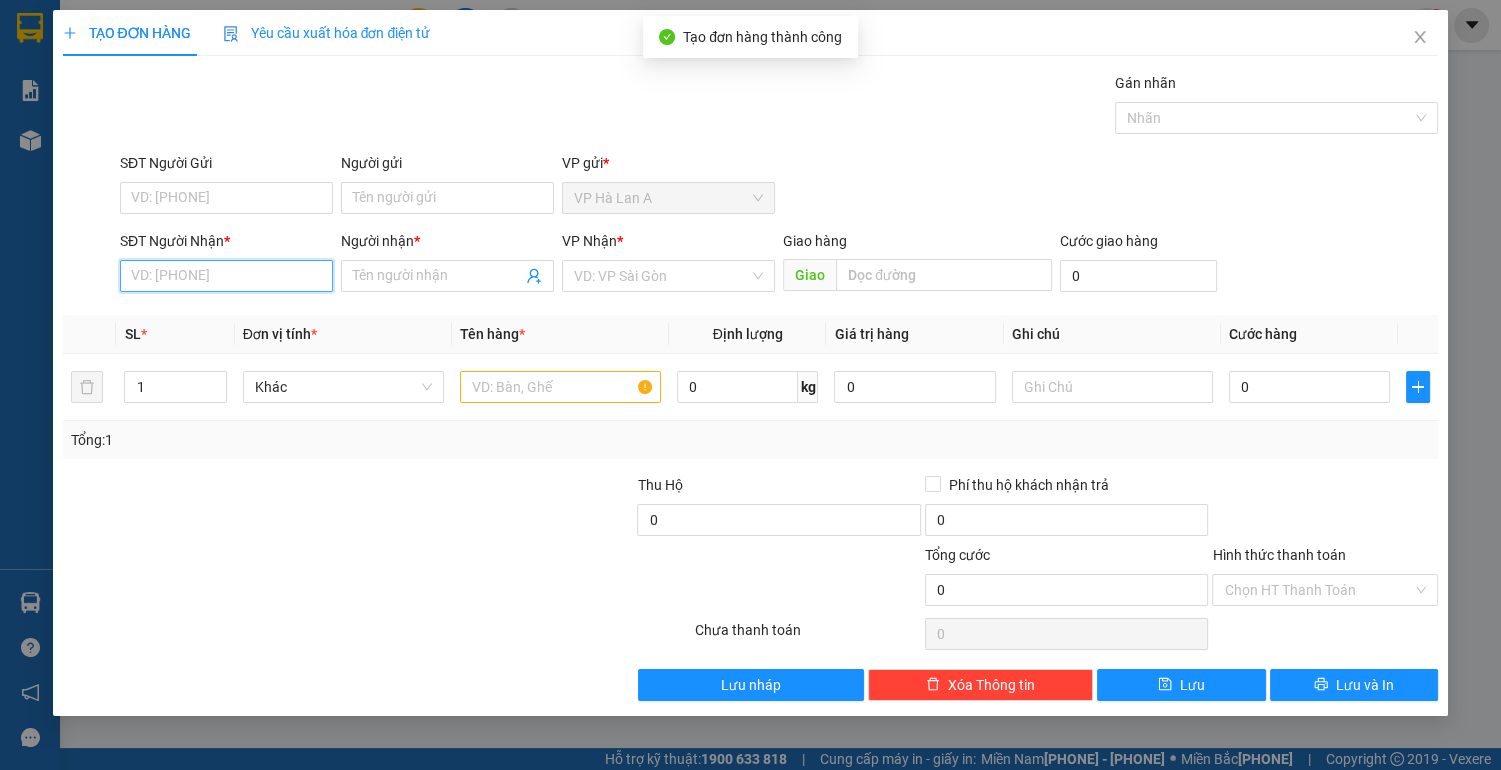 click on "SĐT Người Nhận  *" at bounding box center (226, 276) 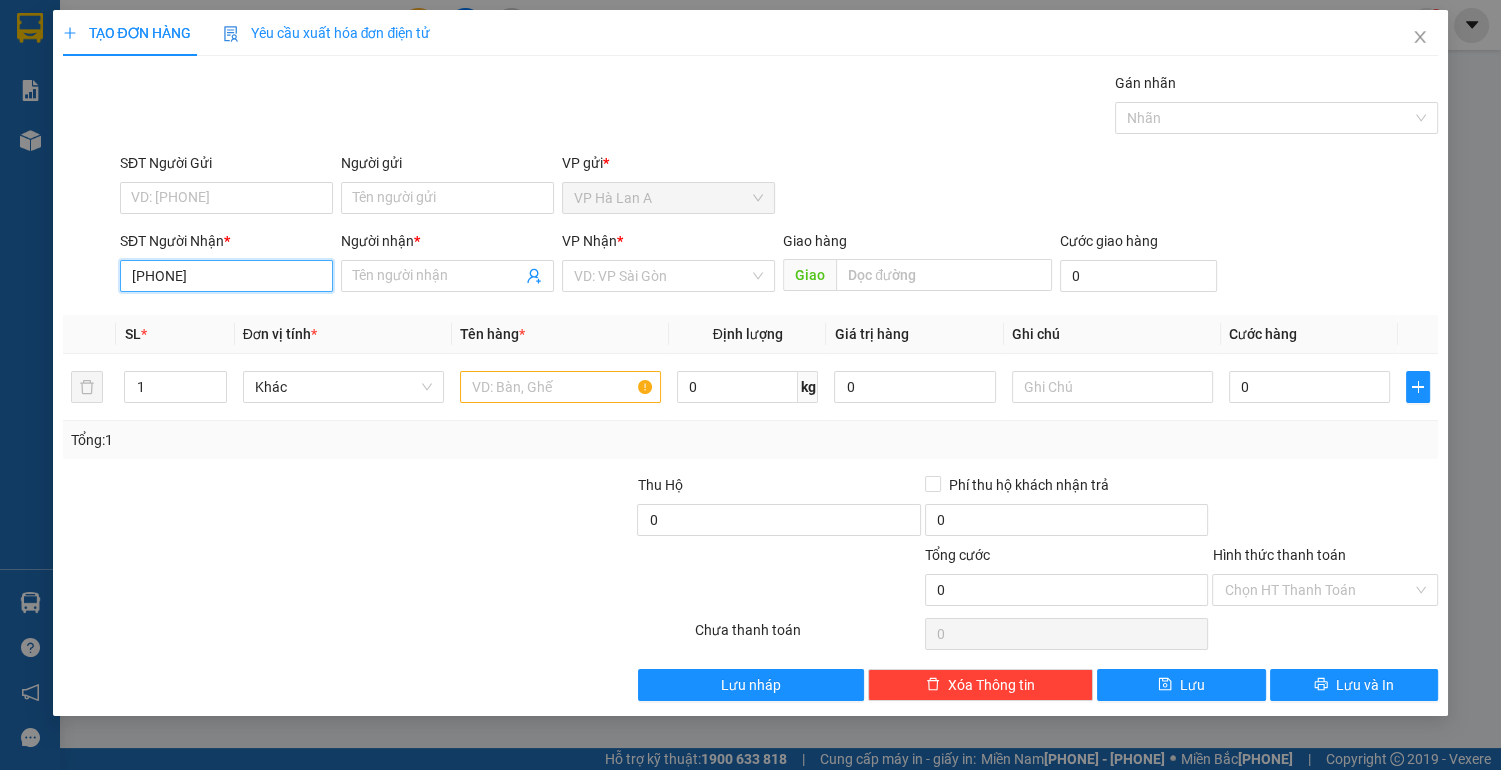 type on "[PHONE]" 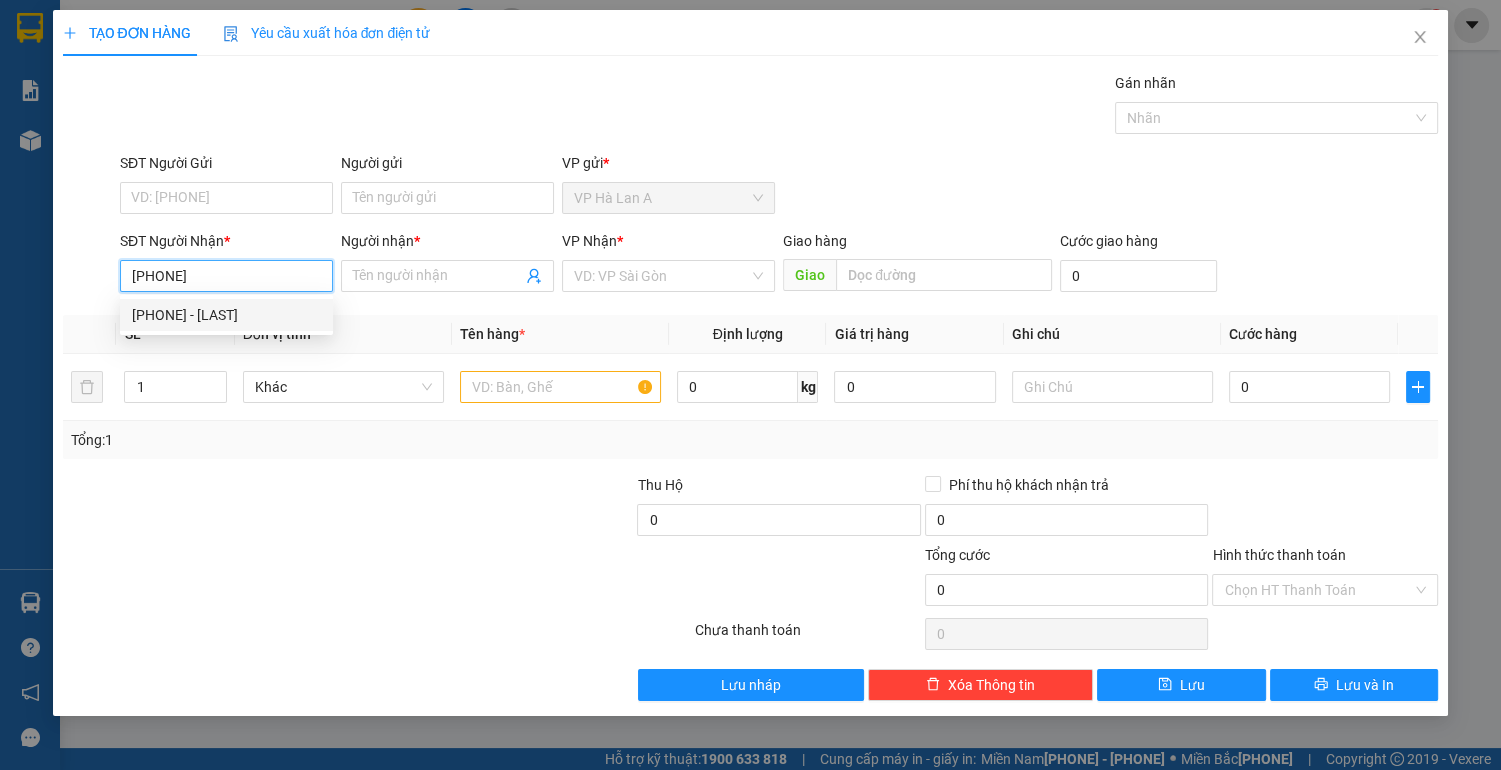 click on "[PHONE] - [LAST]" at bounding box center (226, 315) 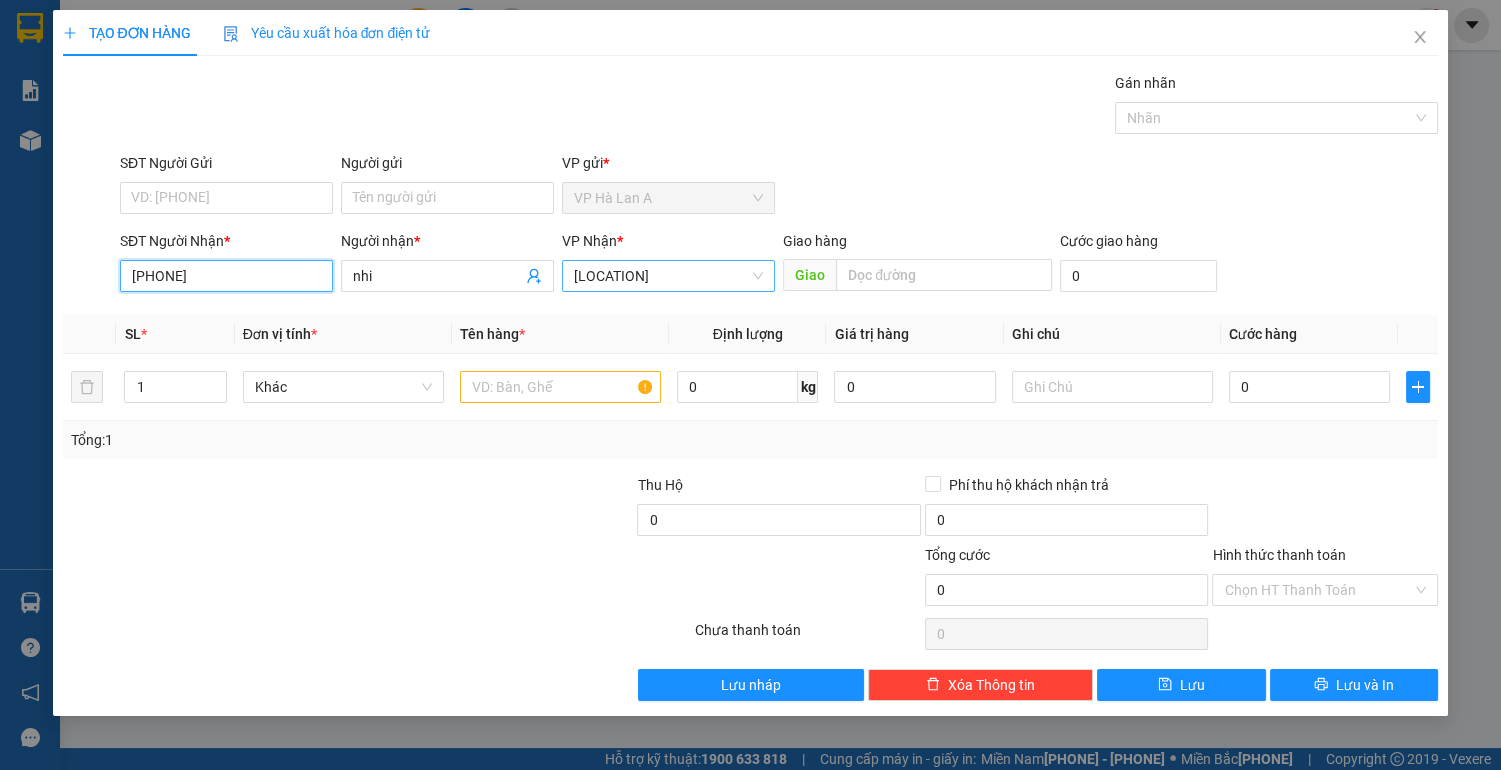click on "[LOCATION]" at bounding box center (668, 276) 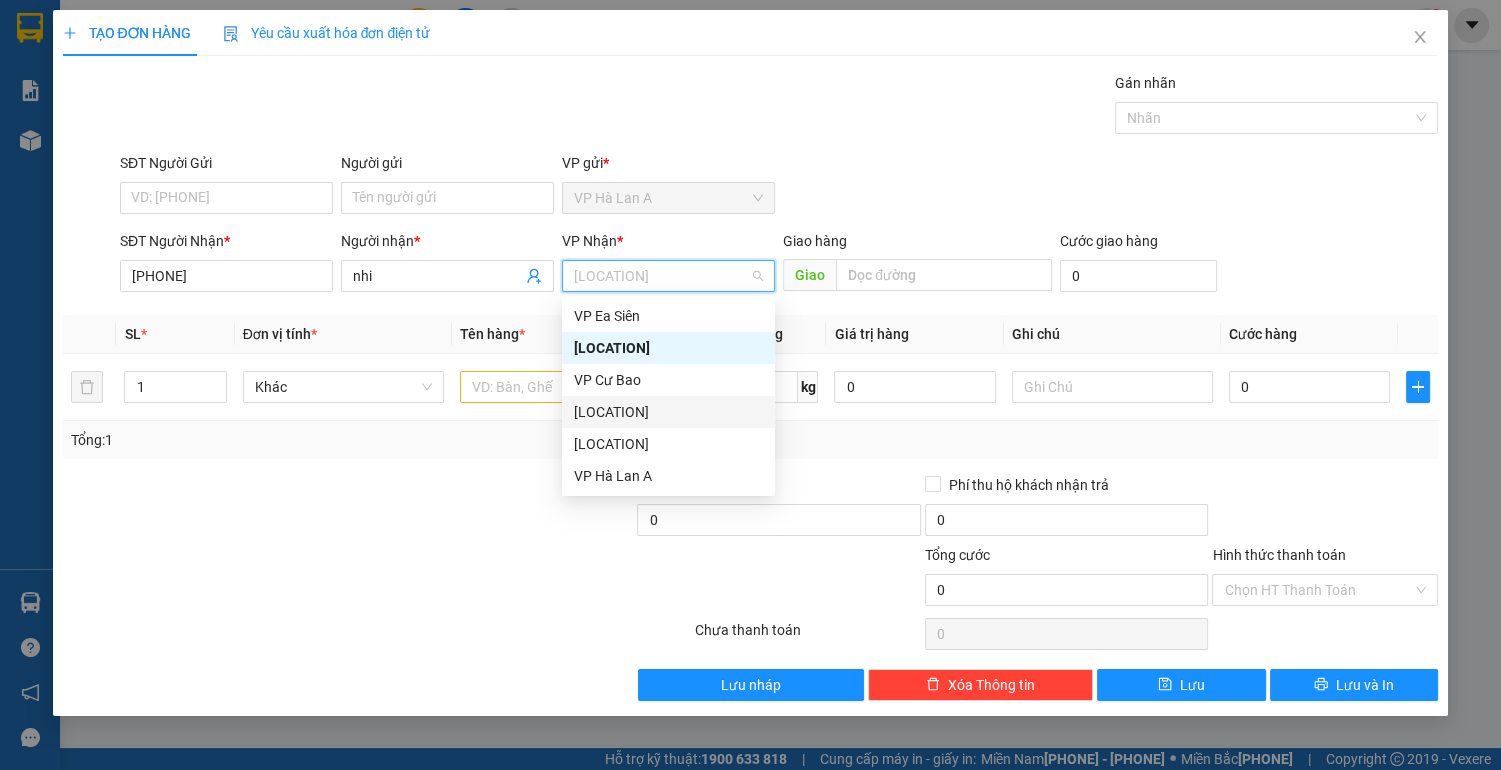 drag, startPoint x: 683, startPoint y: 409, endPoint x: 637, endPoint y: 398, distance: 47.296936 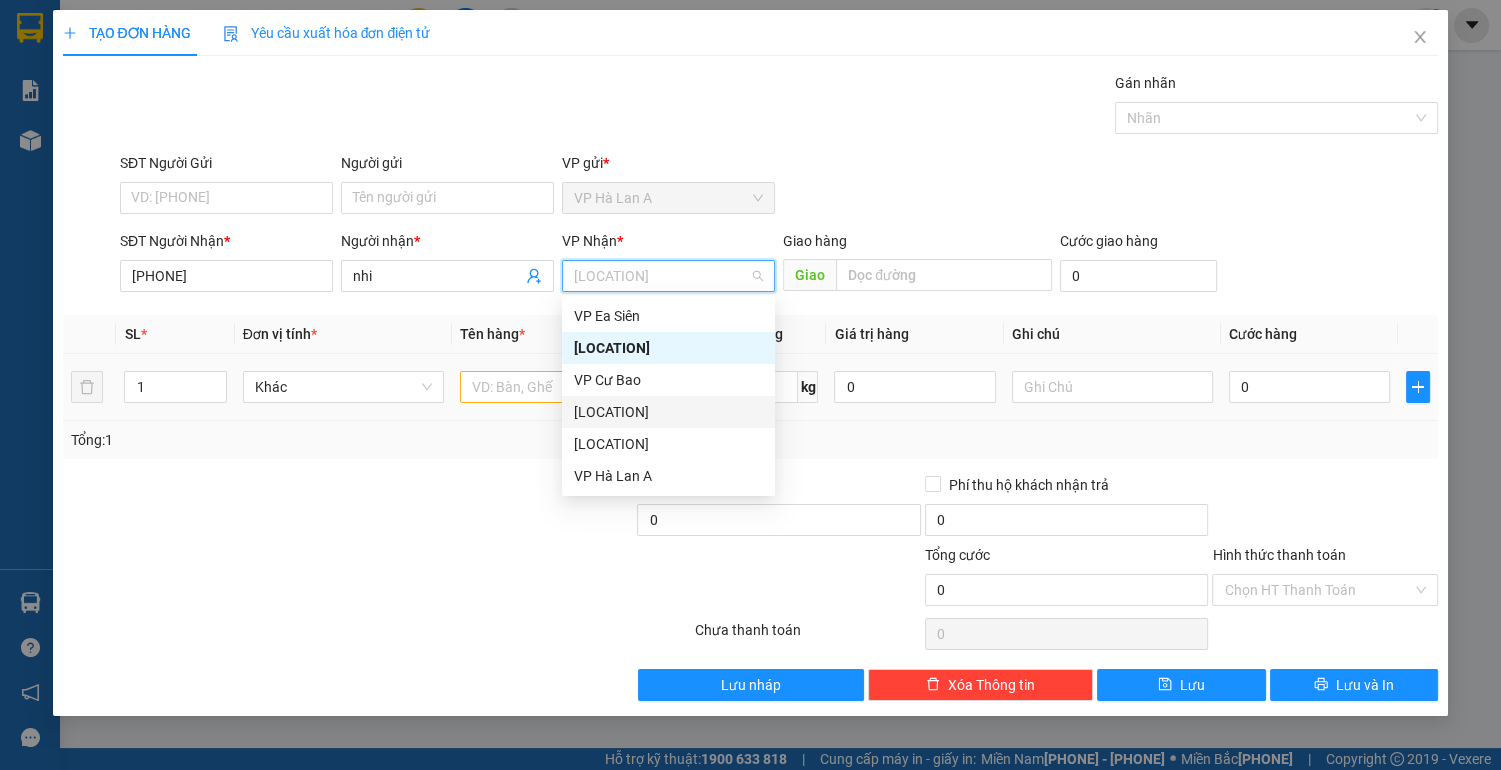 click on "[LOCATION]" at bounding box center [668, 412] 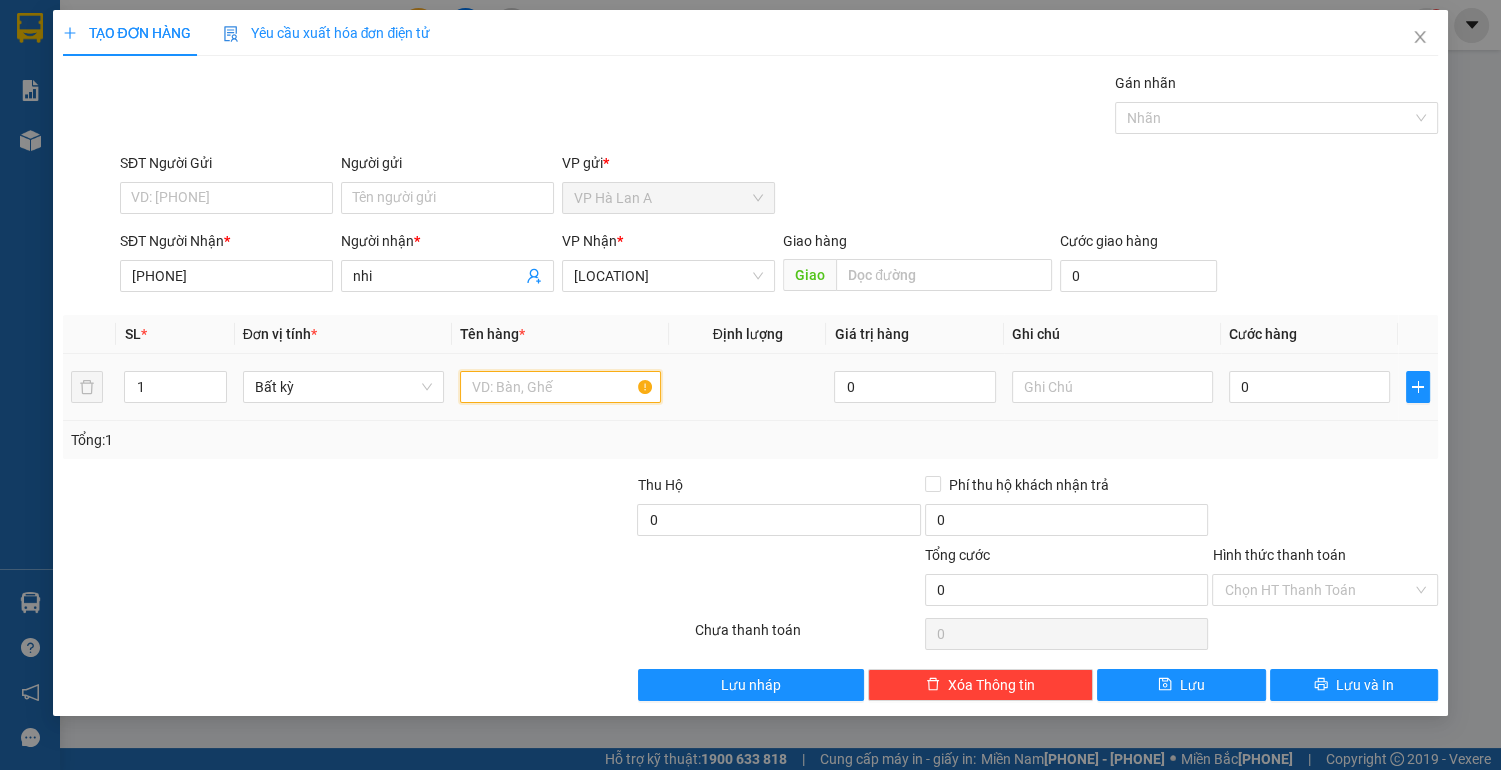 click at bounding box center (560, 387) 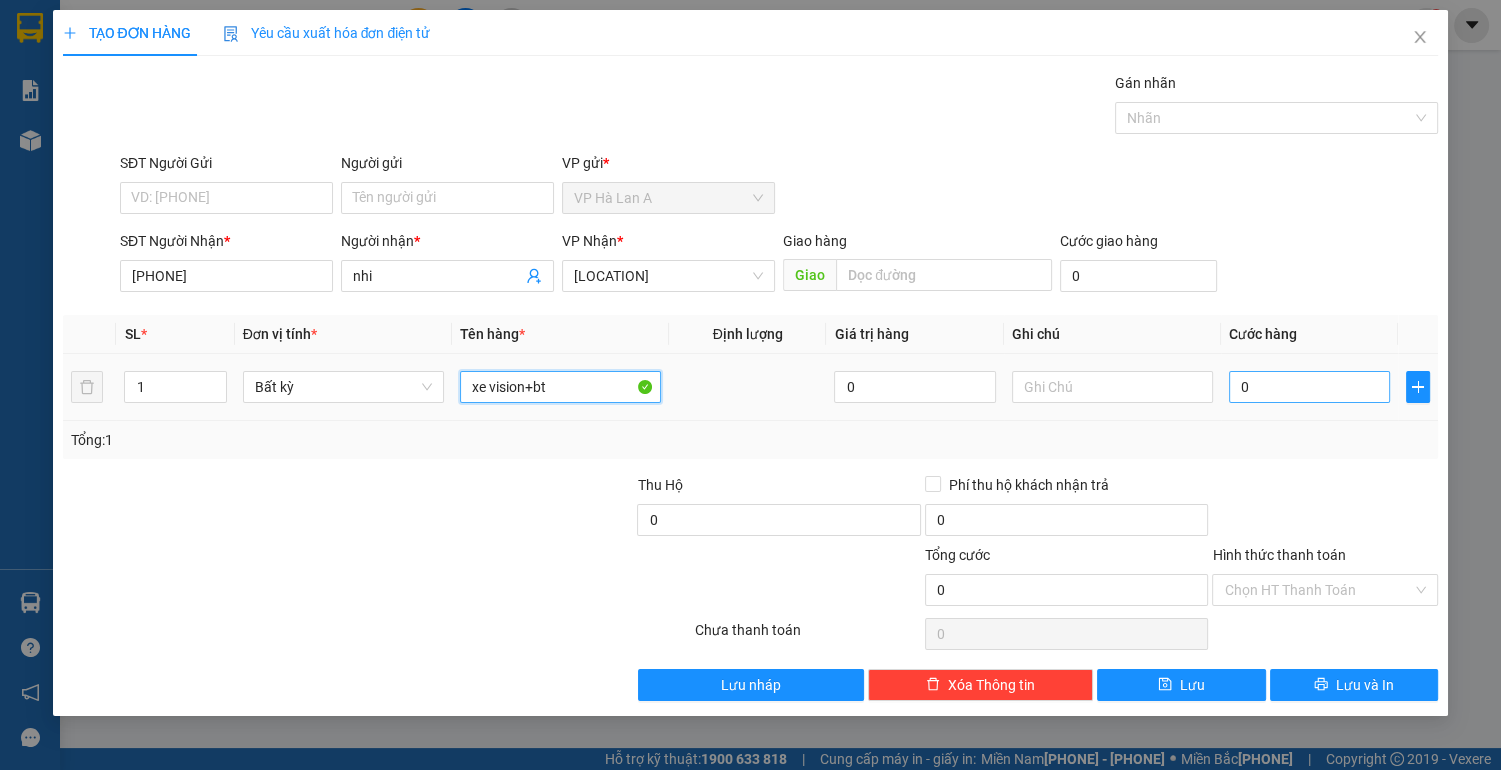 type on "xe vision+bt" 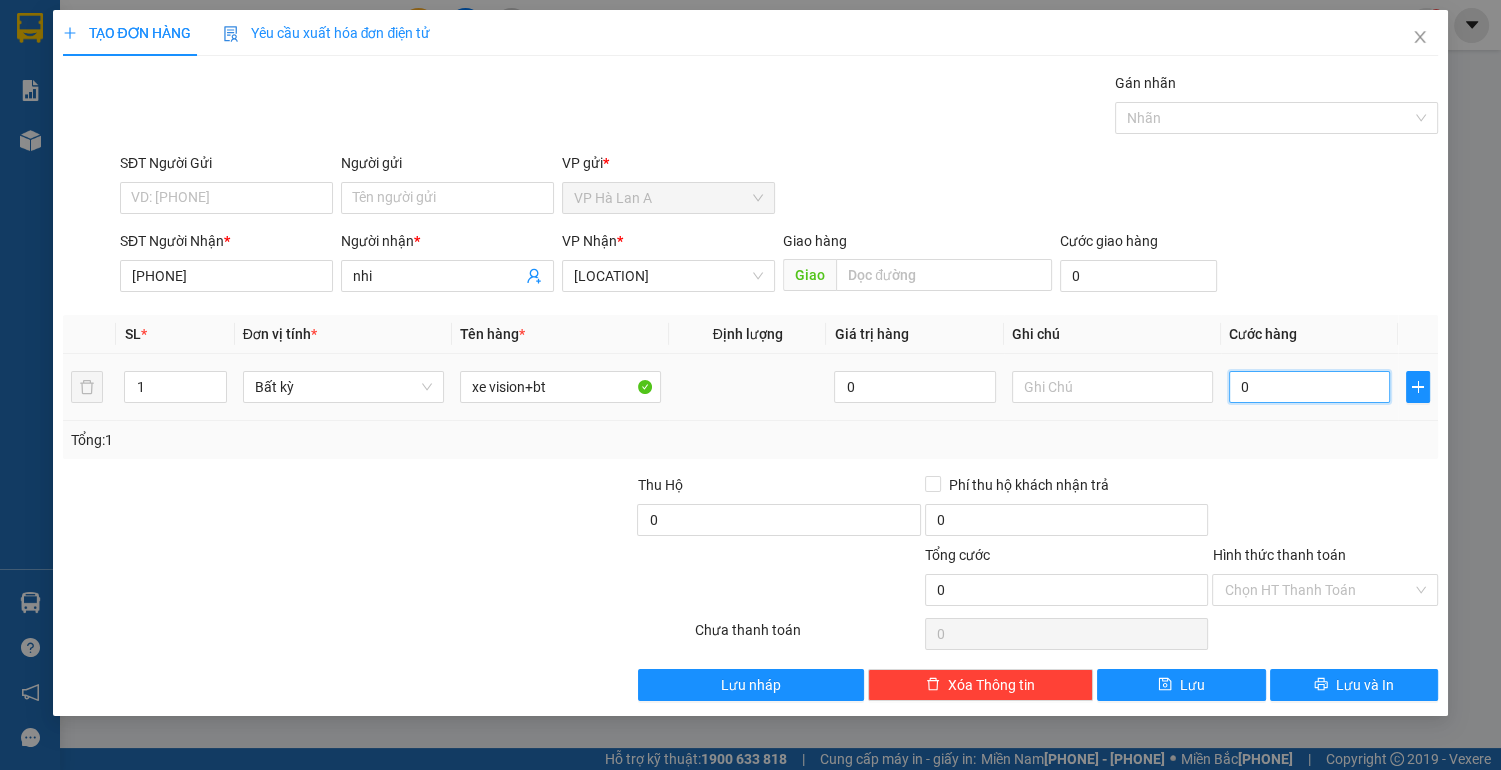 click on "0" at bounding box center (1310, 387) 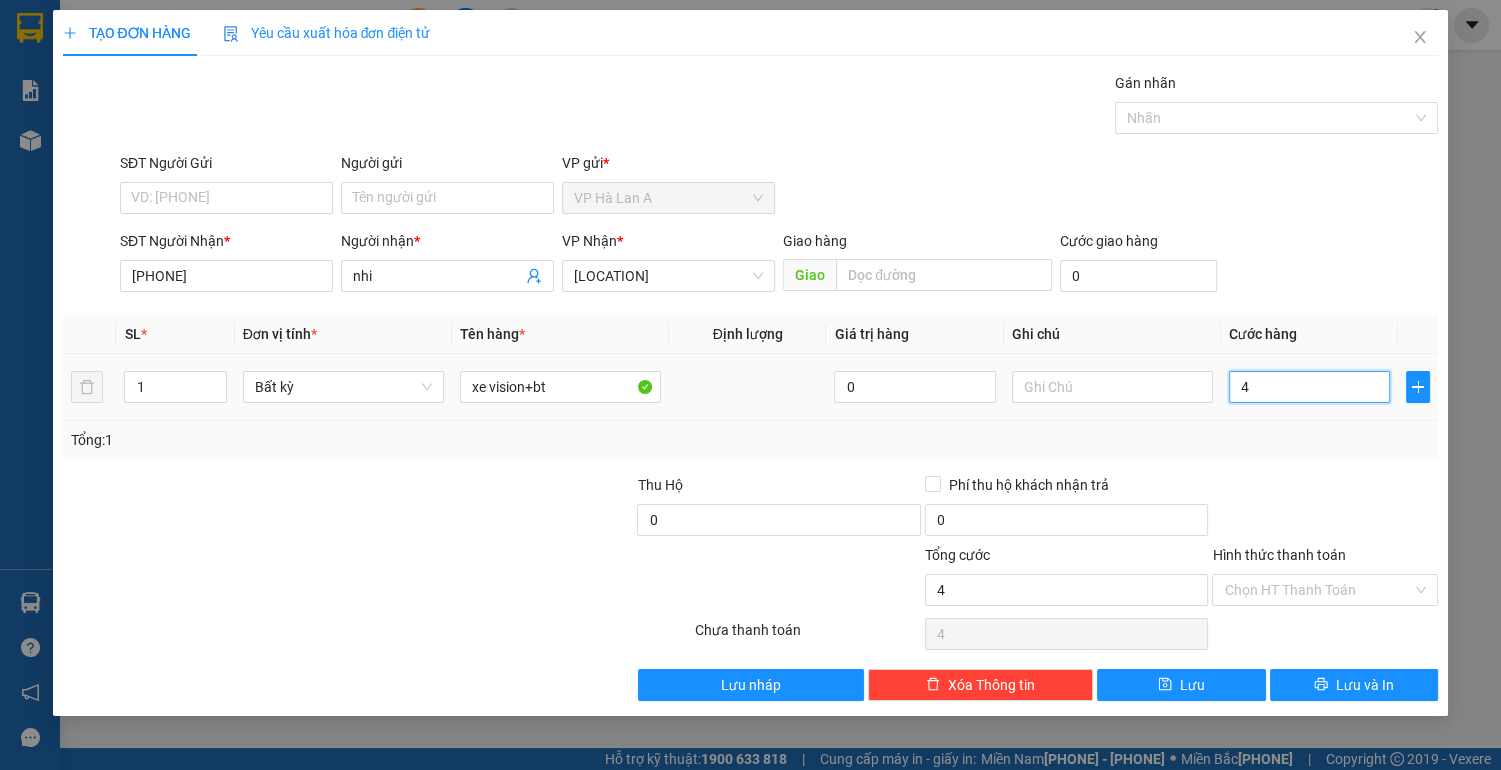 type on "40" 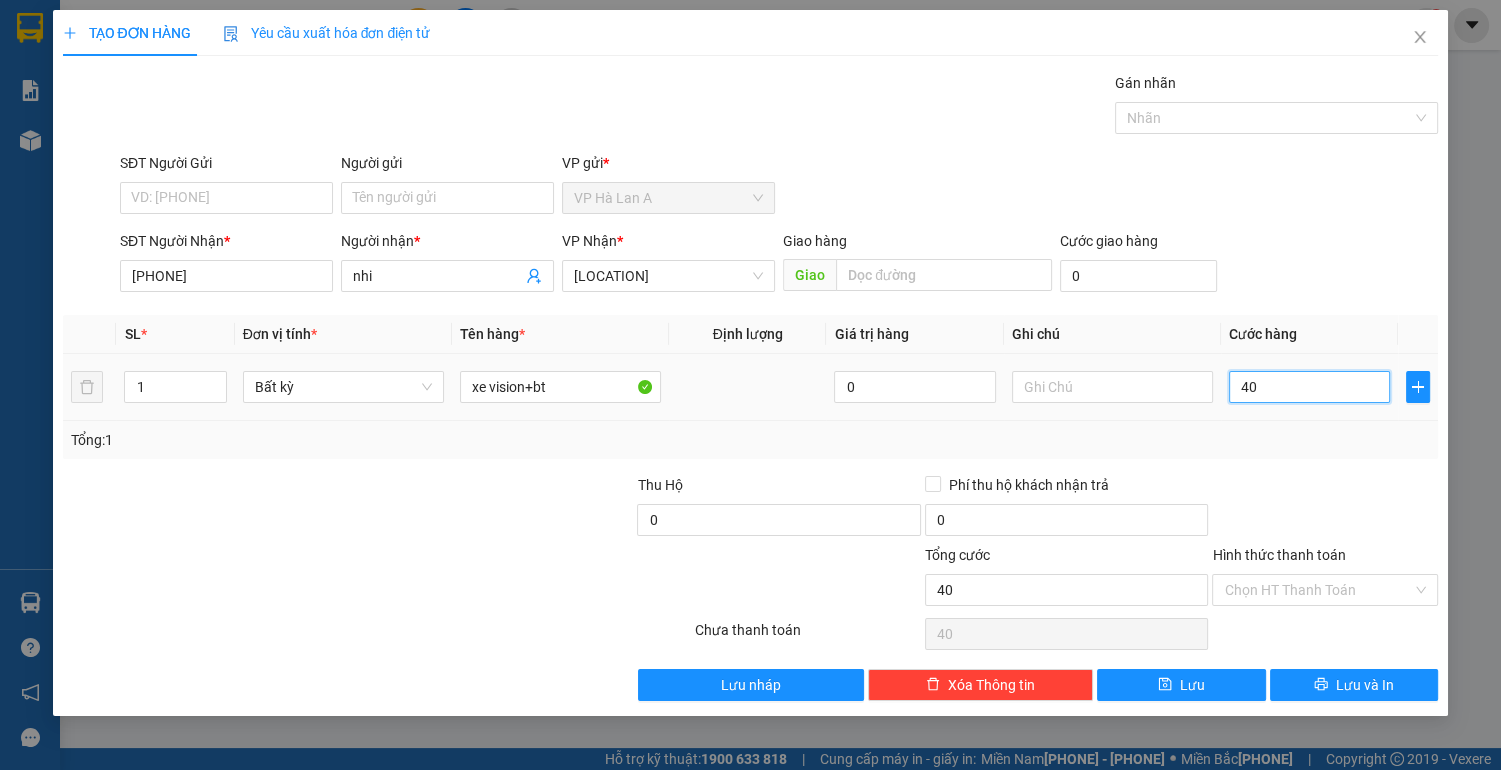 type on "400" 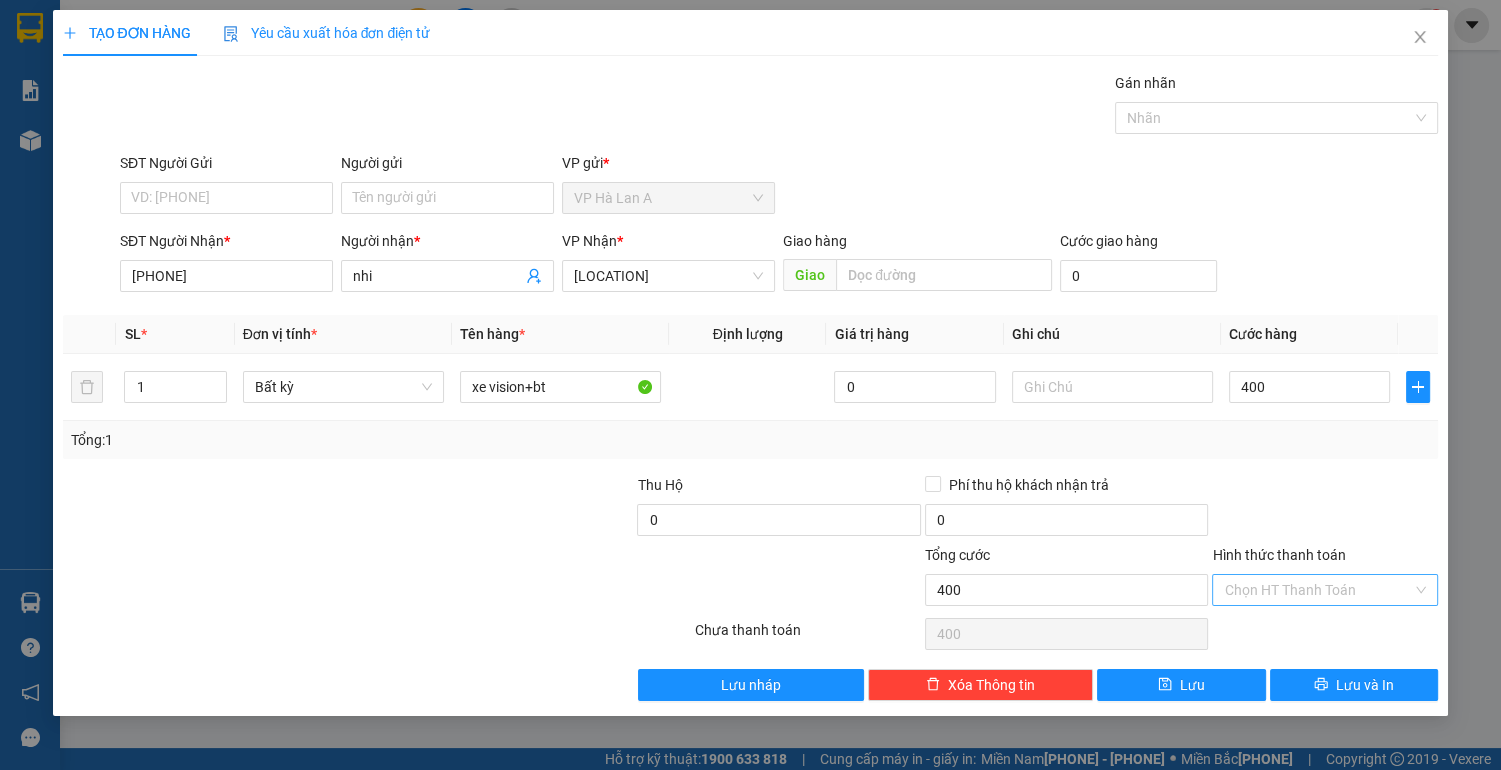 type on "[AMOUNT]" 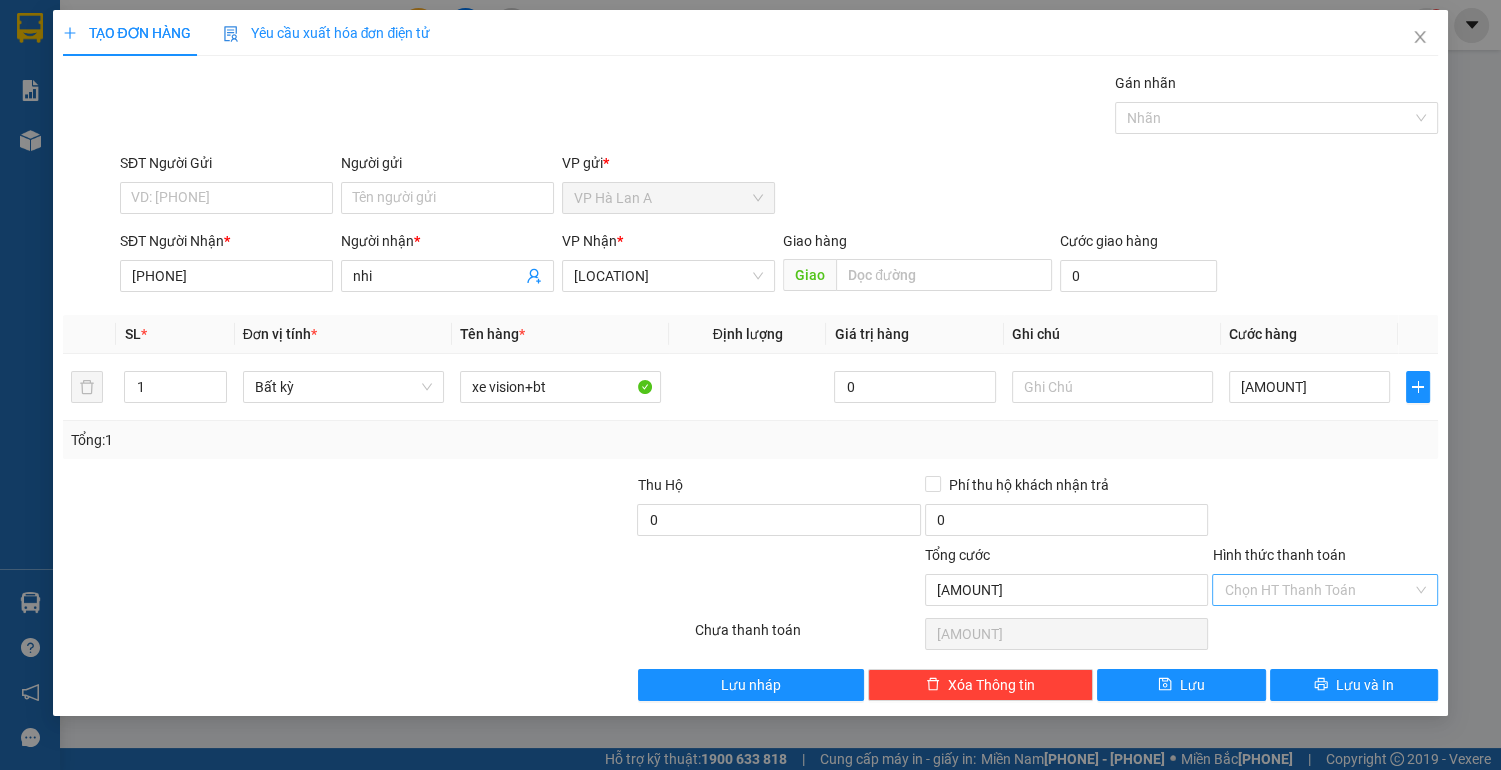 drag, startPoint x: 1332, startPoint y: 580, endPoint x: 1293, endPoint y: 603, distance: 45.276924 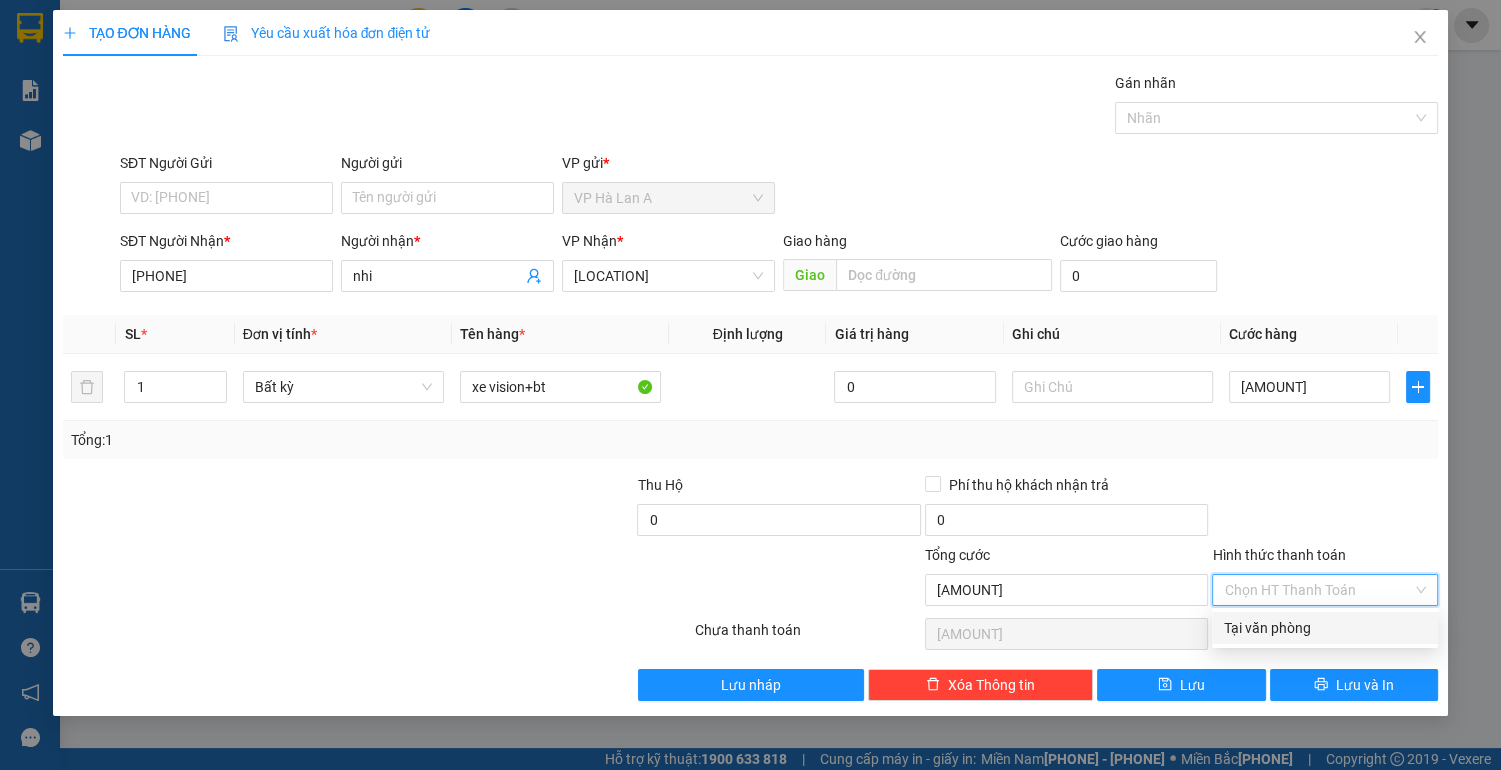 drag, startPoint x: 1296, startPoint y: 636, endPoint x: 1242, endPoint y: 652, distance: 56.32051 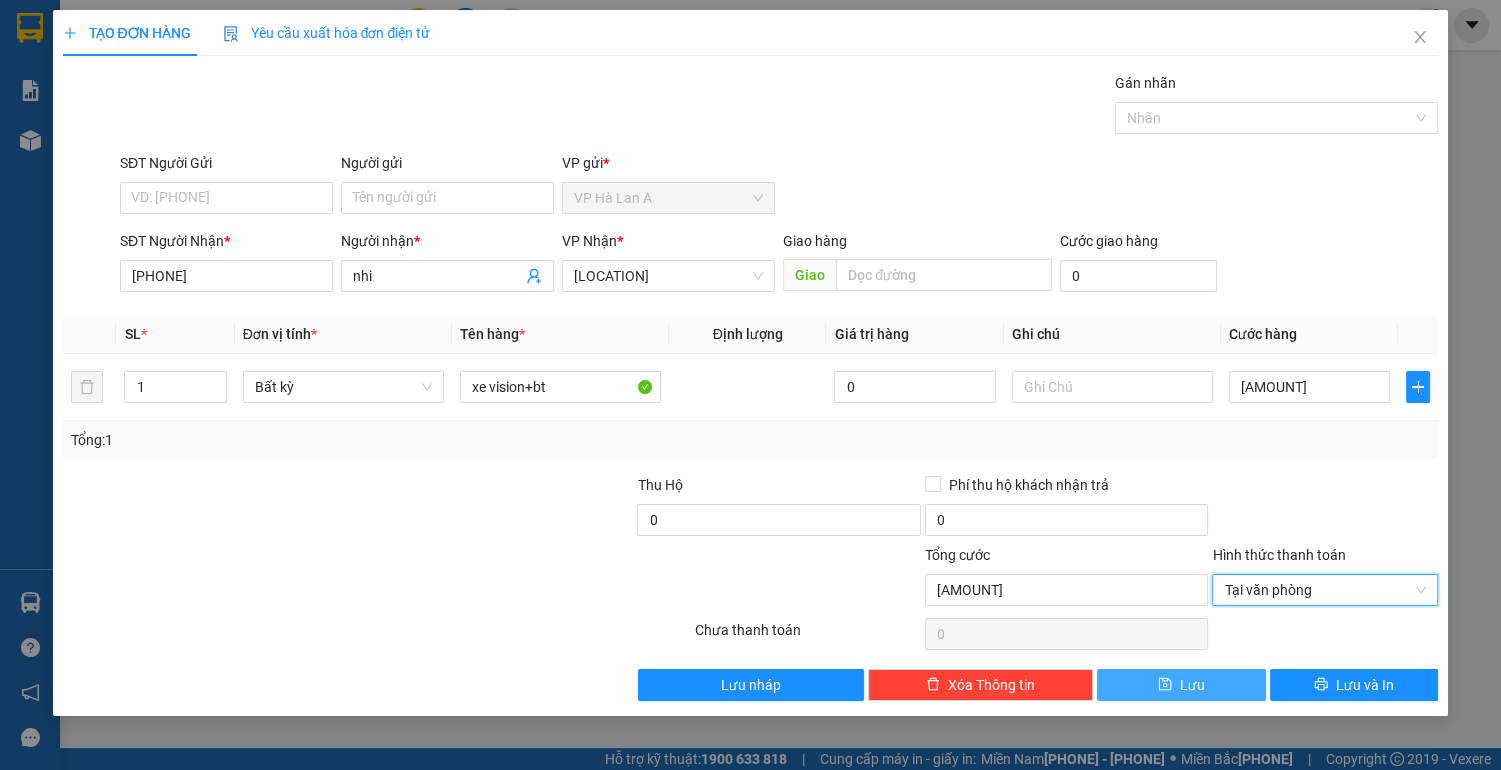 click on "Lưu" at bounding box center [1181, 685] 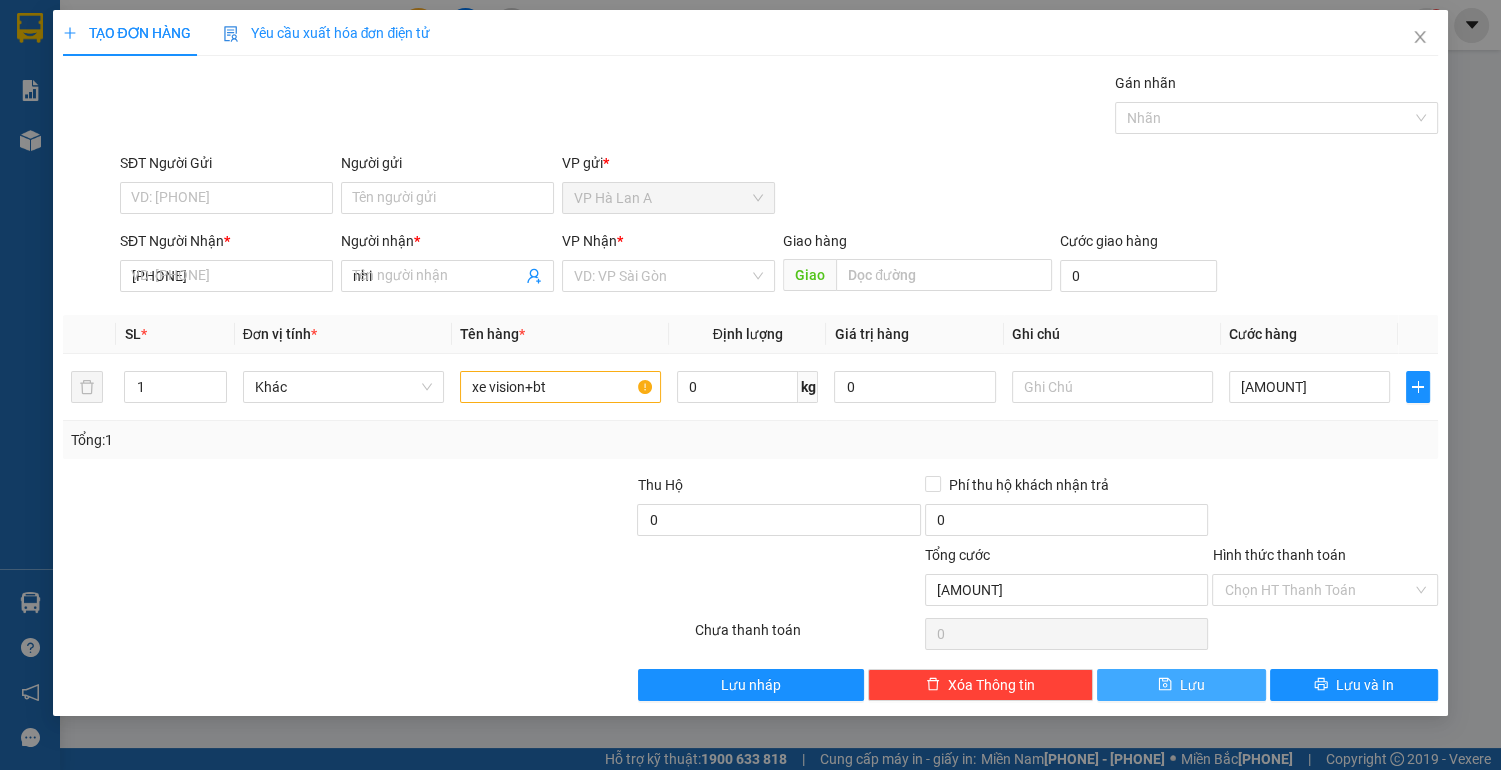 type 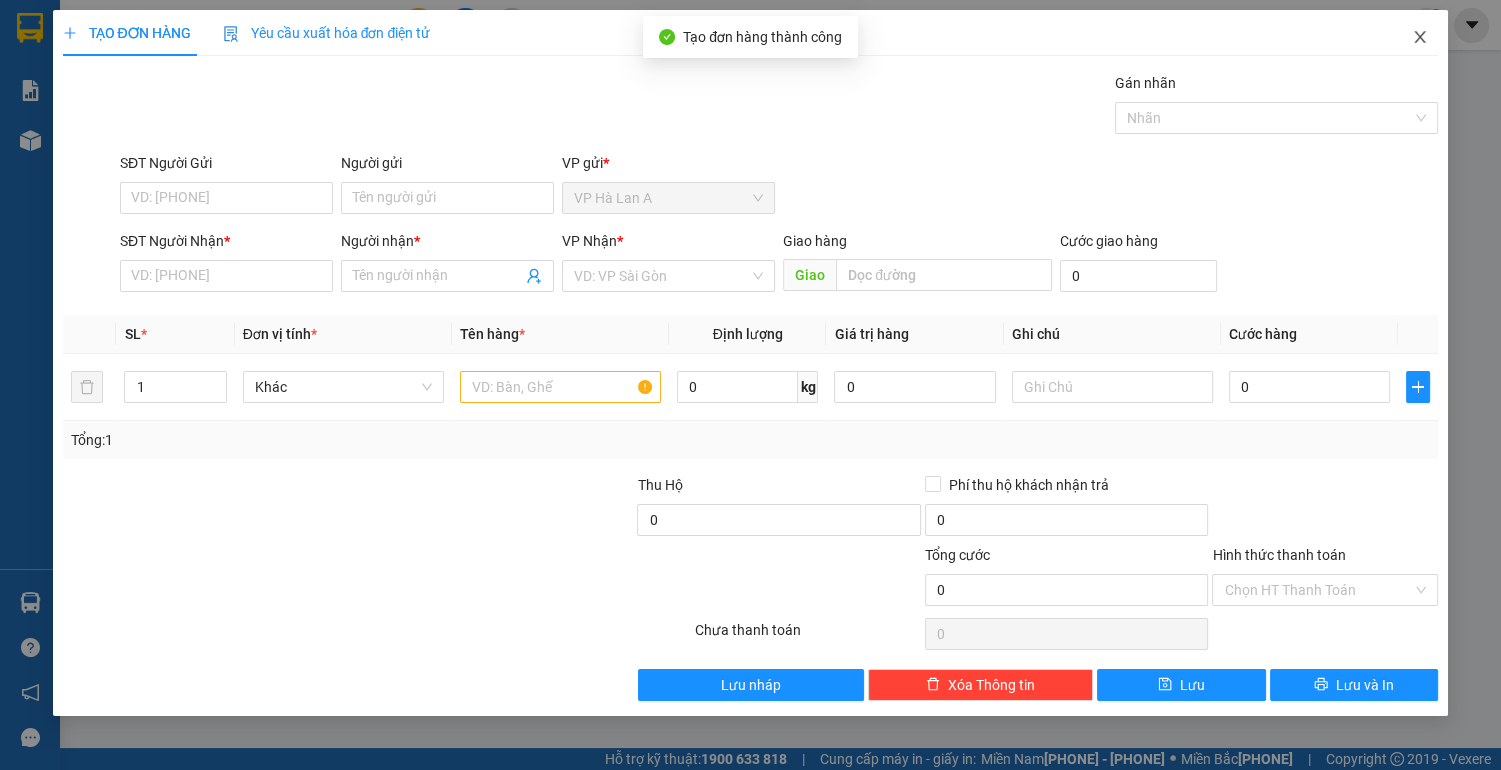 click at bounding box center [1420, 38] 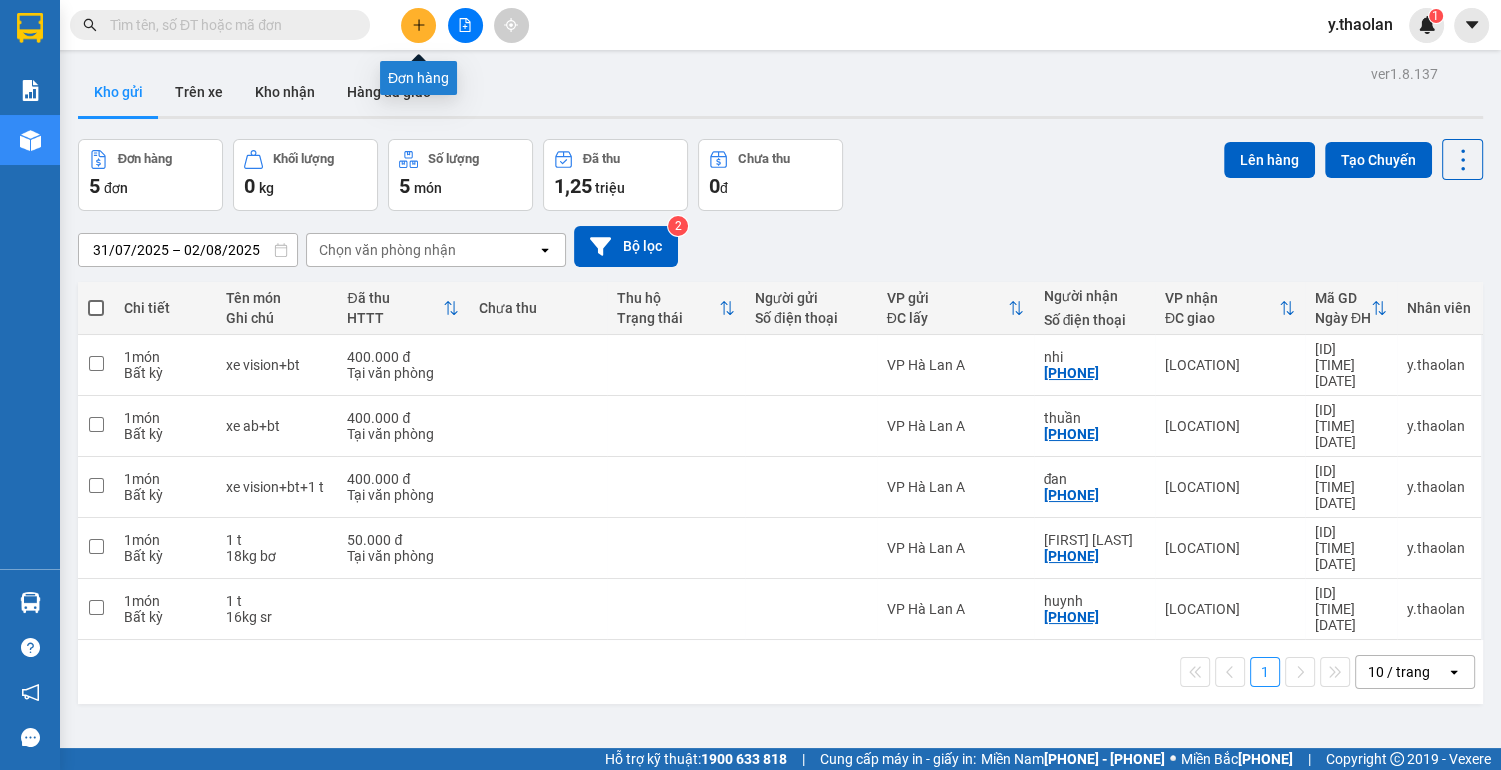 click 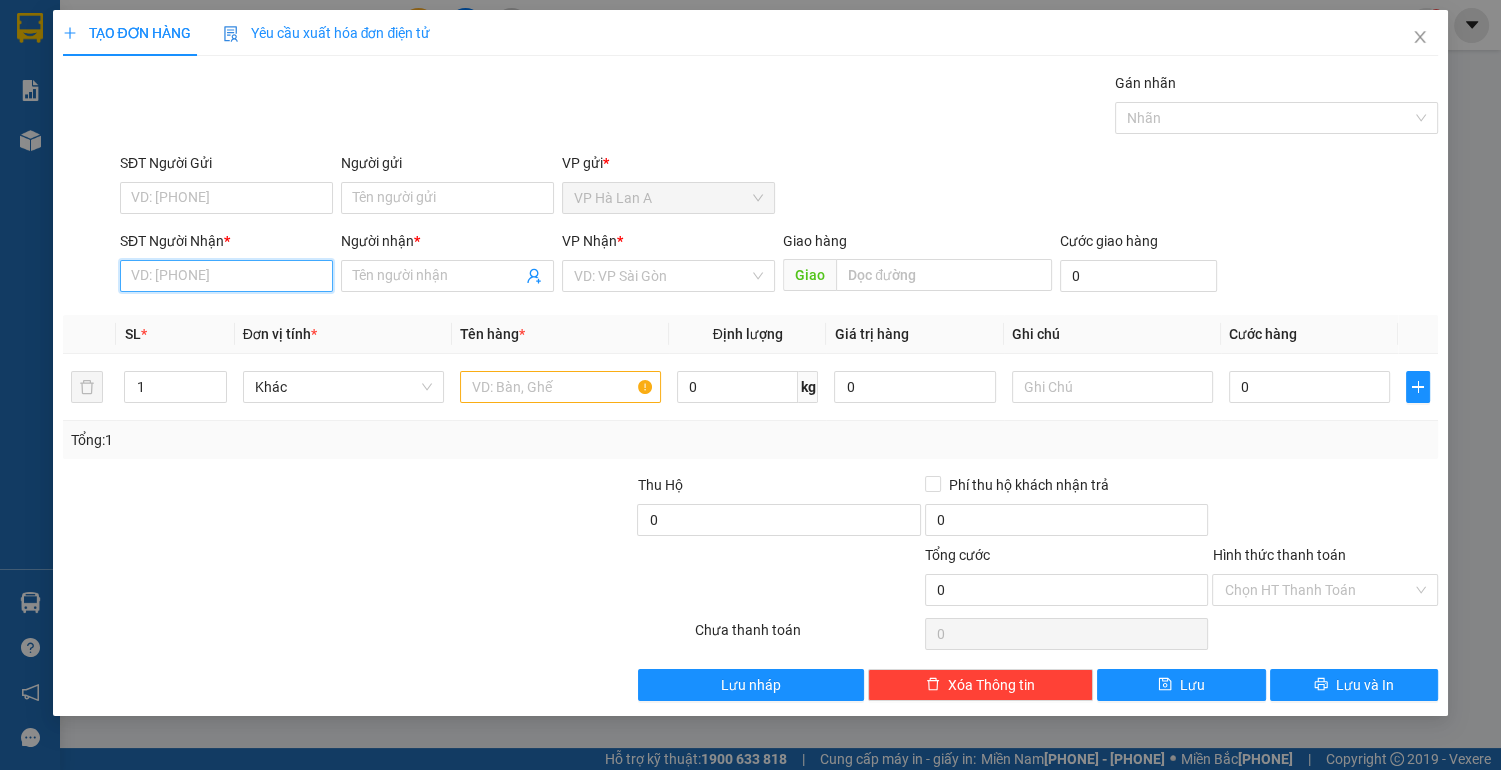 click on "SĐT Người Nhận  *" at bounding box center (226, 276) 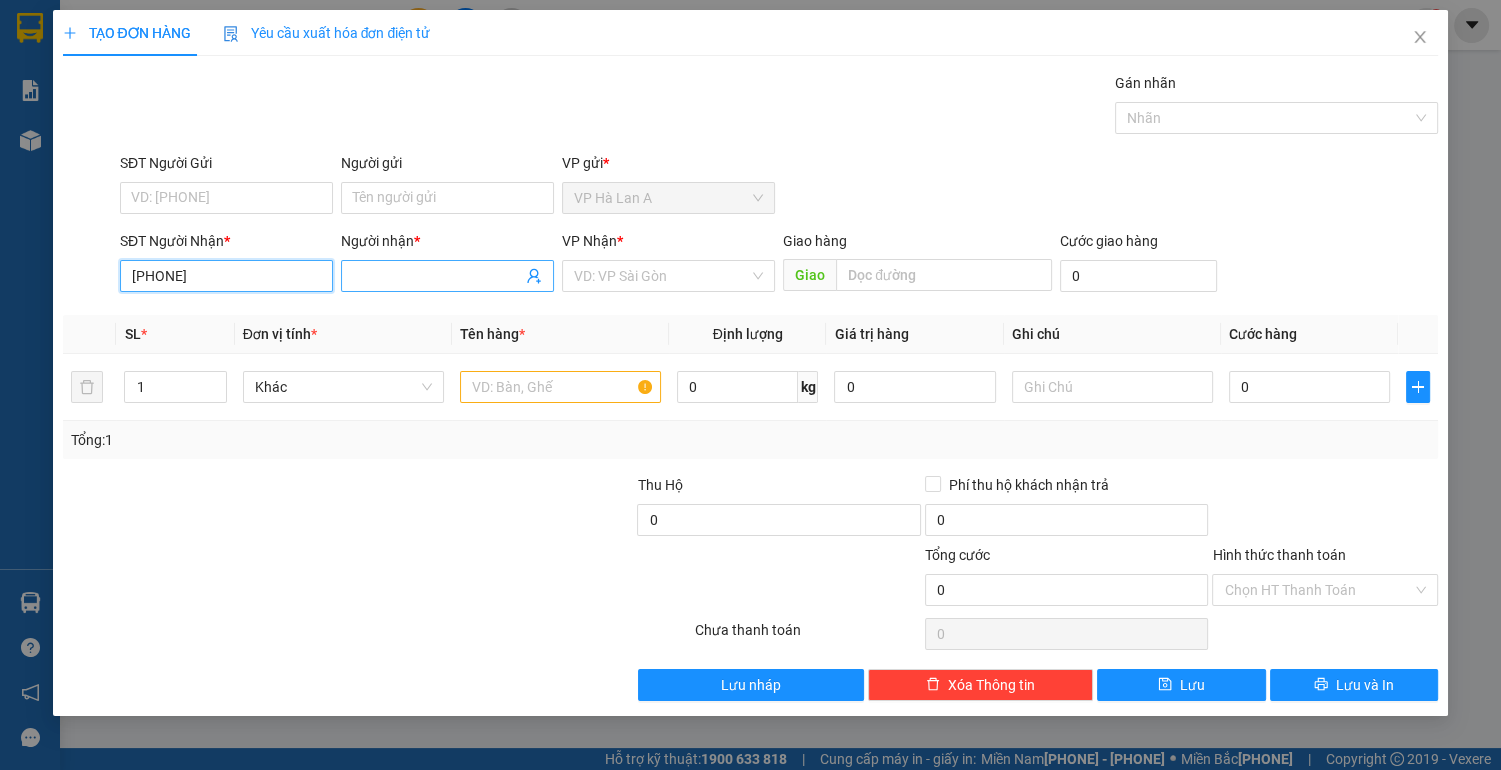 type on "[PHONE]" 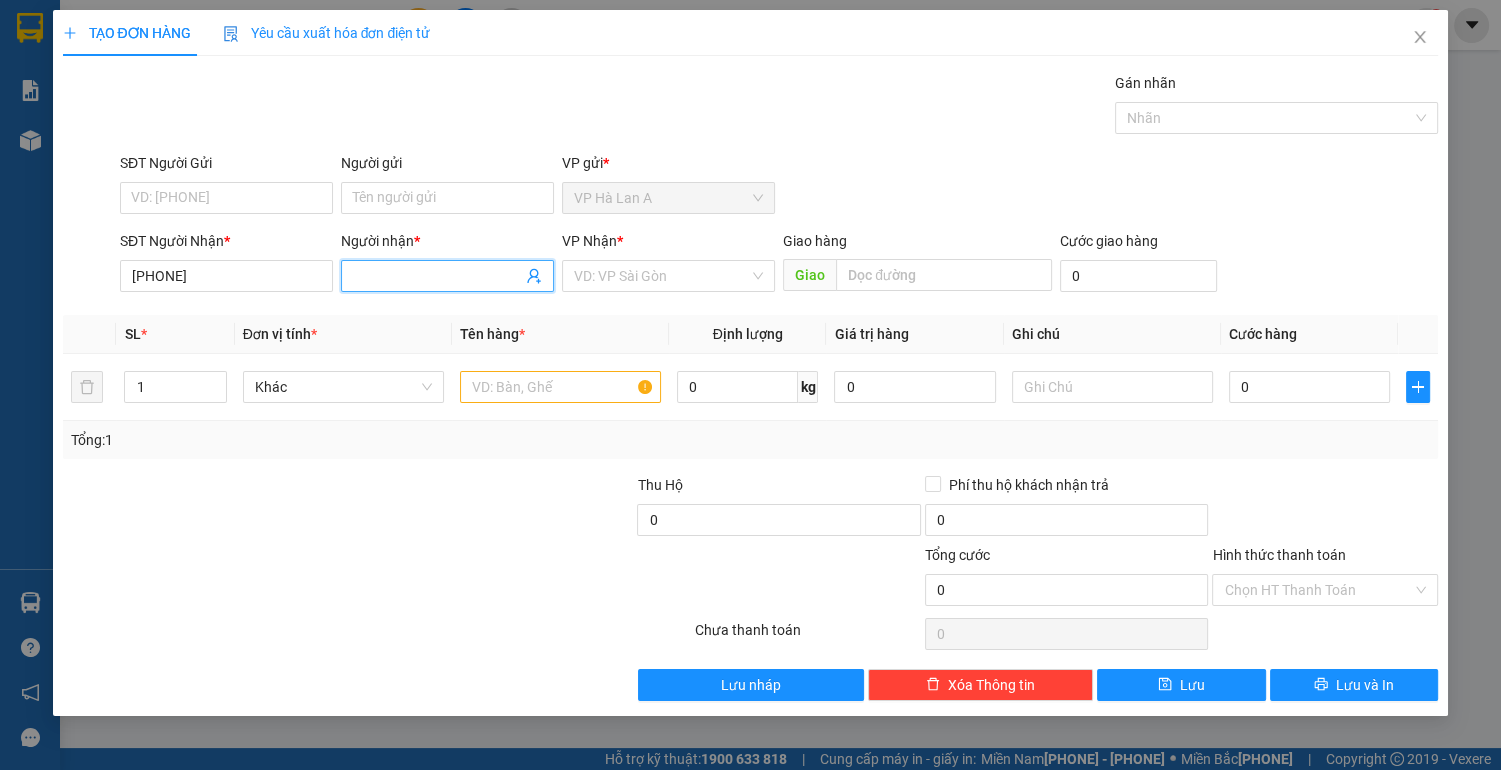 click at bounding box center (447, 276) 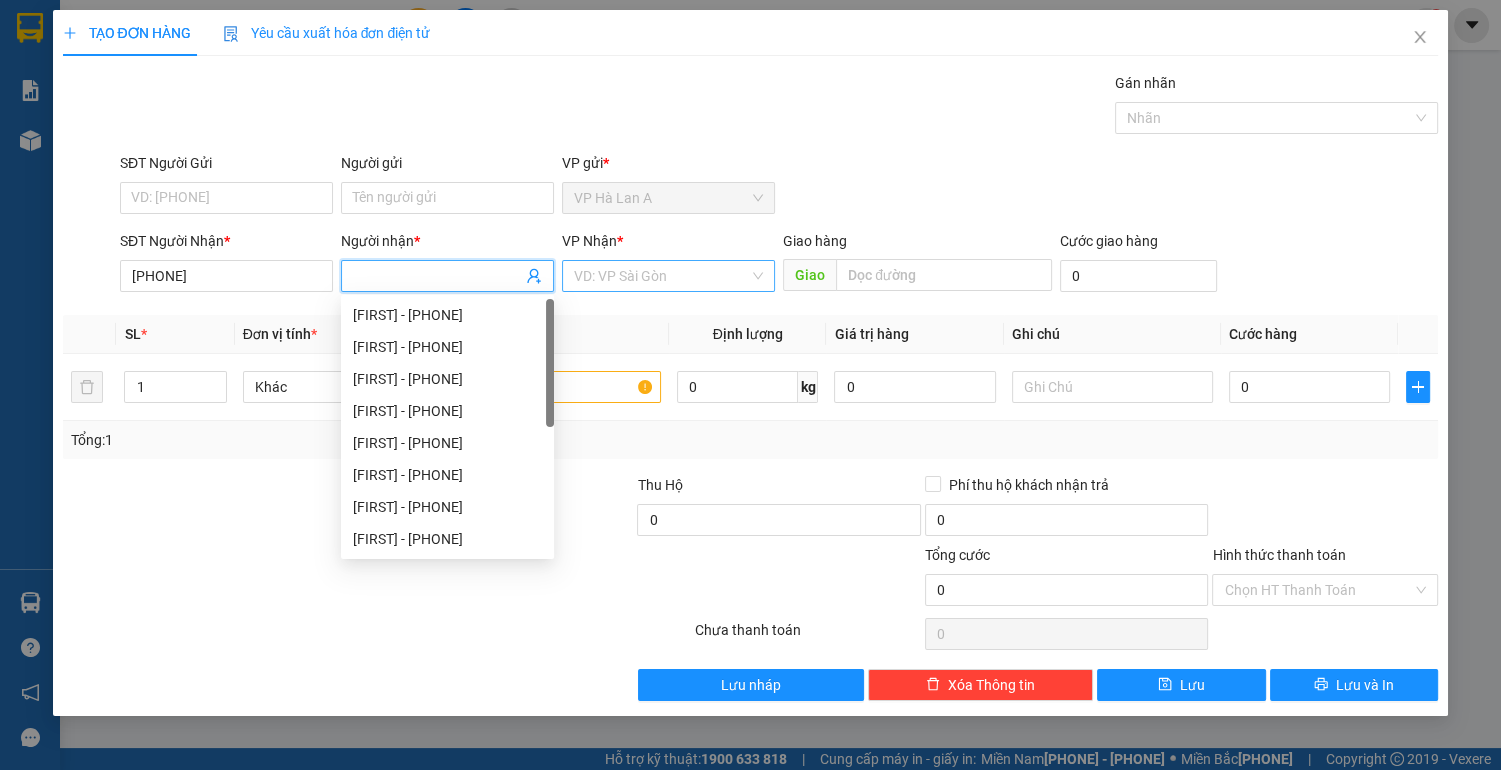 type 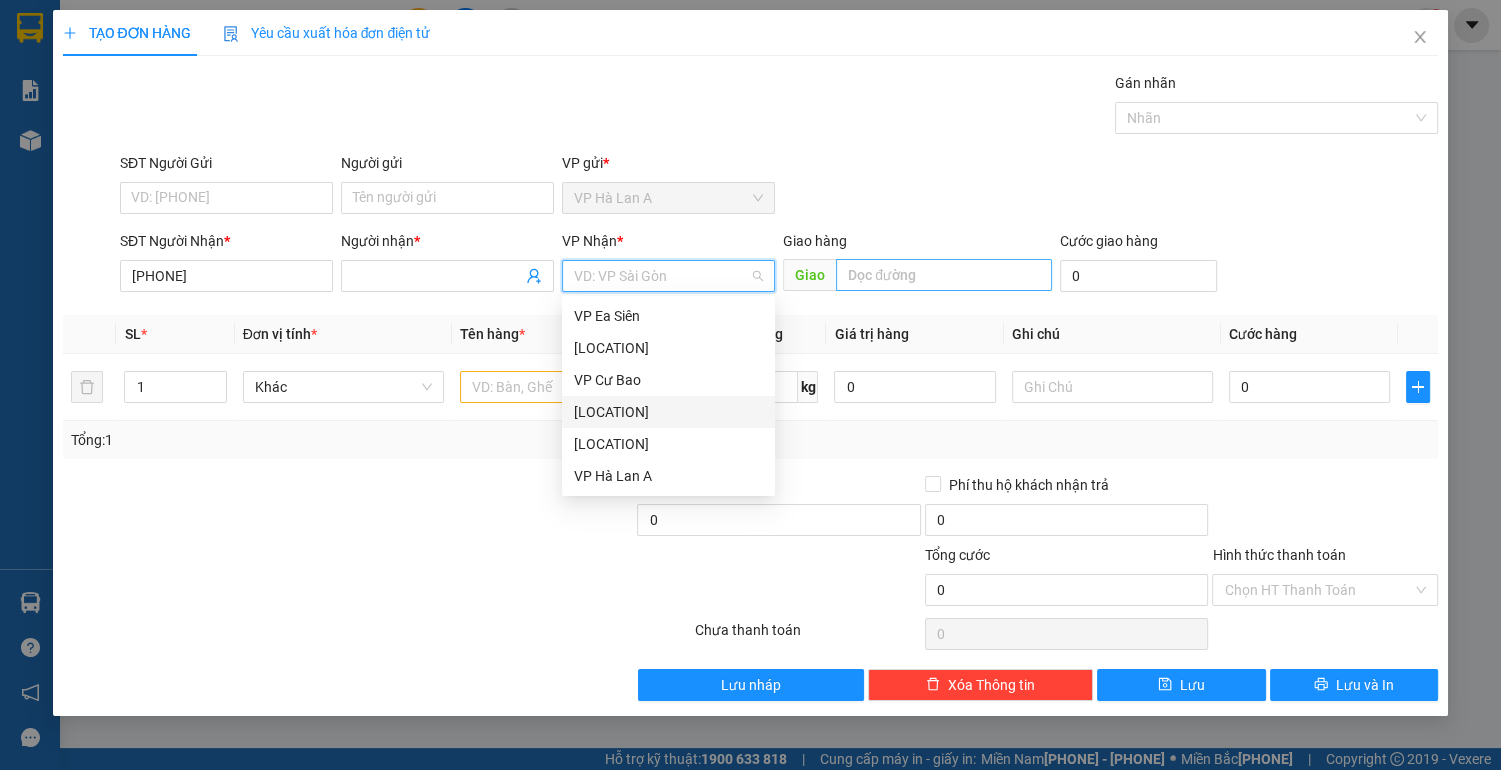 drag, startPoint x: 695, startPoint y: 415, endPoint x: 841, endPoint y: 275, distance: 202.27704 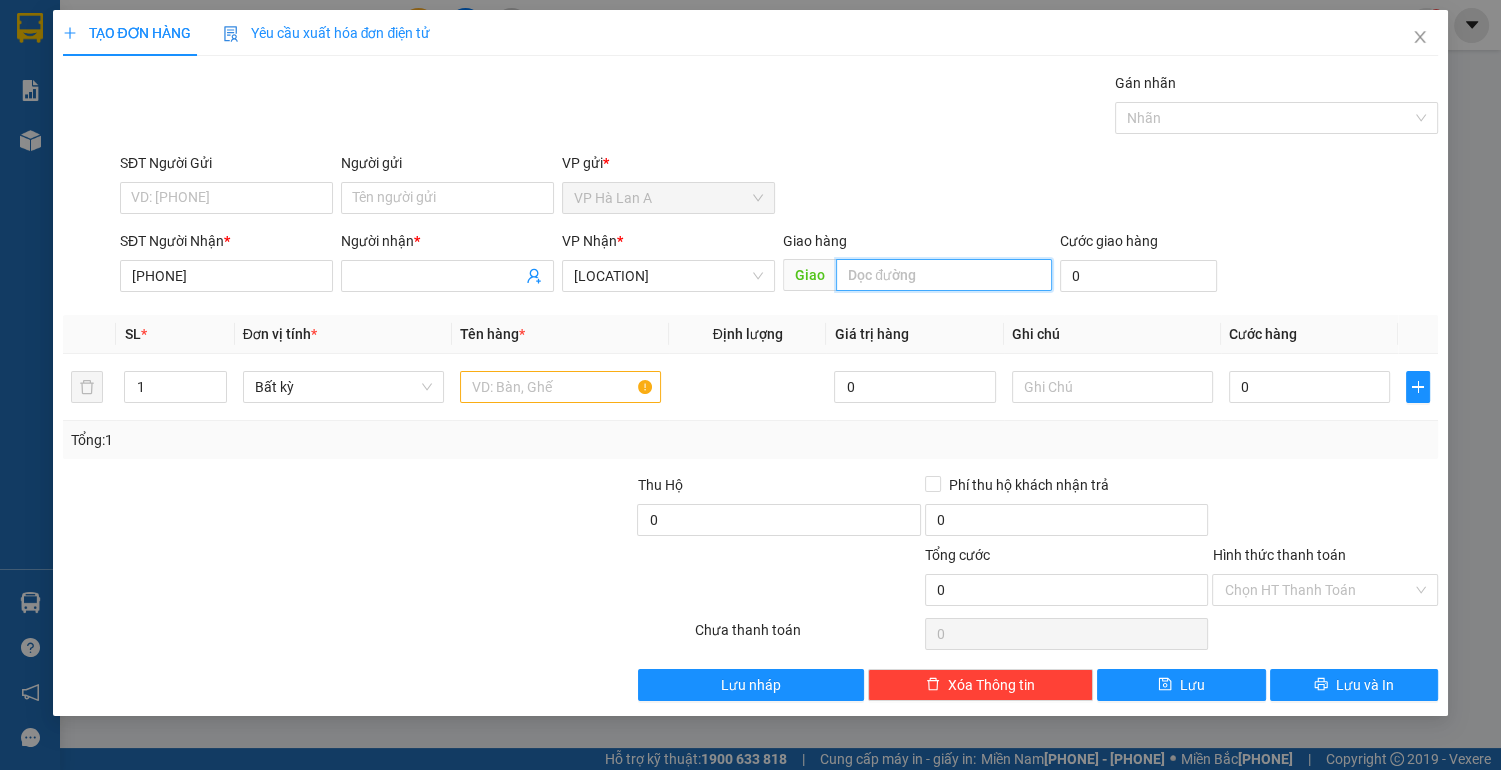 click at bounding box center [943, 275] 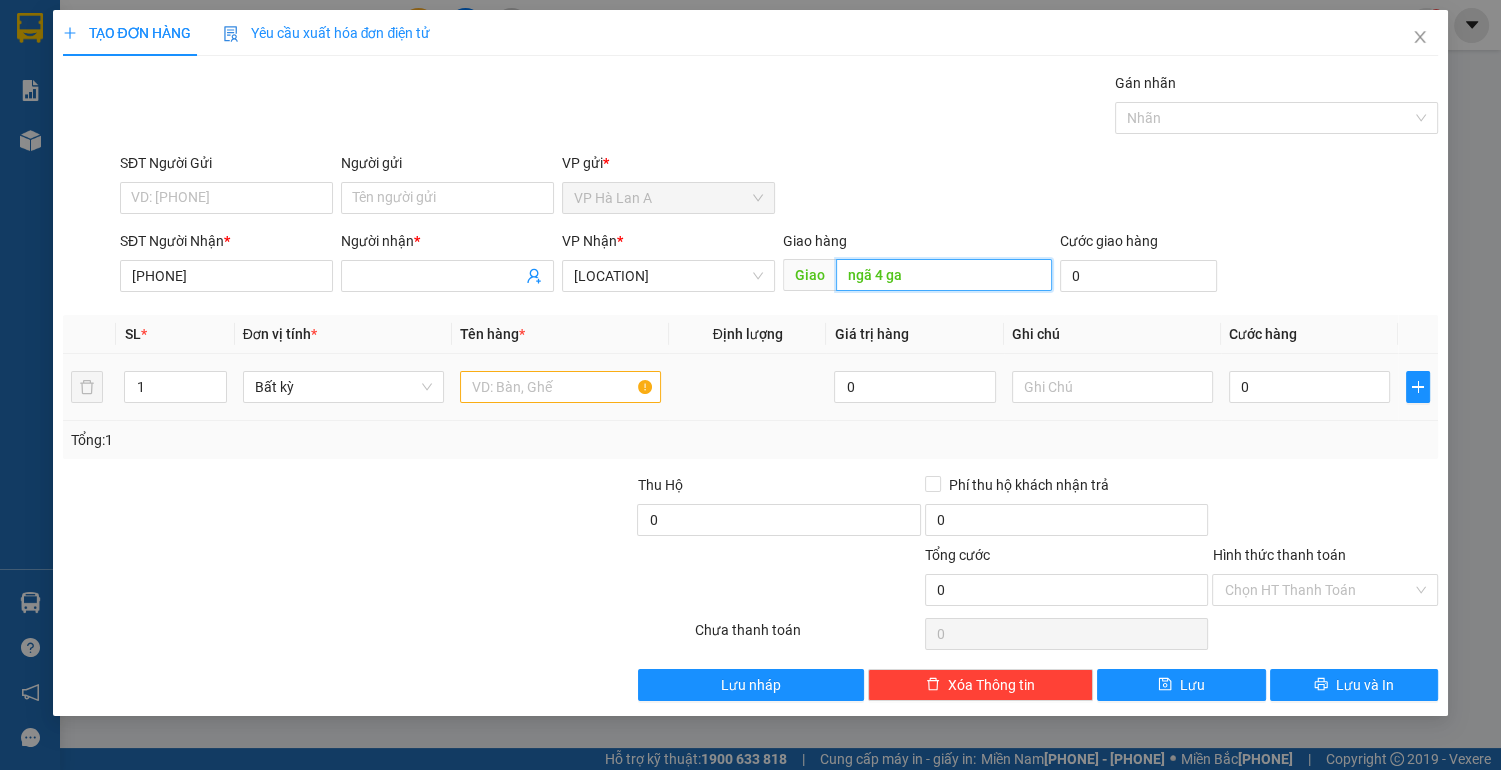 type on "ngã 4 ga" 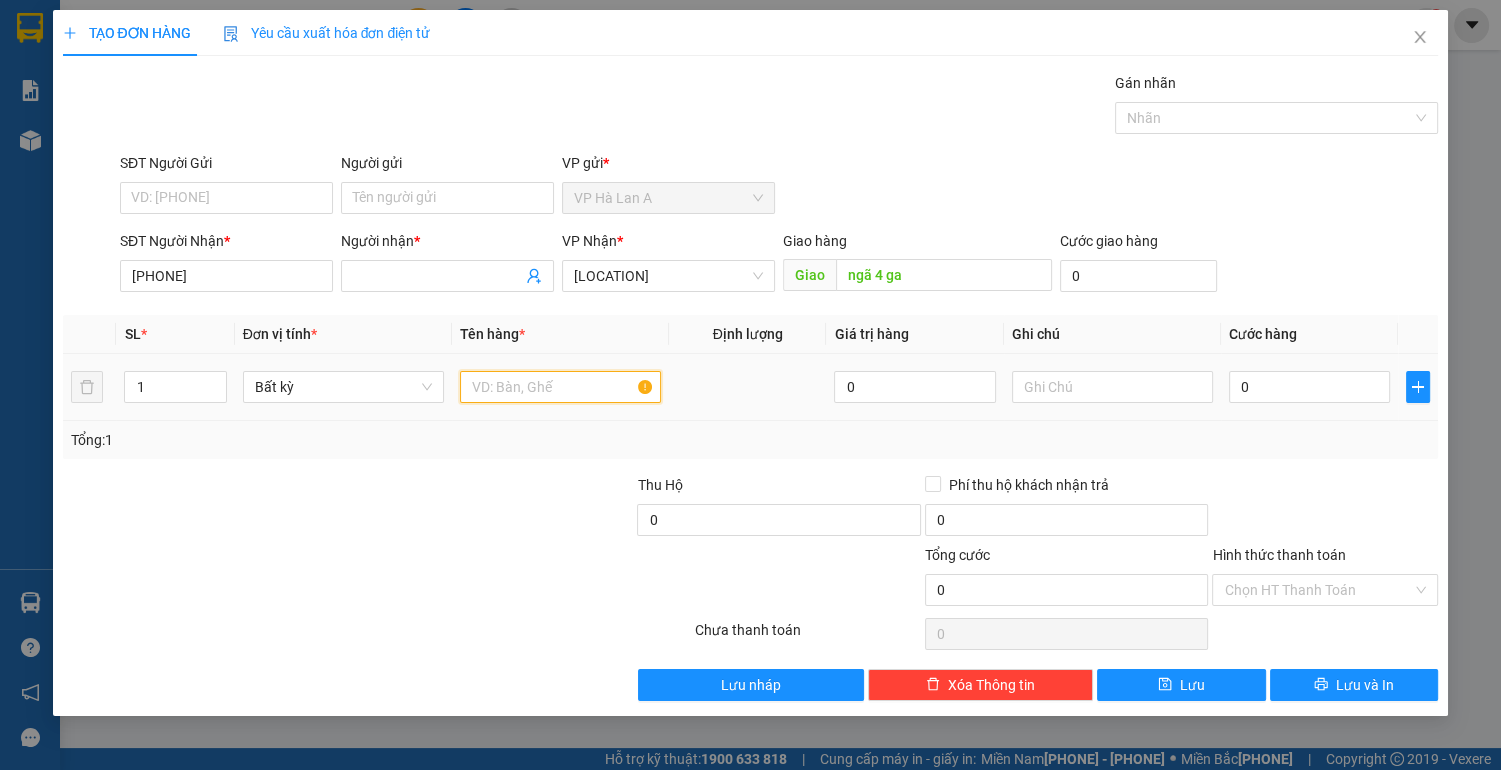 click at bounding box center [560, 387] 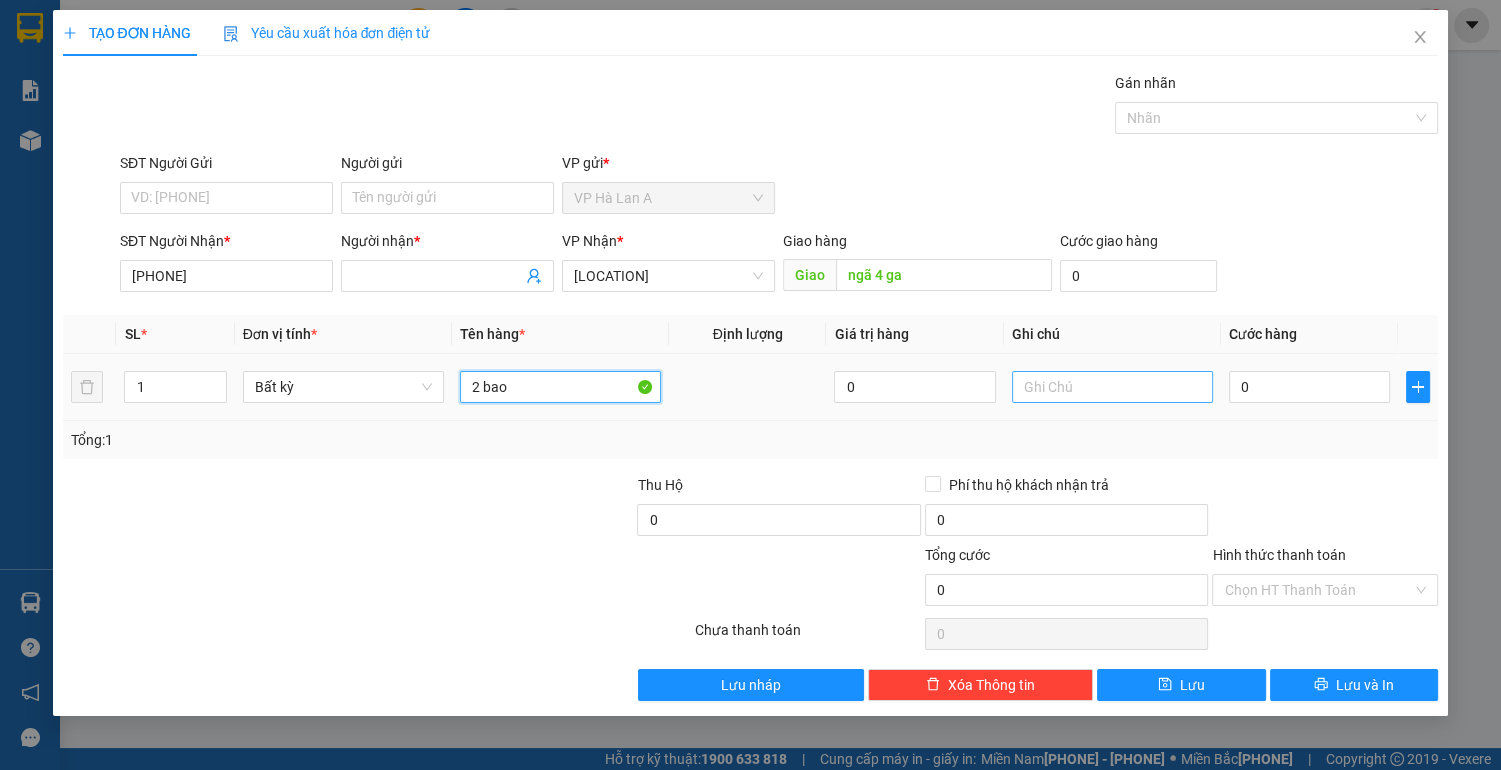 type on "2 bao" 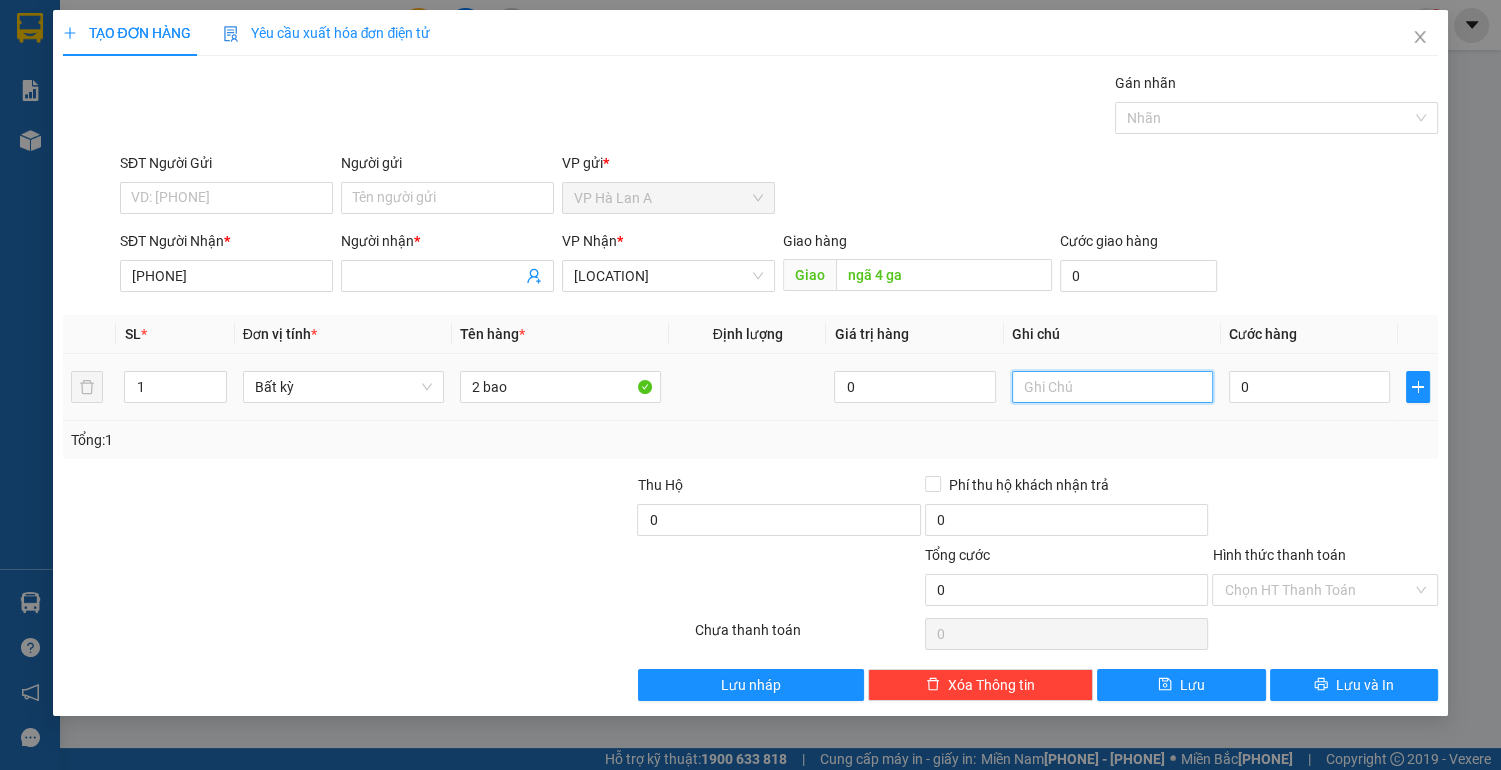click at bounding box center (1112, 387) 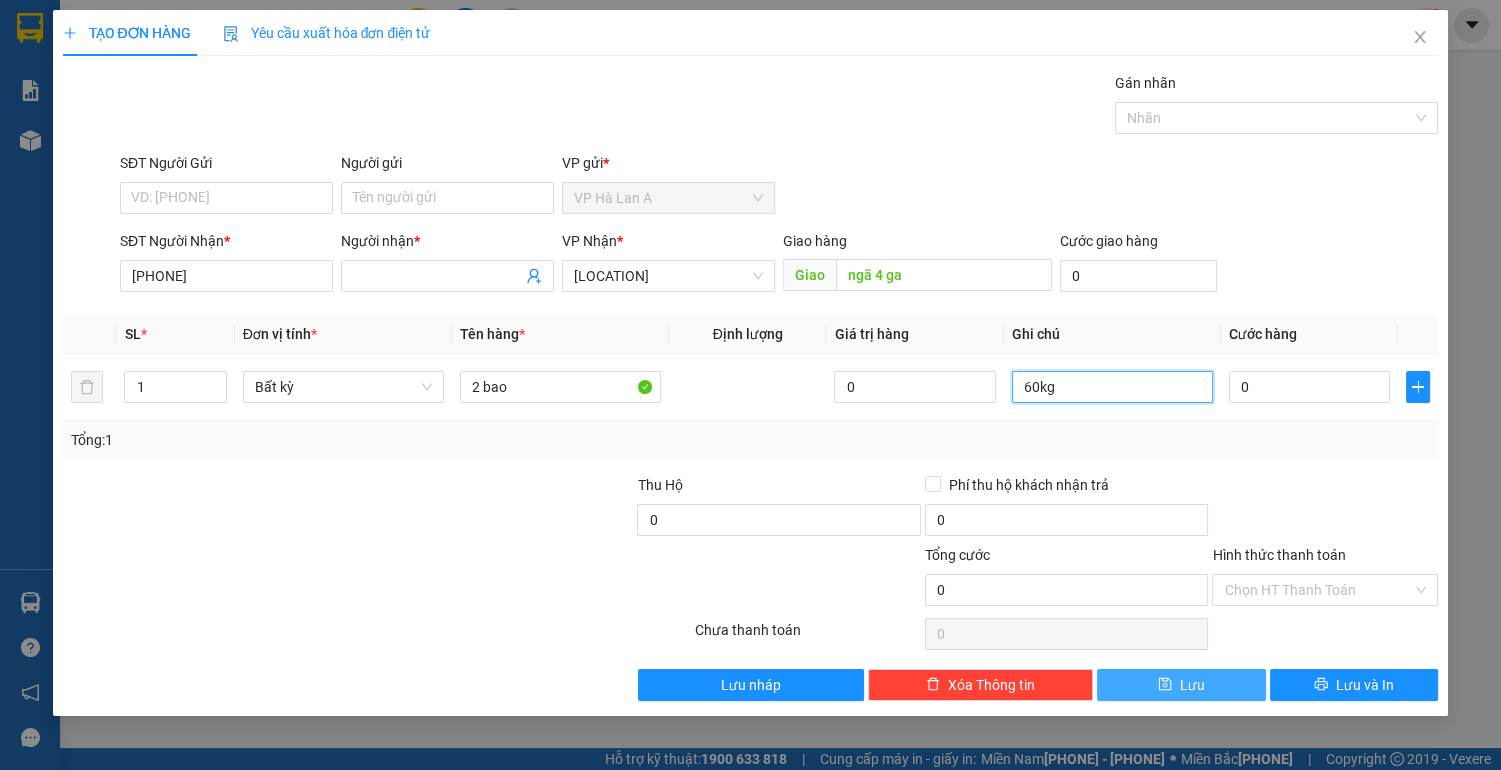 type on "60kg" 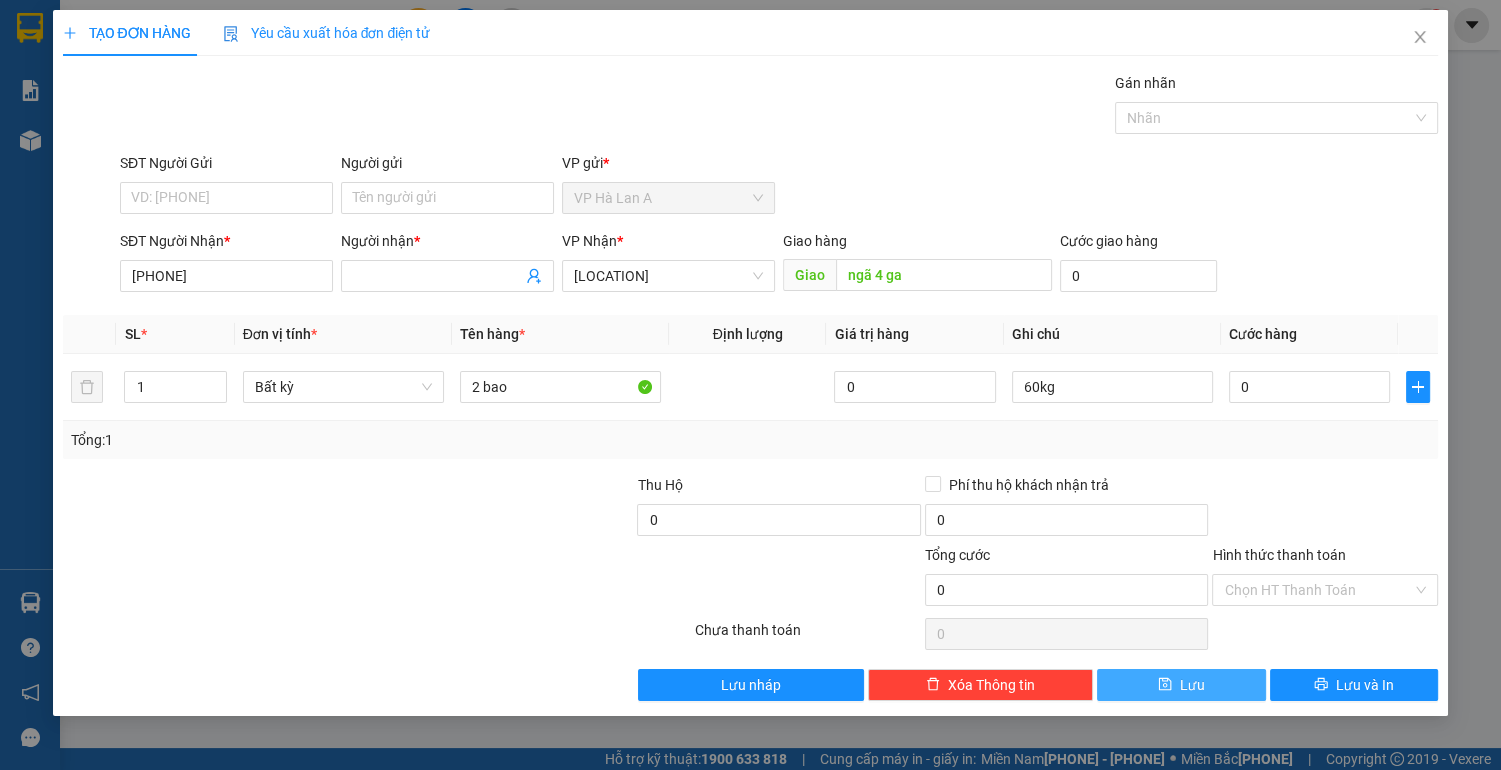 click on "Lưu" at bounding box center (1181, 685) 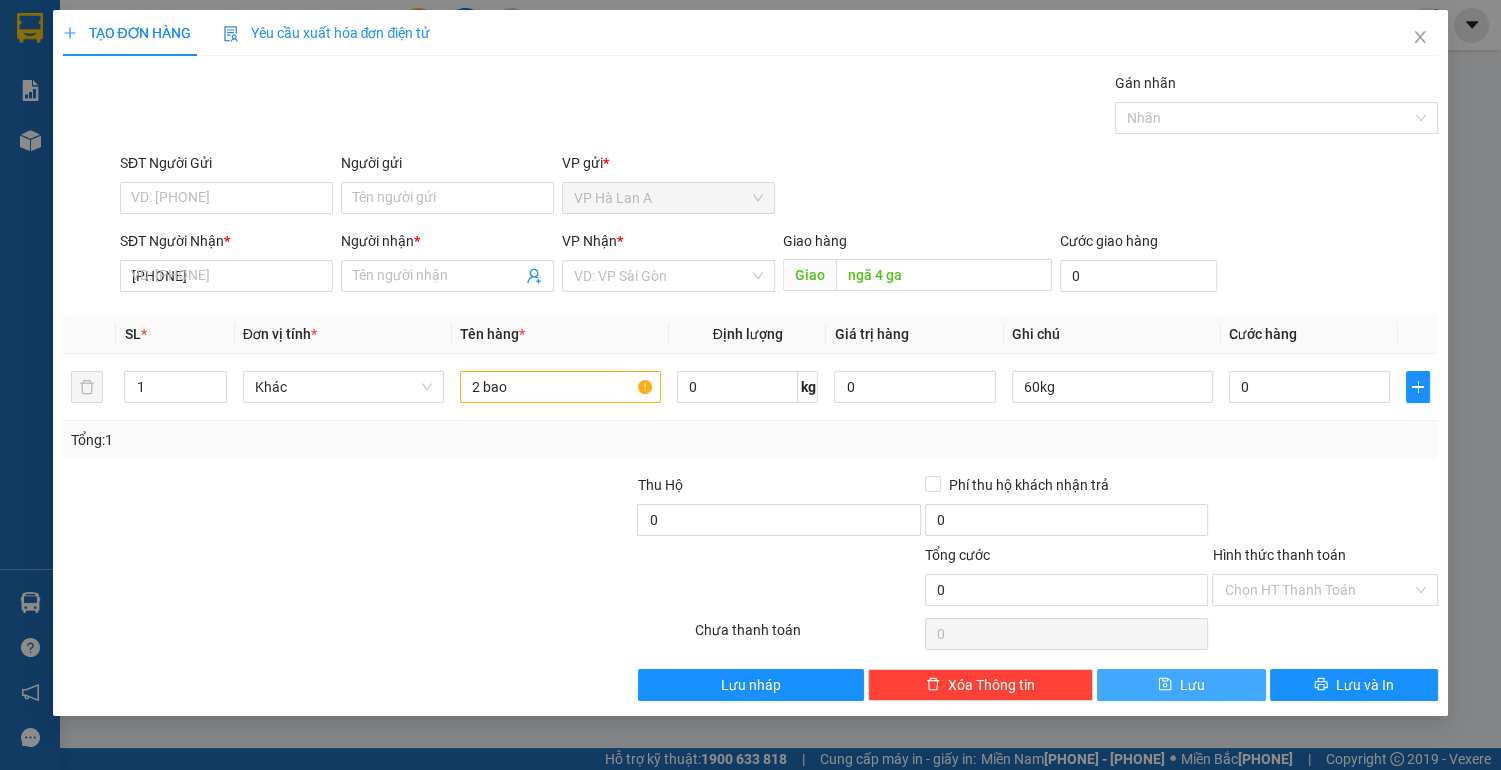 type 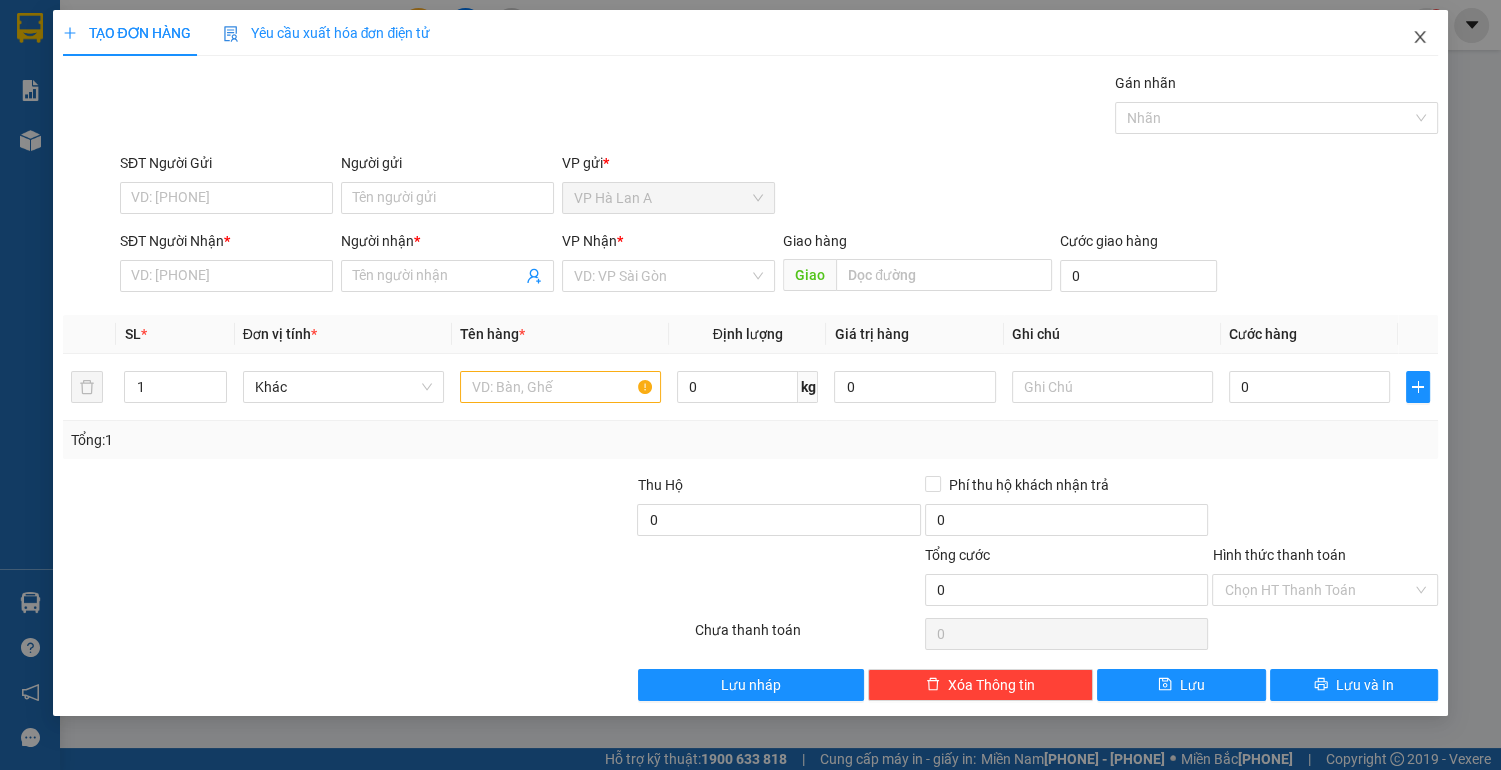 click 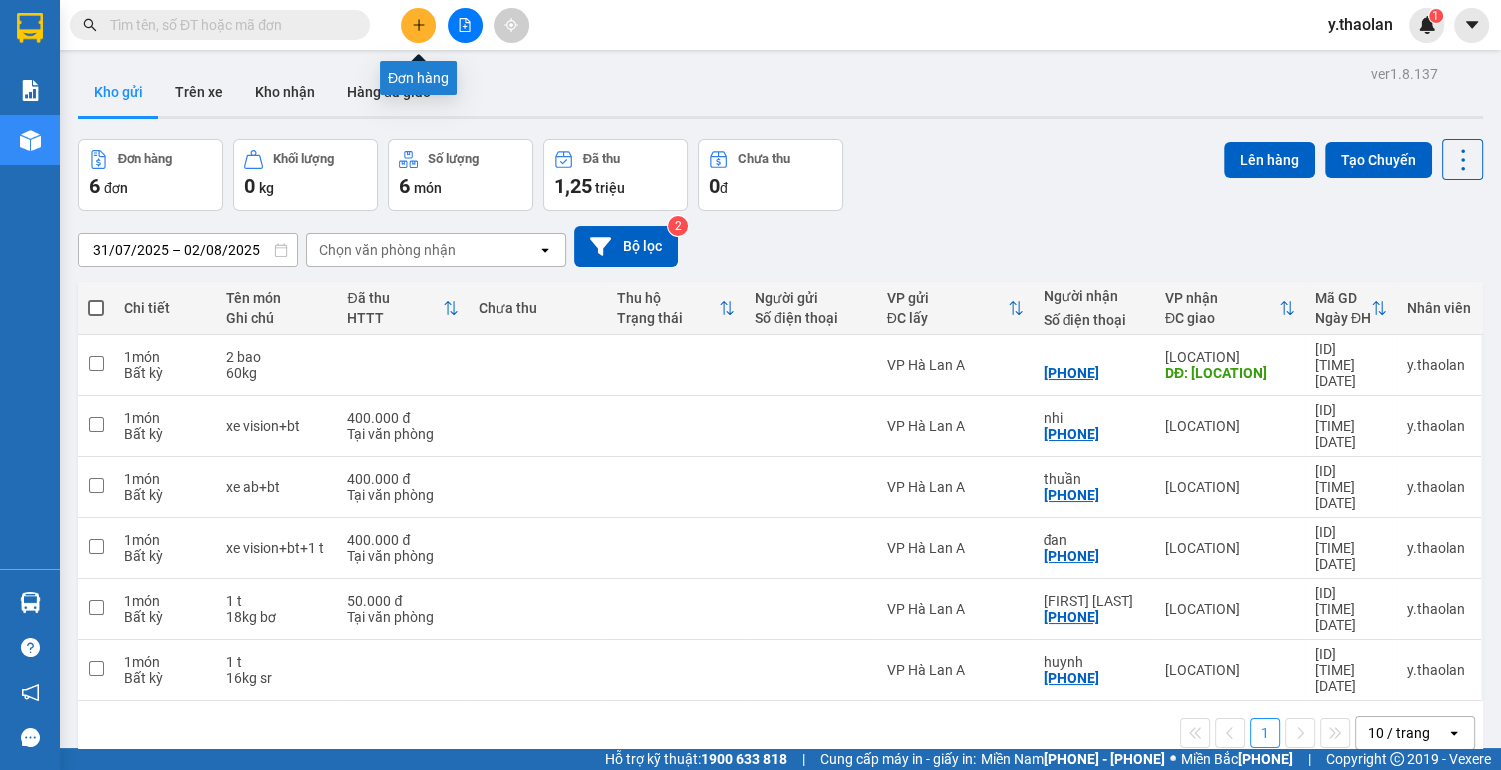 click at bounding box center [418, 25] 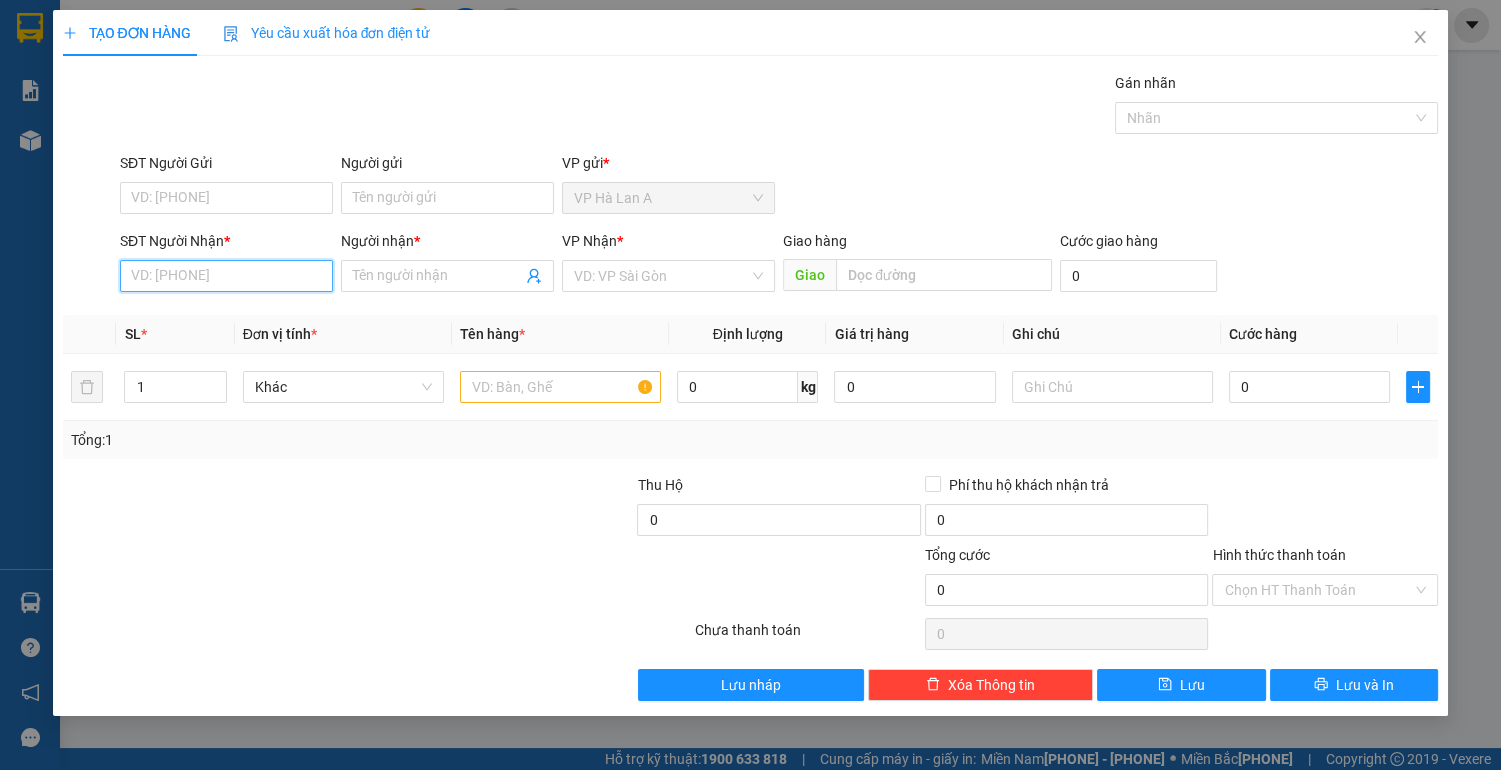 click on "SĐT Người Nhận  *" at bounding box center [226, 276] 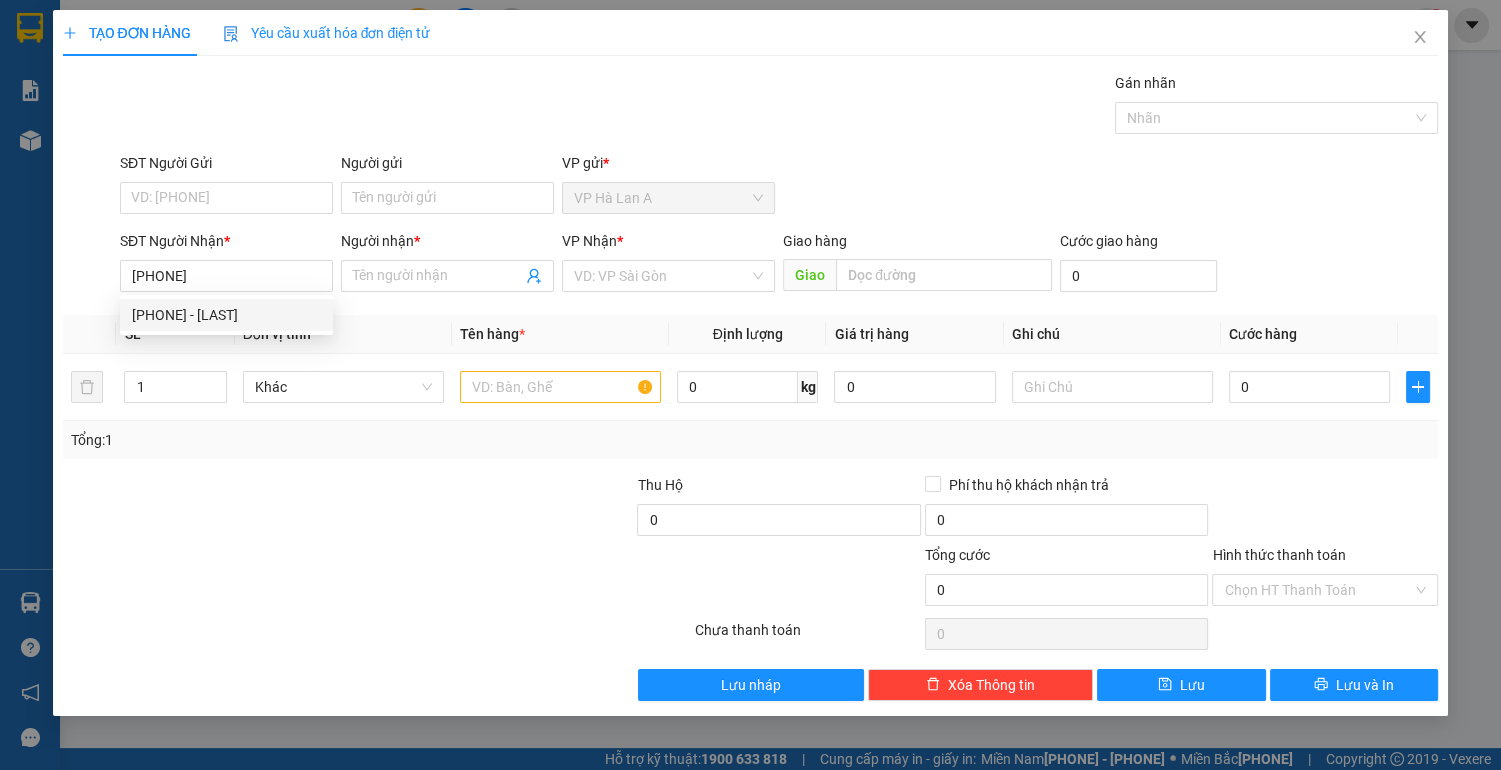 click on "Đơn vị tính  *" at bounding box center (280, 334) 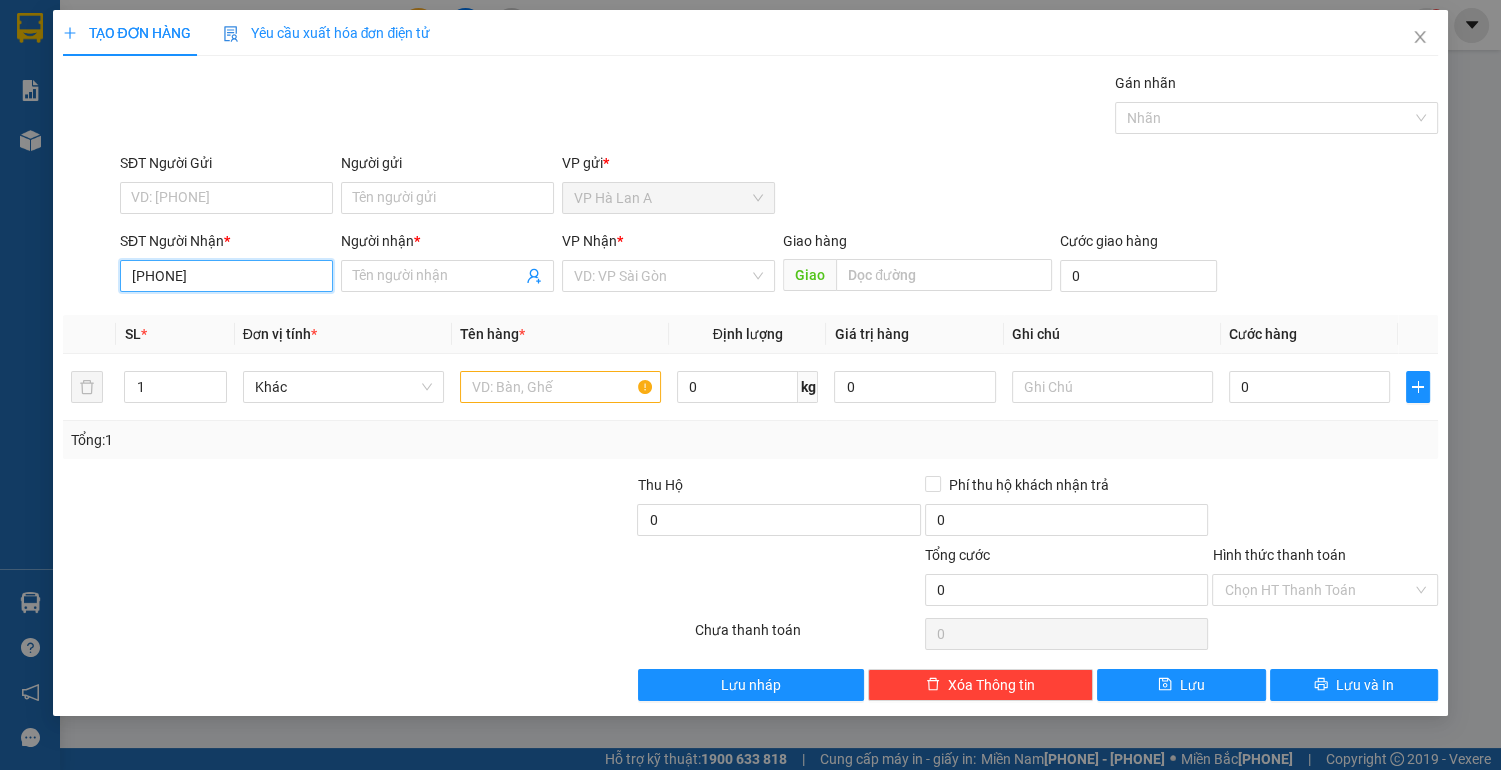 click on "[PHONE]" at bounding box center [226, 276] 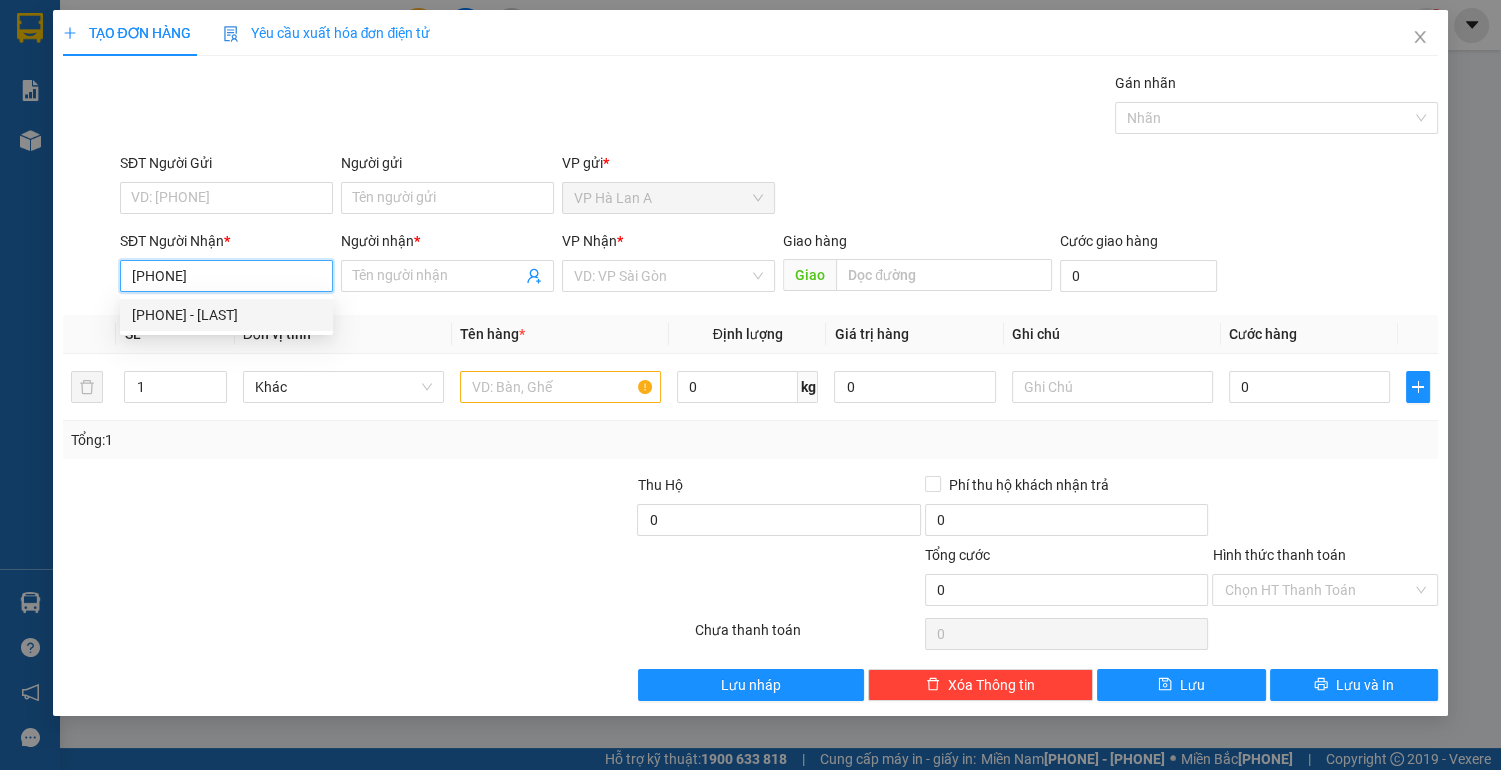 click on "[PHONE] - [LAST]" at bounding box center [226, 315] 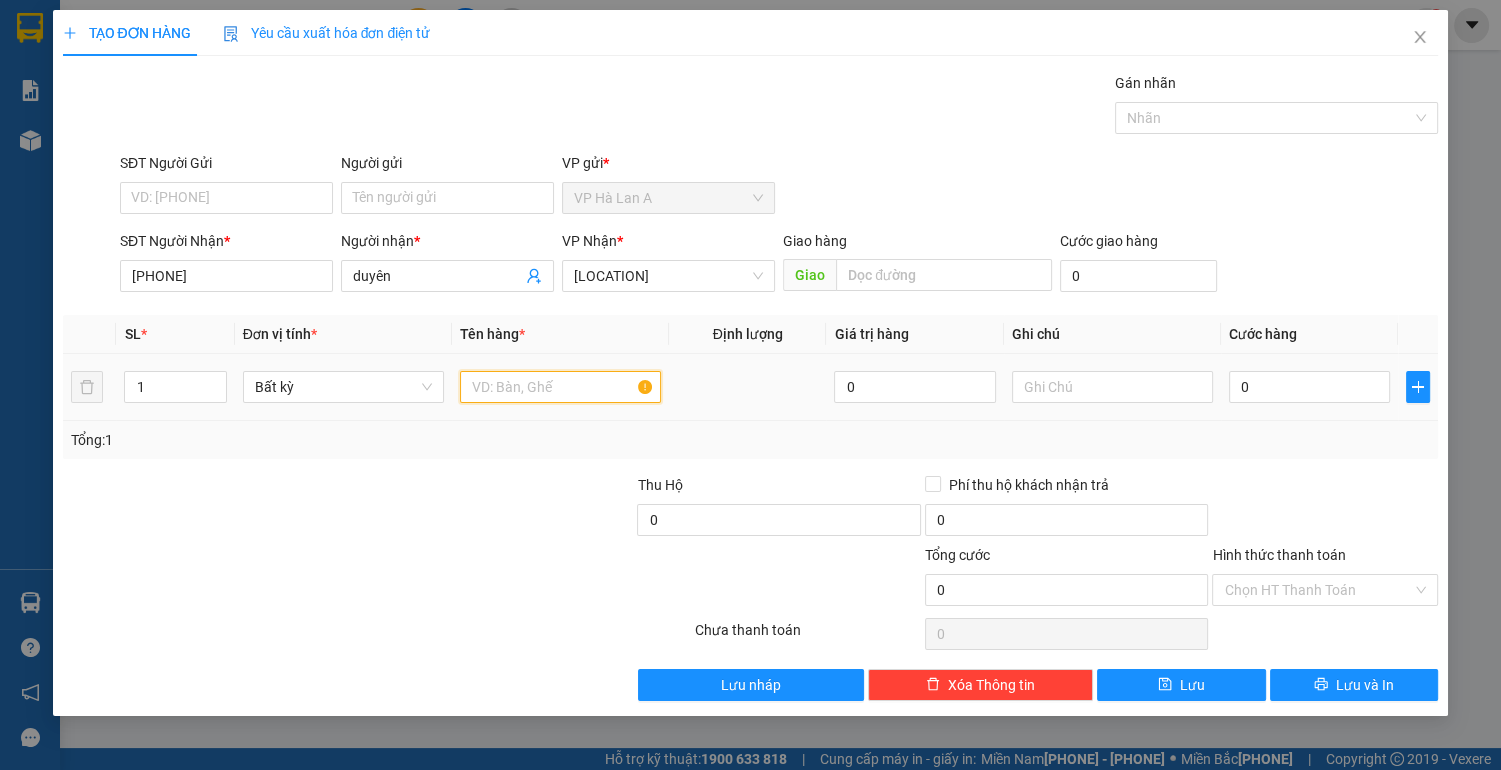 click at bounding box center [560, 387] 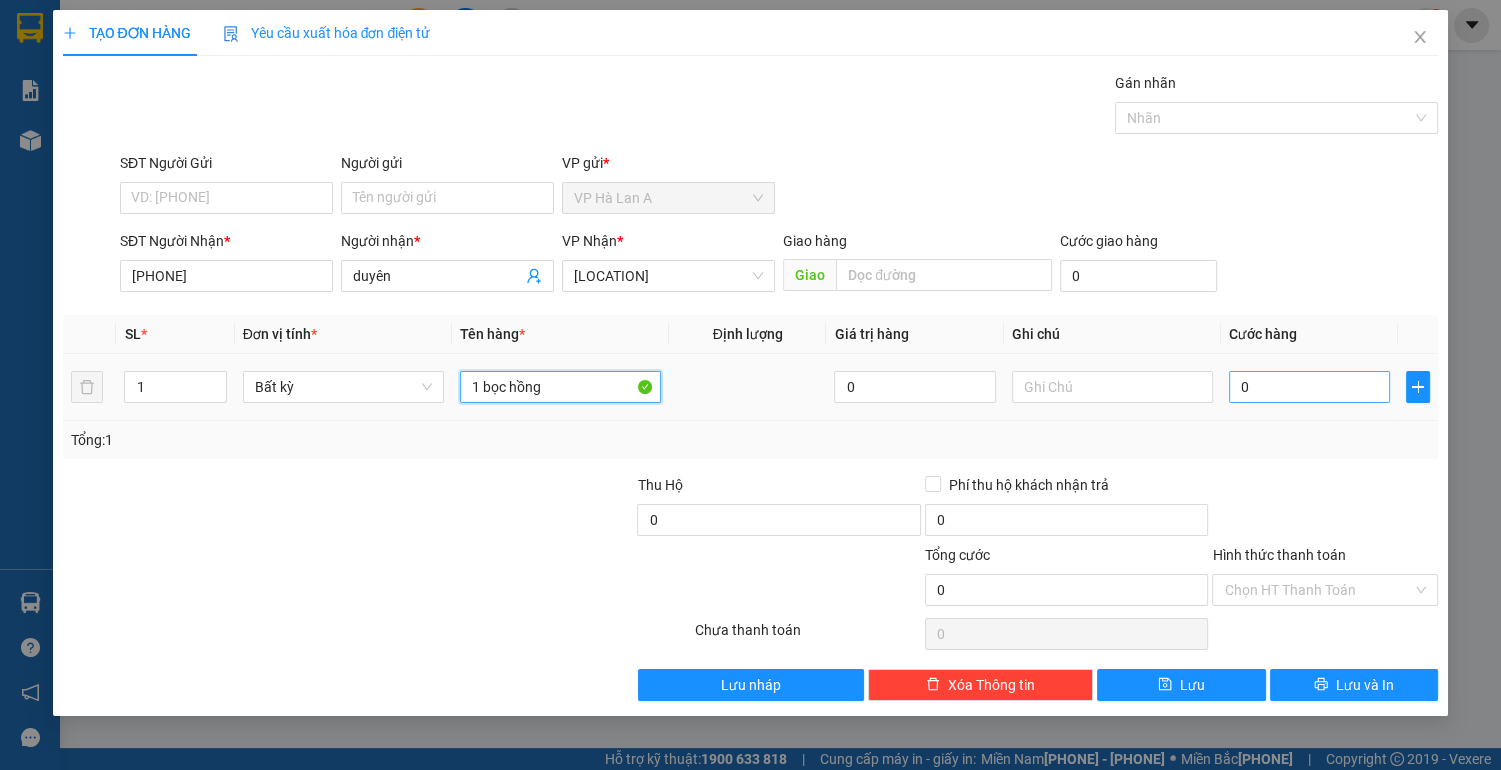 type on "1 bọc hồng" 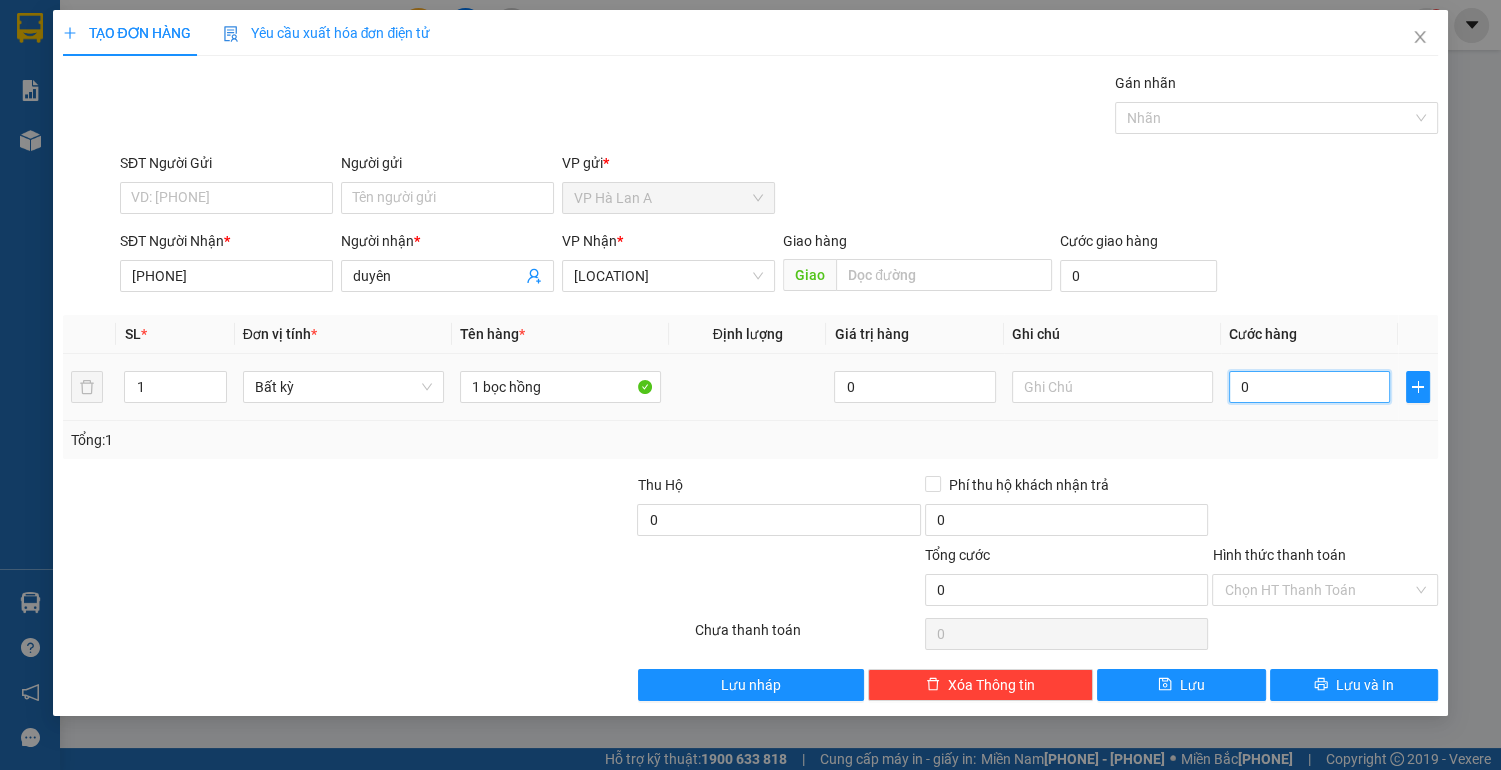 type on "3" 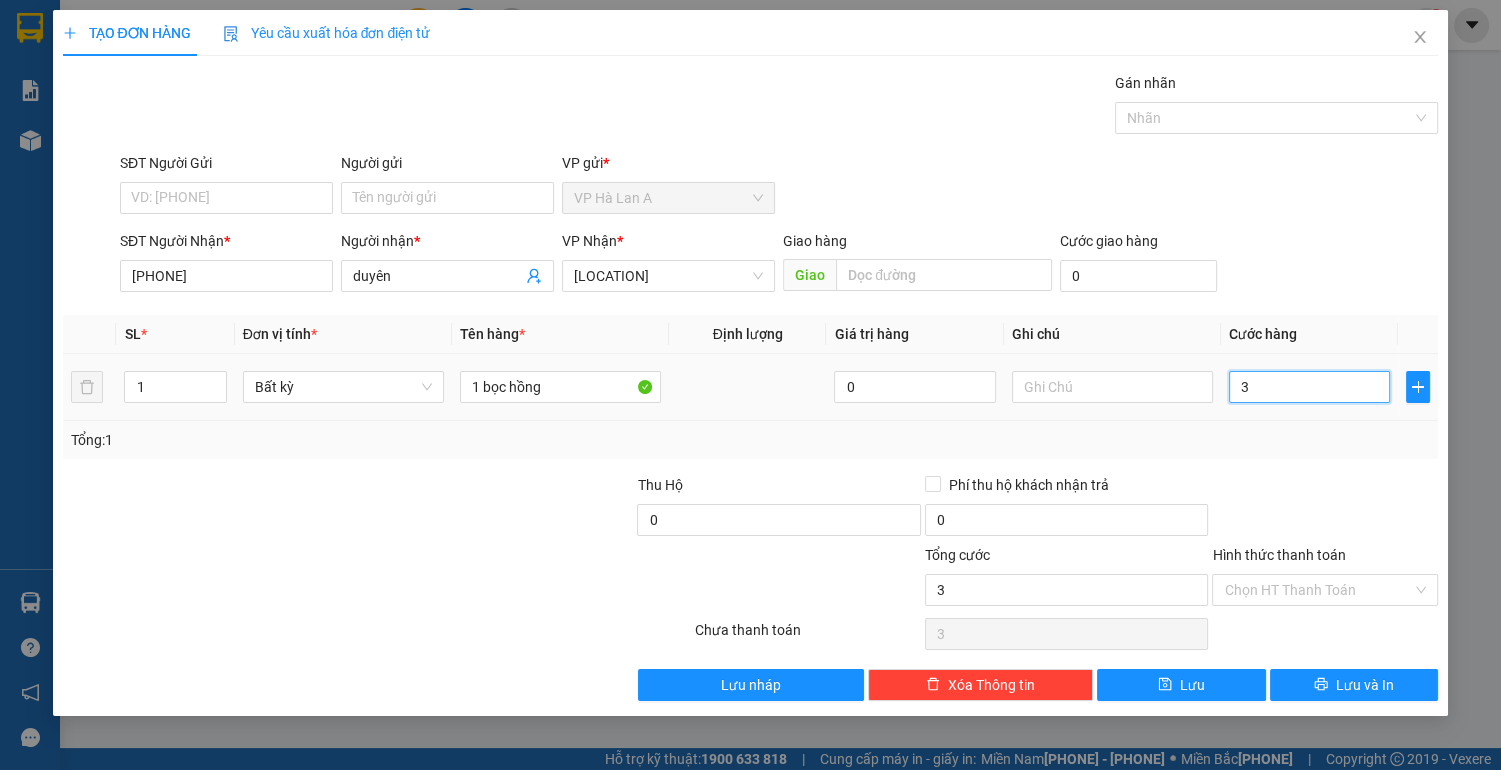type on "30" 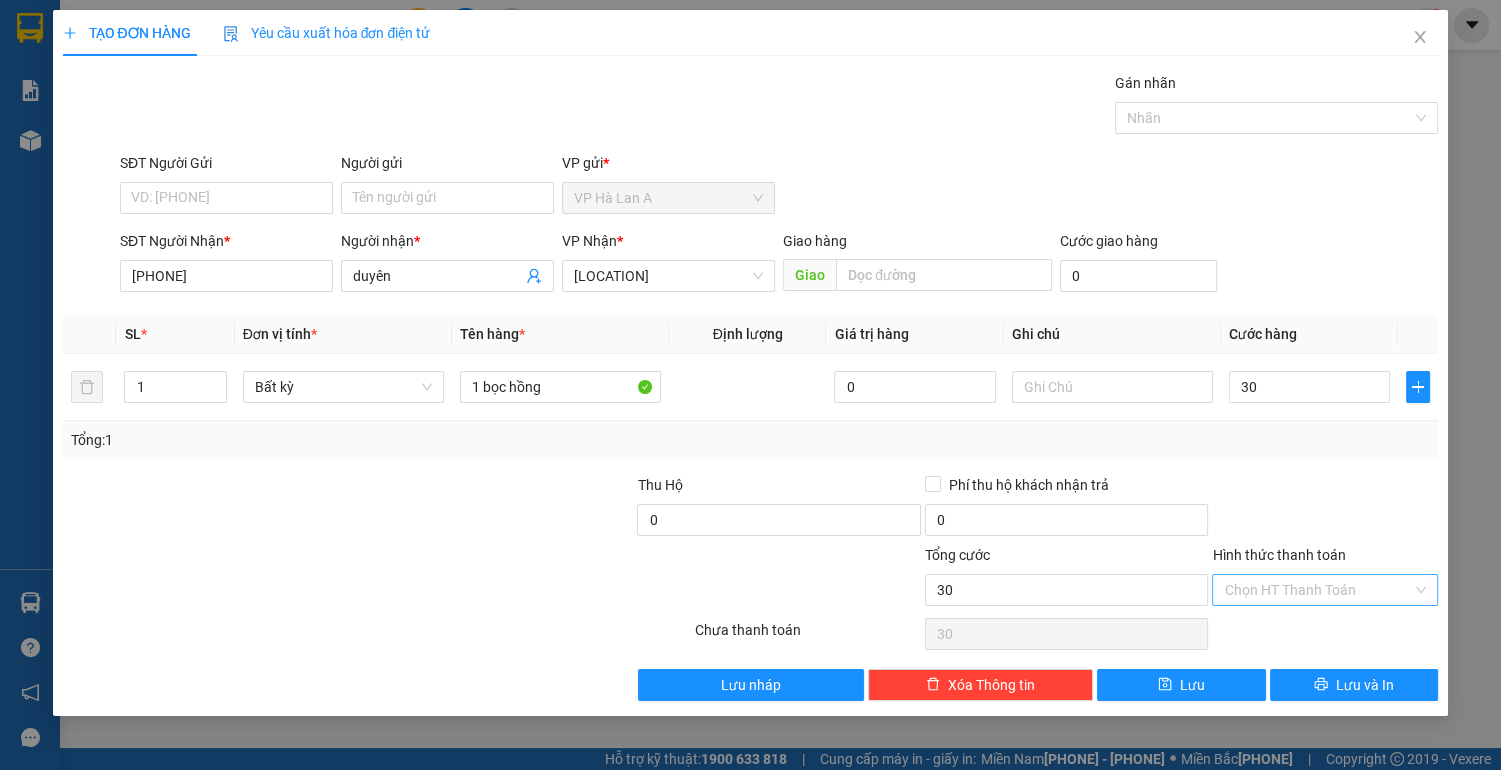 type on "30.000" 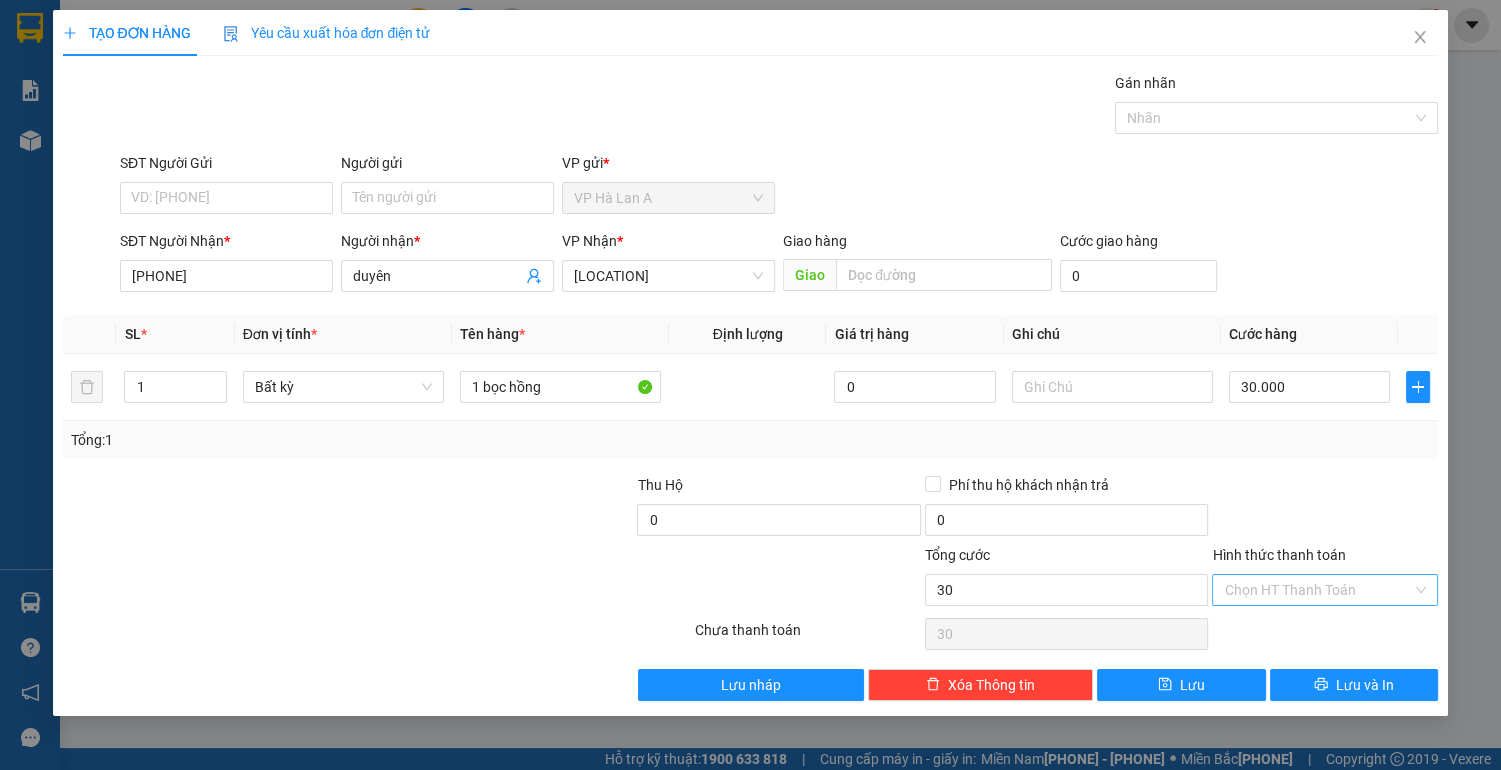 type on "30.000" 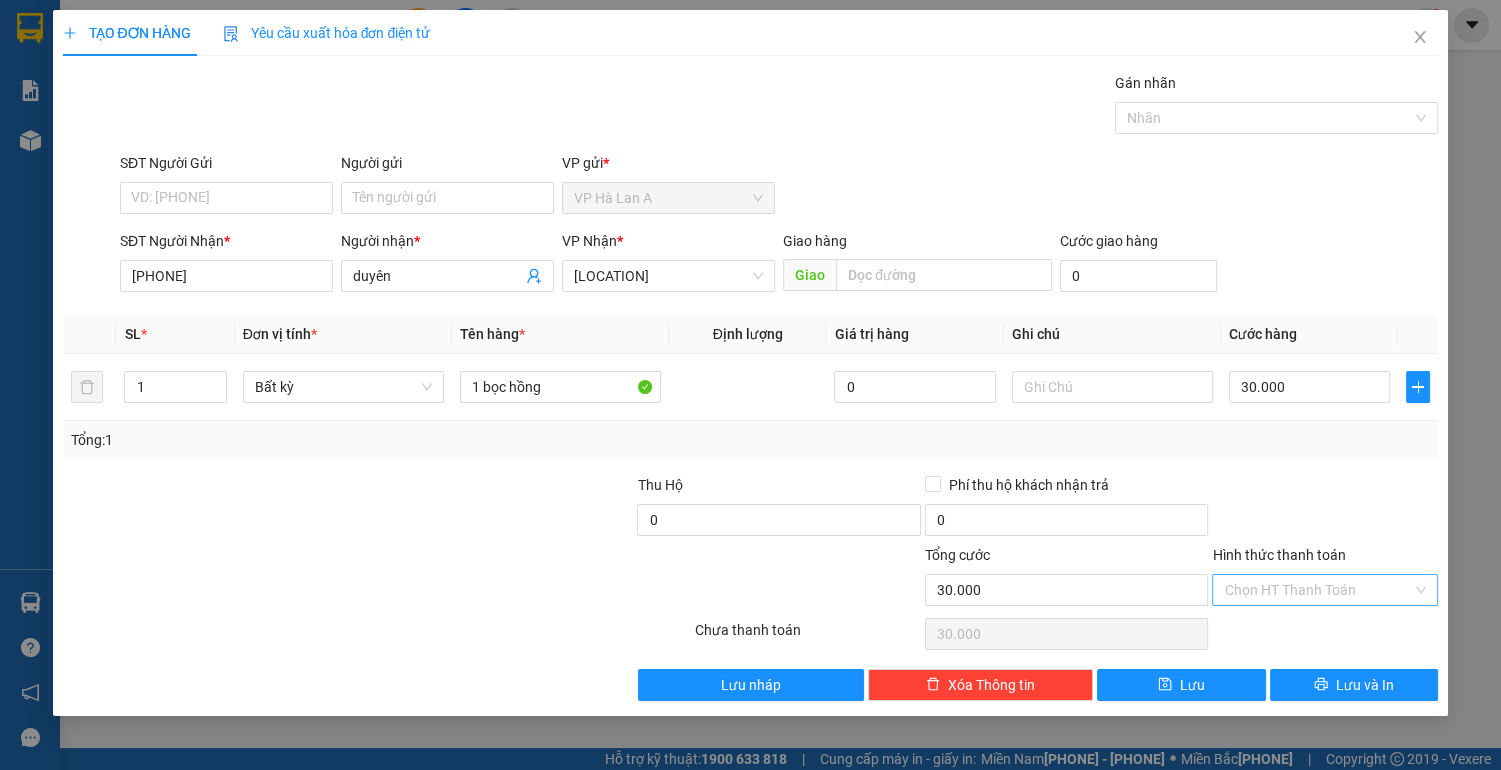 click on "Hình thức thanh toán" at bounding box center (1318, 590) 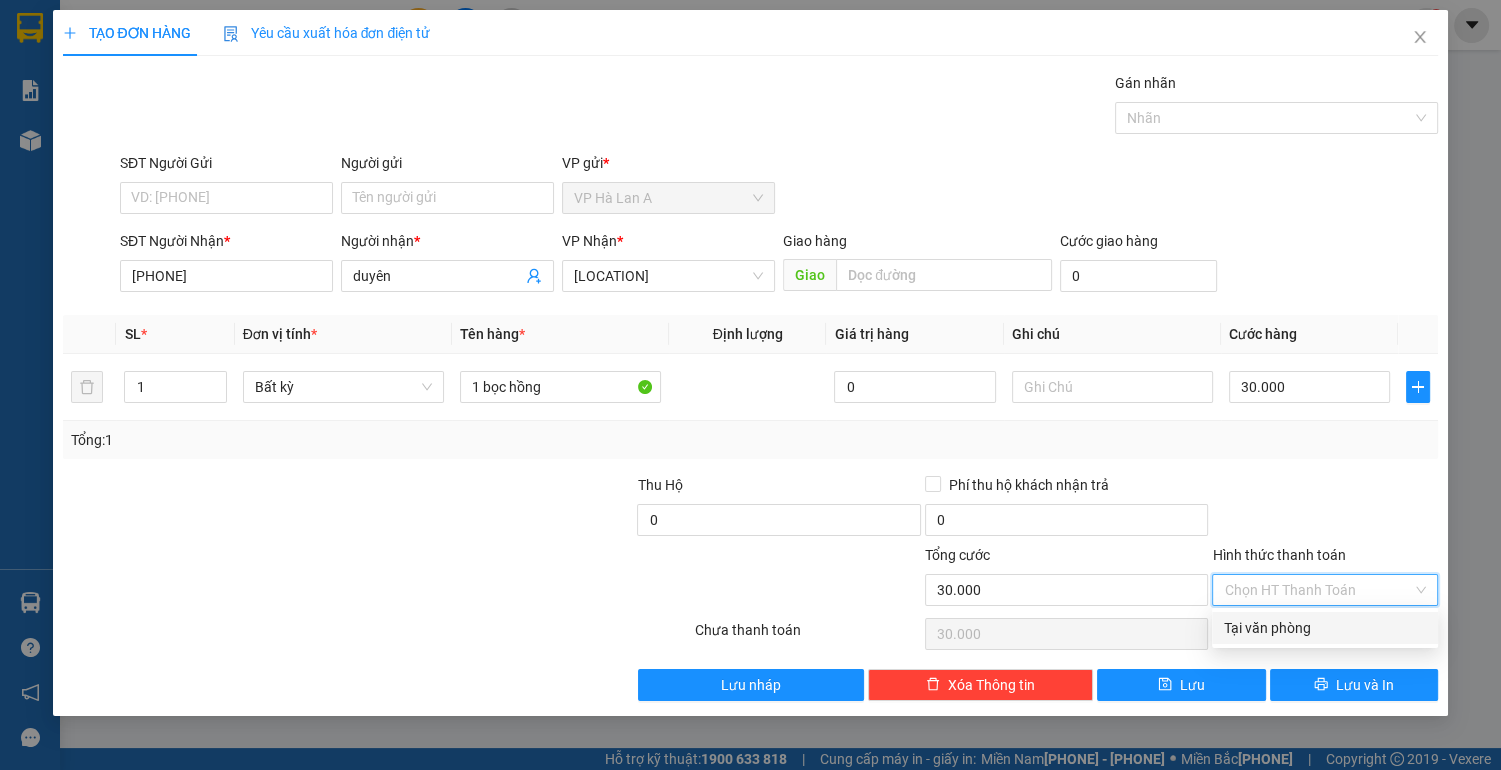 click on "Tại văn phòng" at bounding box center (1325, 628) 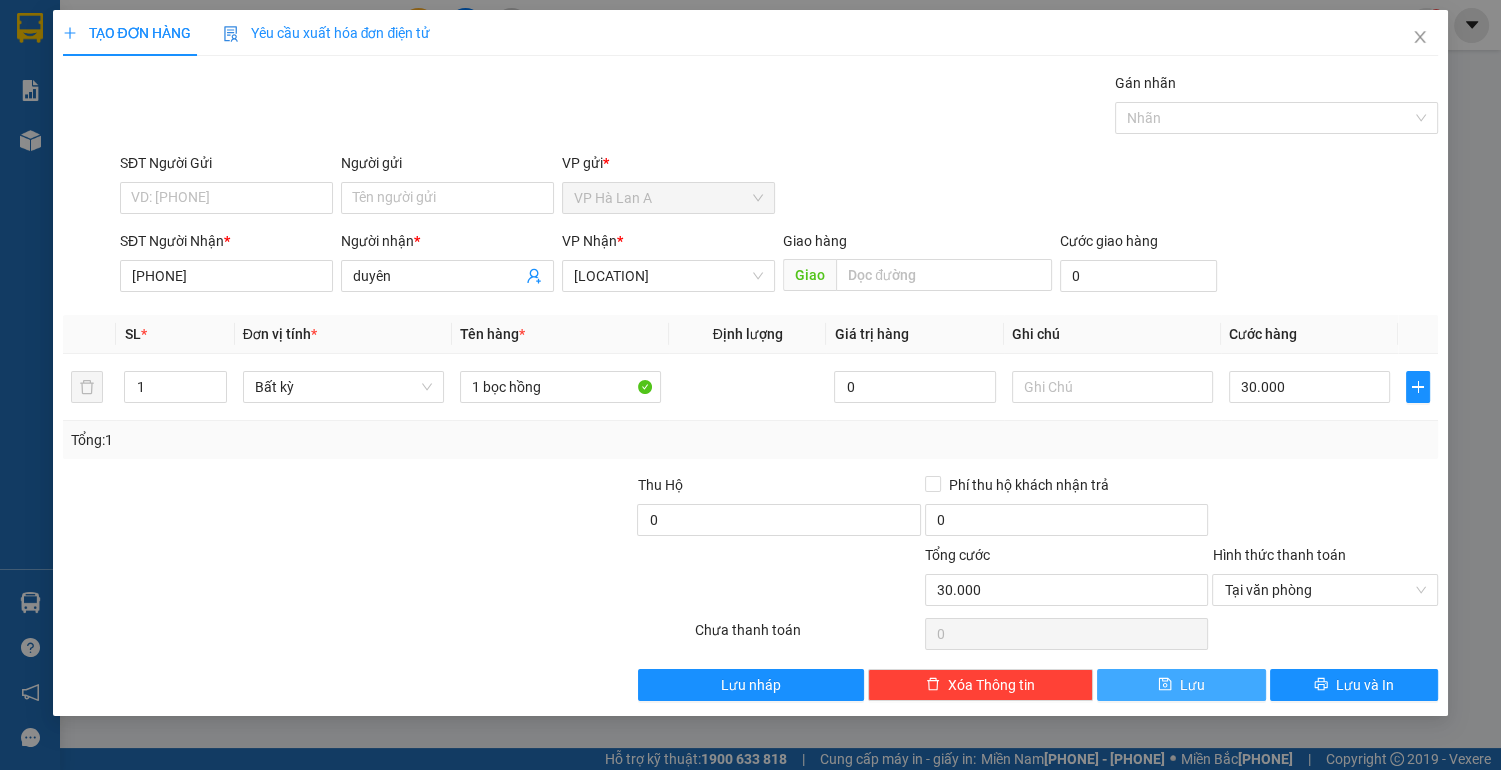 click on "Lưu" at bounding box center (1192, 685) 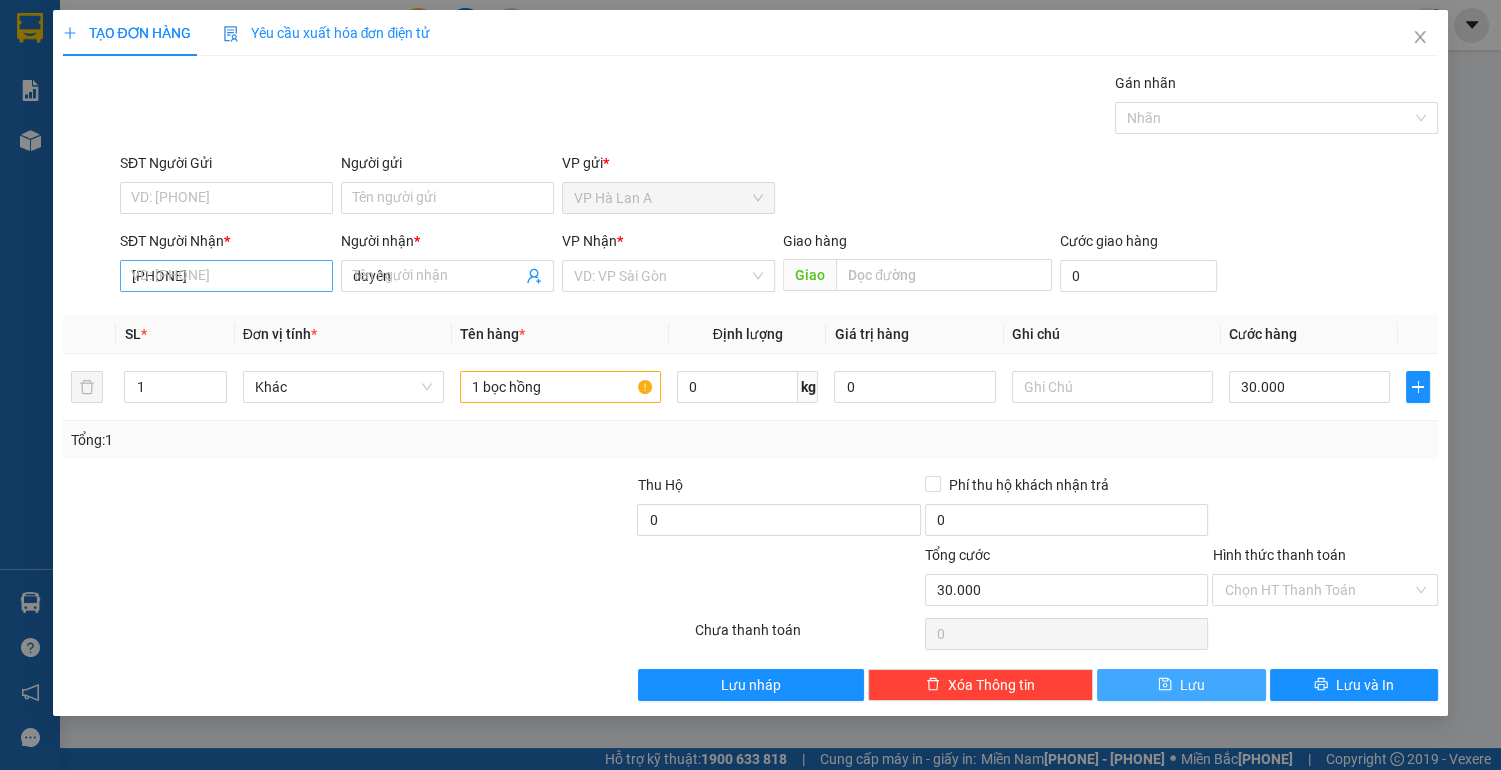 type 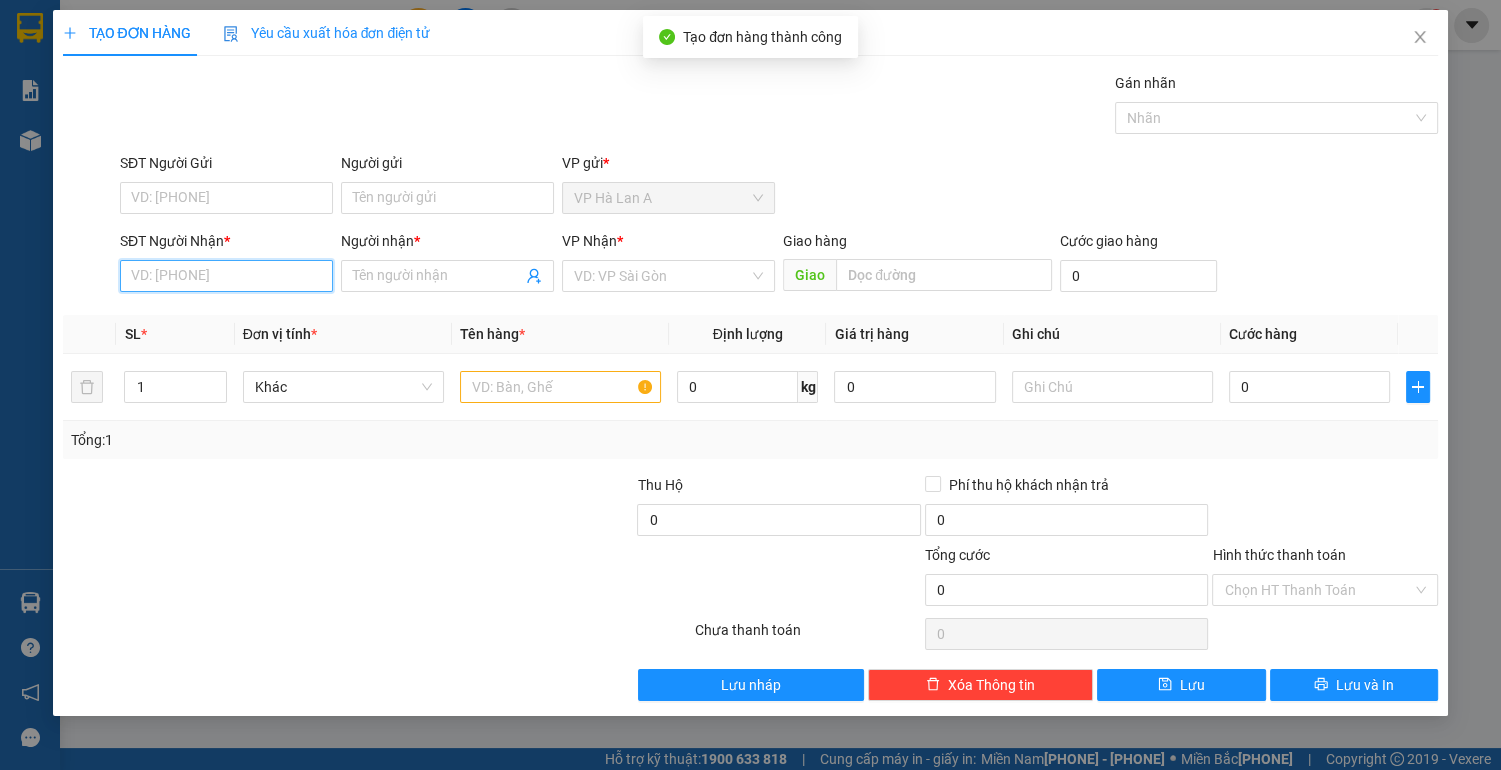 click on "SĐT Người Nhận  *" at bounding box center (226, 276) 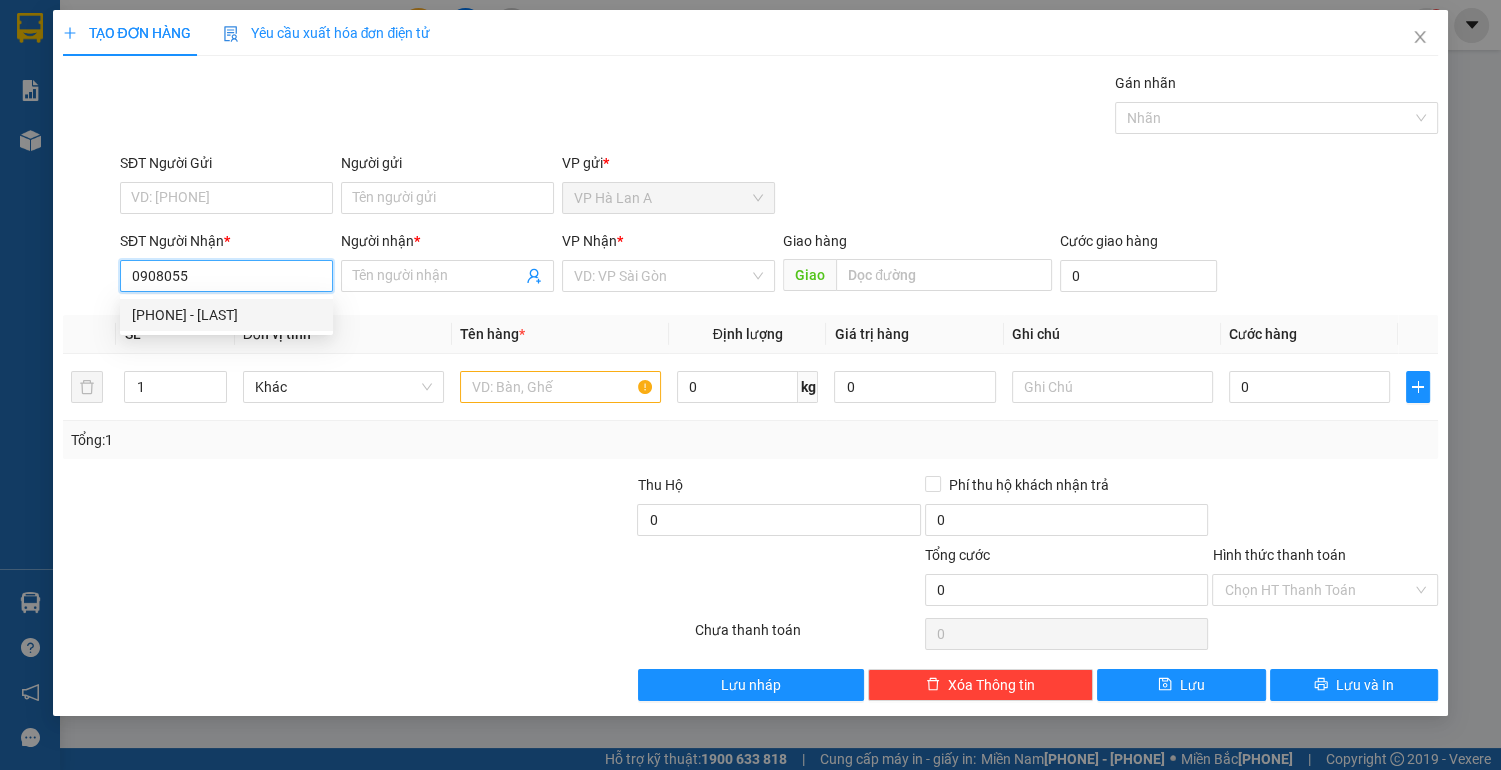 click on "[PHONE] - [LAST]" at bounding box center (226, 315) 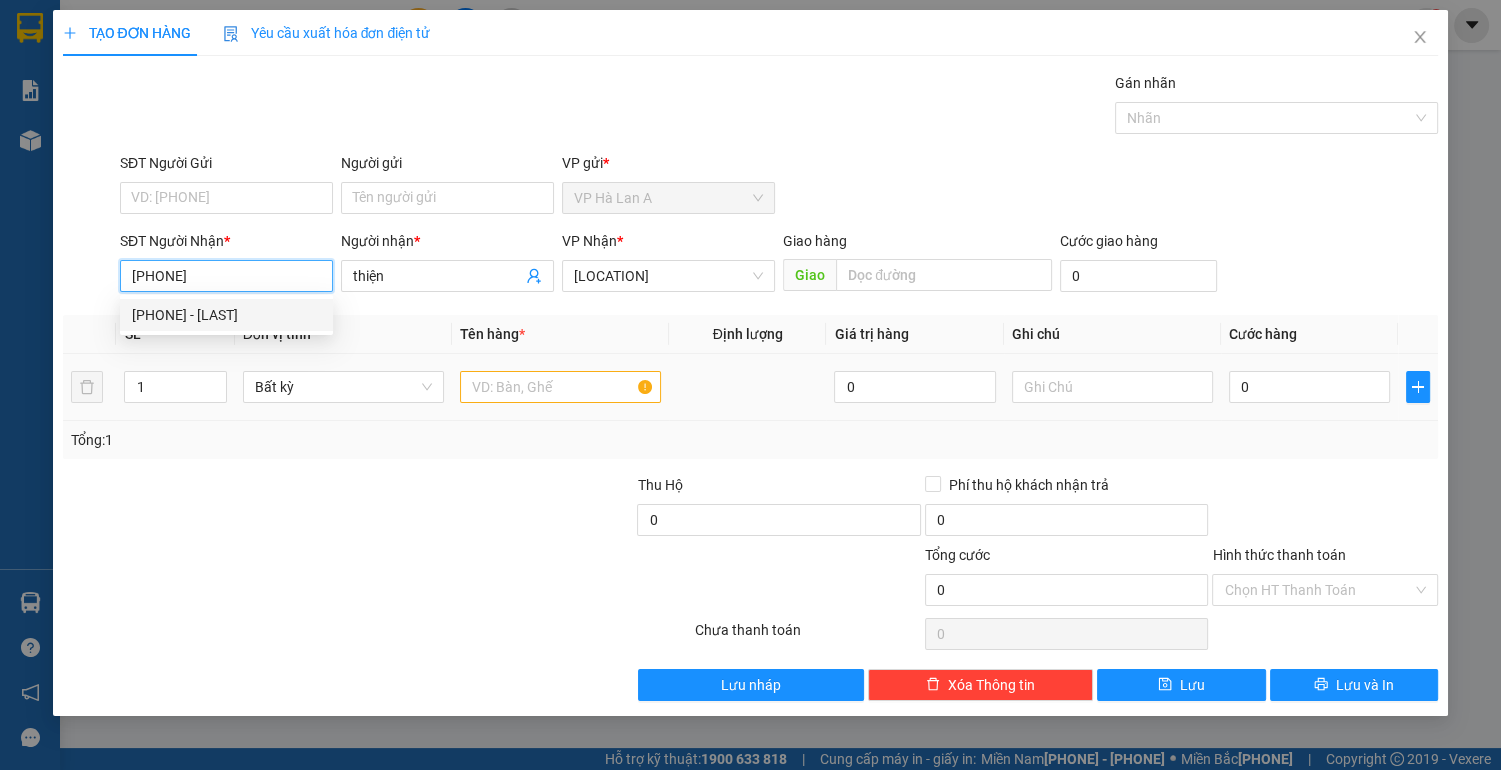 type on "[PHONE]" 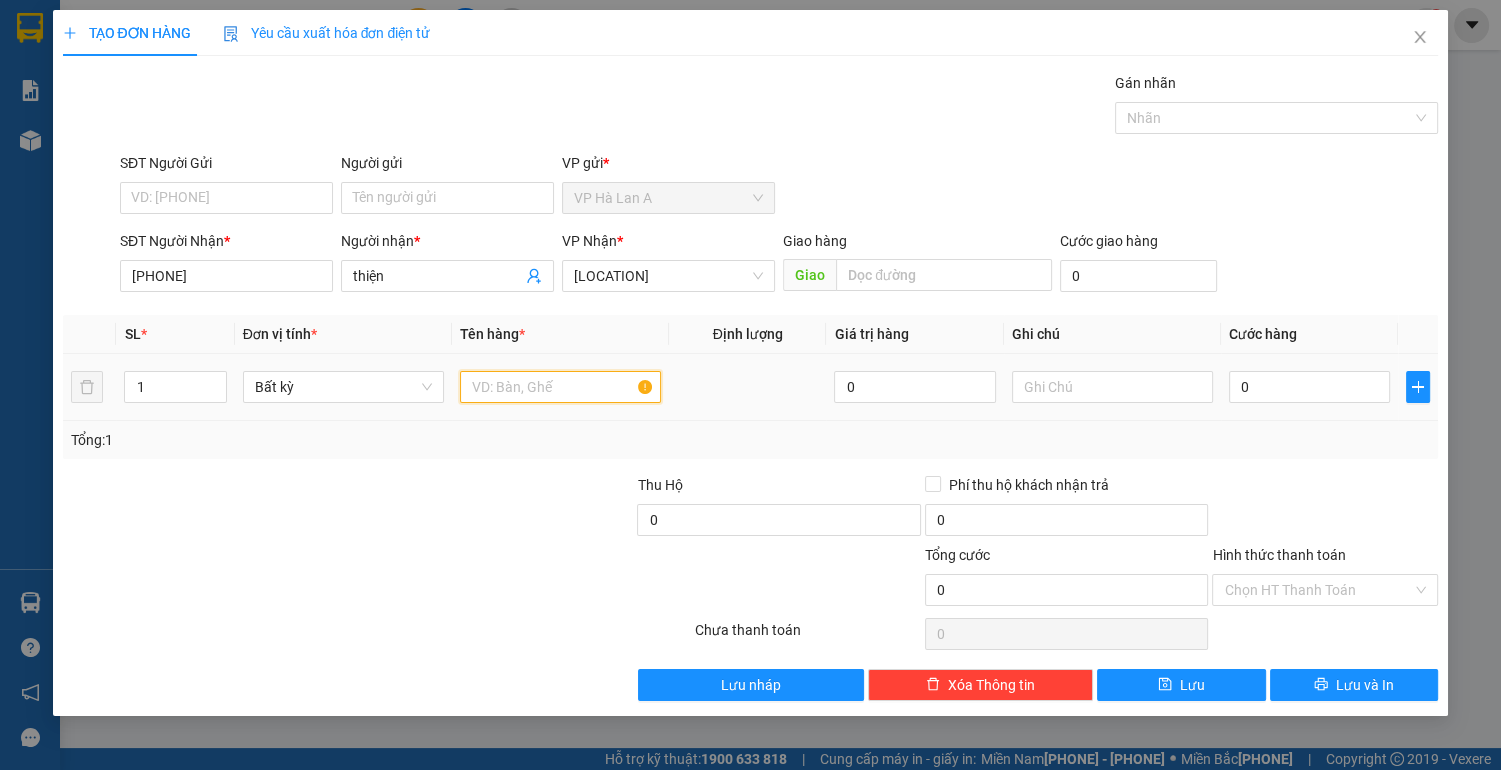 click at bounding box center (560, 387) 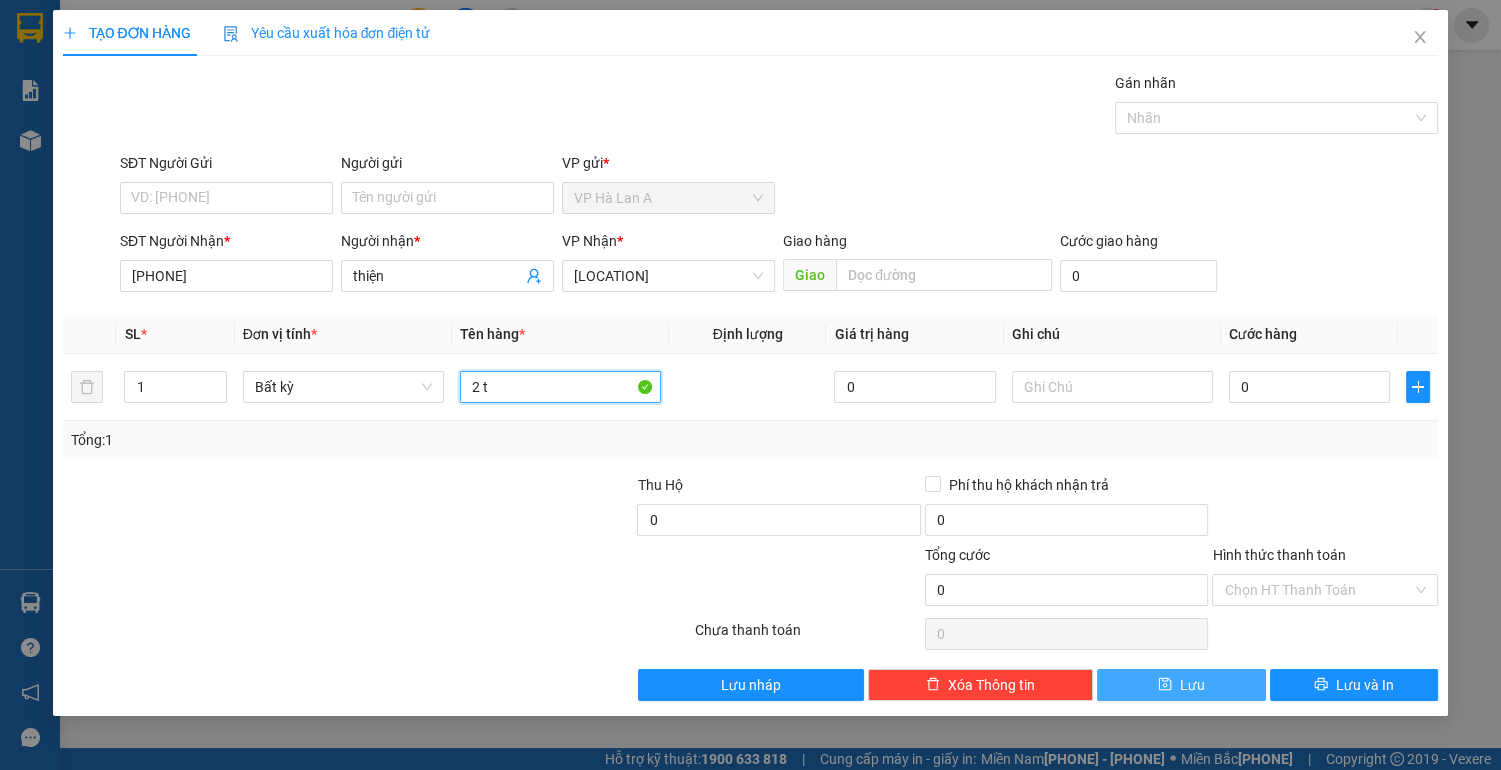 type on "2 t" 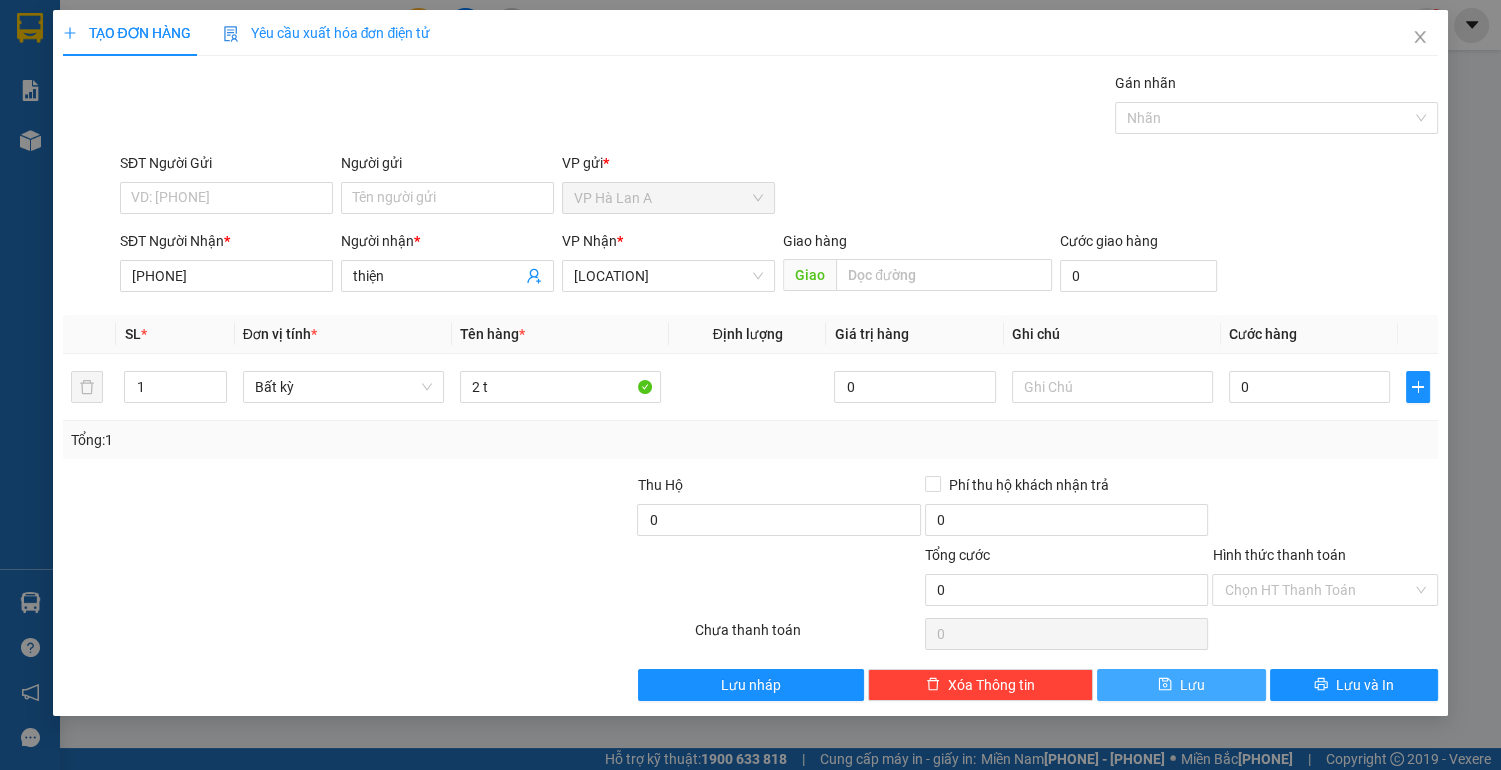 click on "Lưu" at bounding box center (1192, 685) 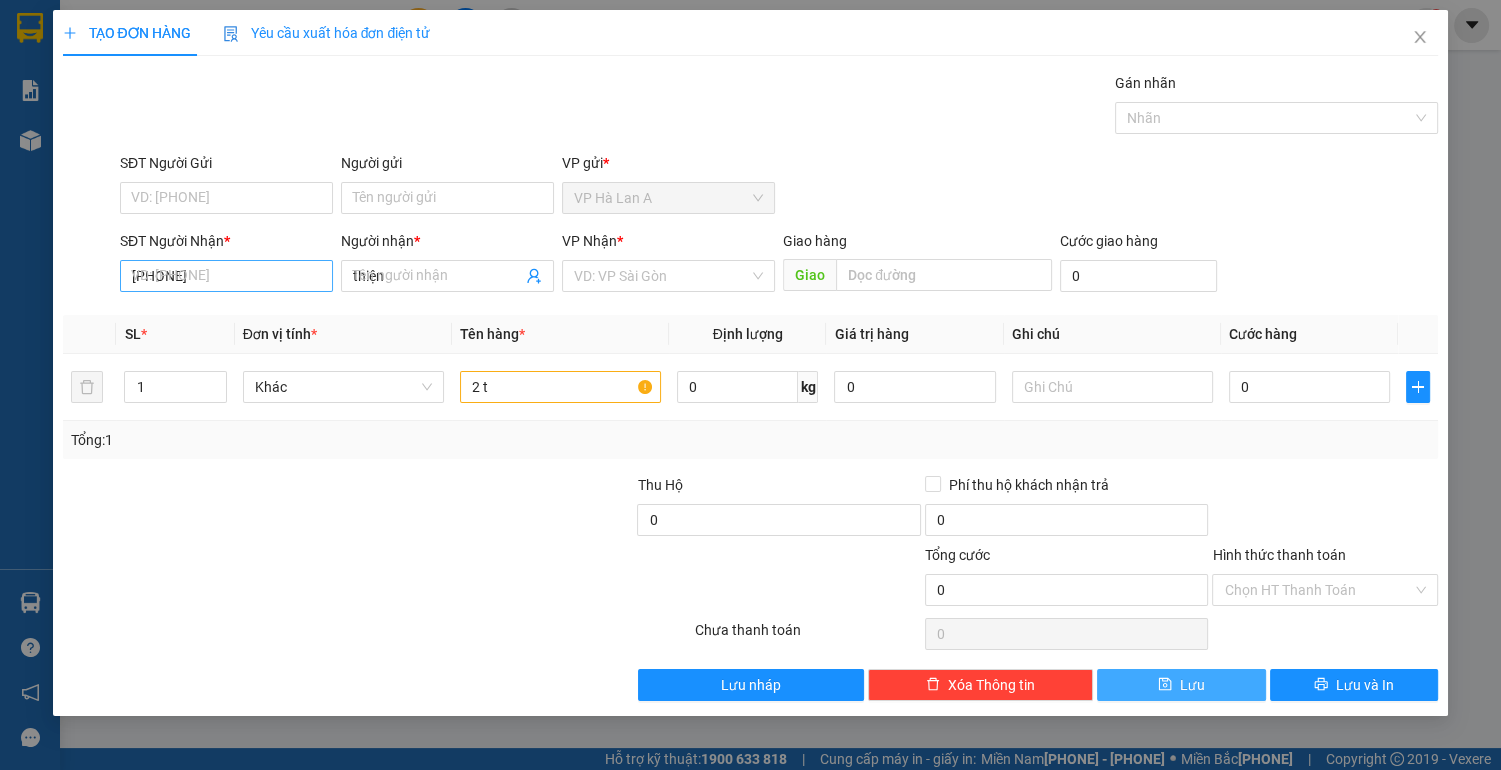 type 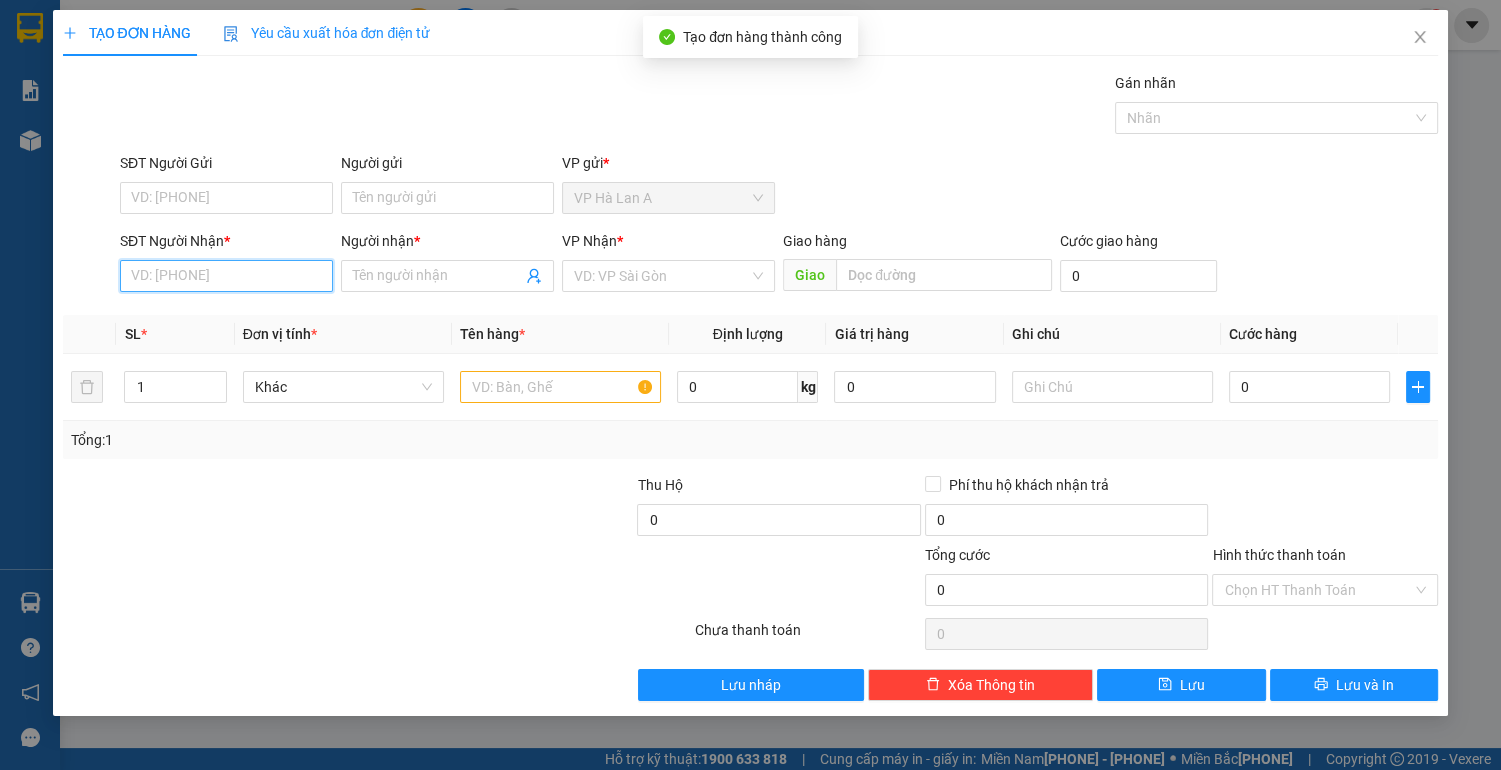 click on "SĐT Người Nhận  *" at bounding box center [226, 276] 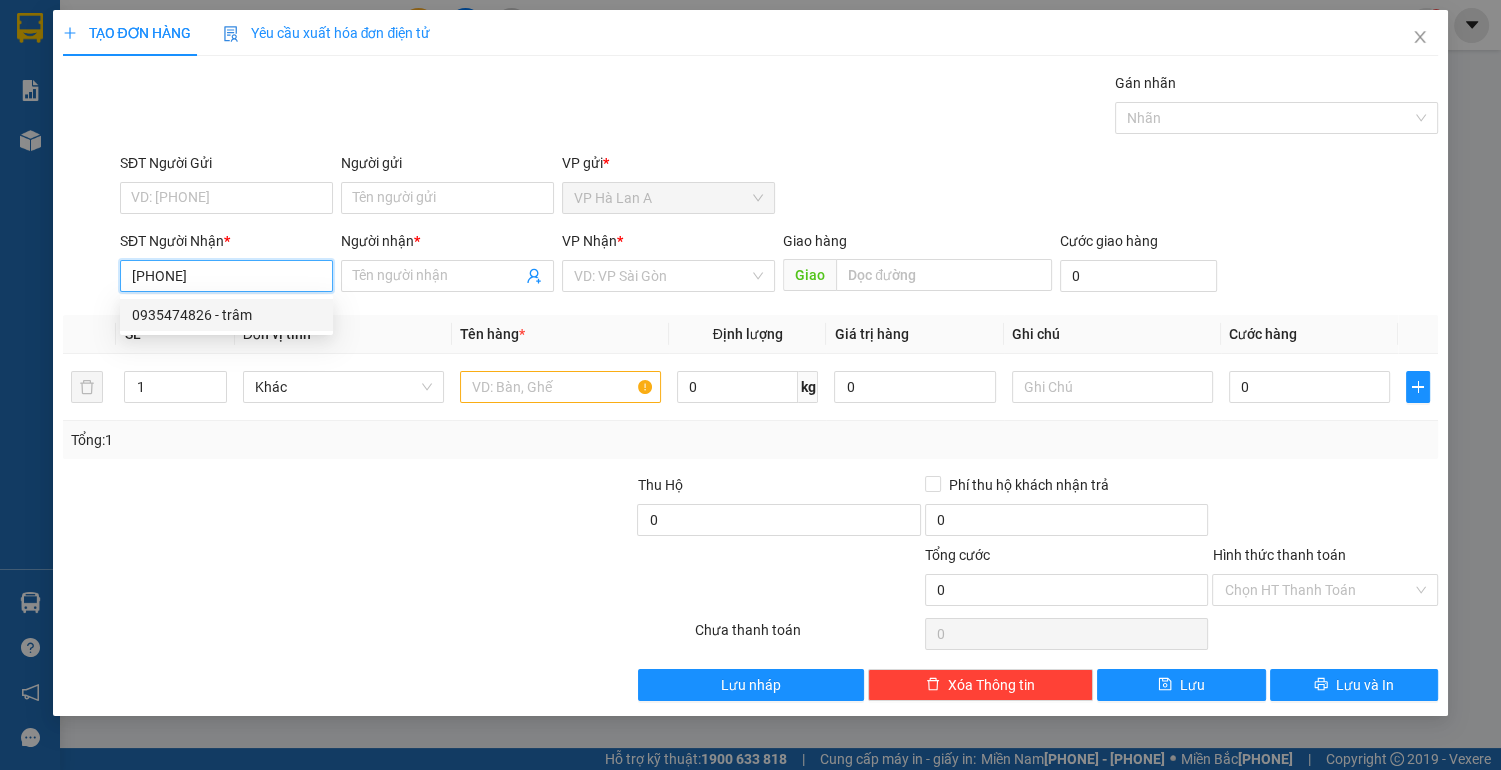 drag, startPoint x: 234, startPoint y: 307, endPoint x: 328, endPoint y: 344, distance: 101.0198 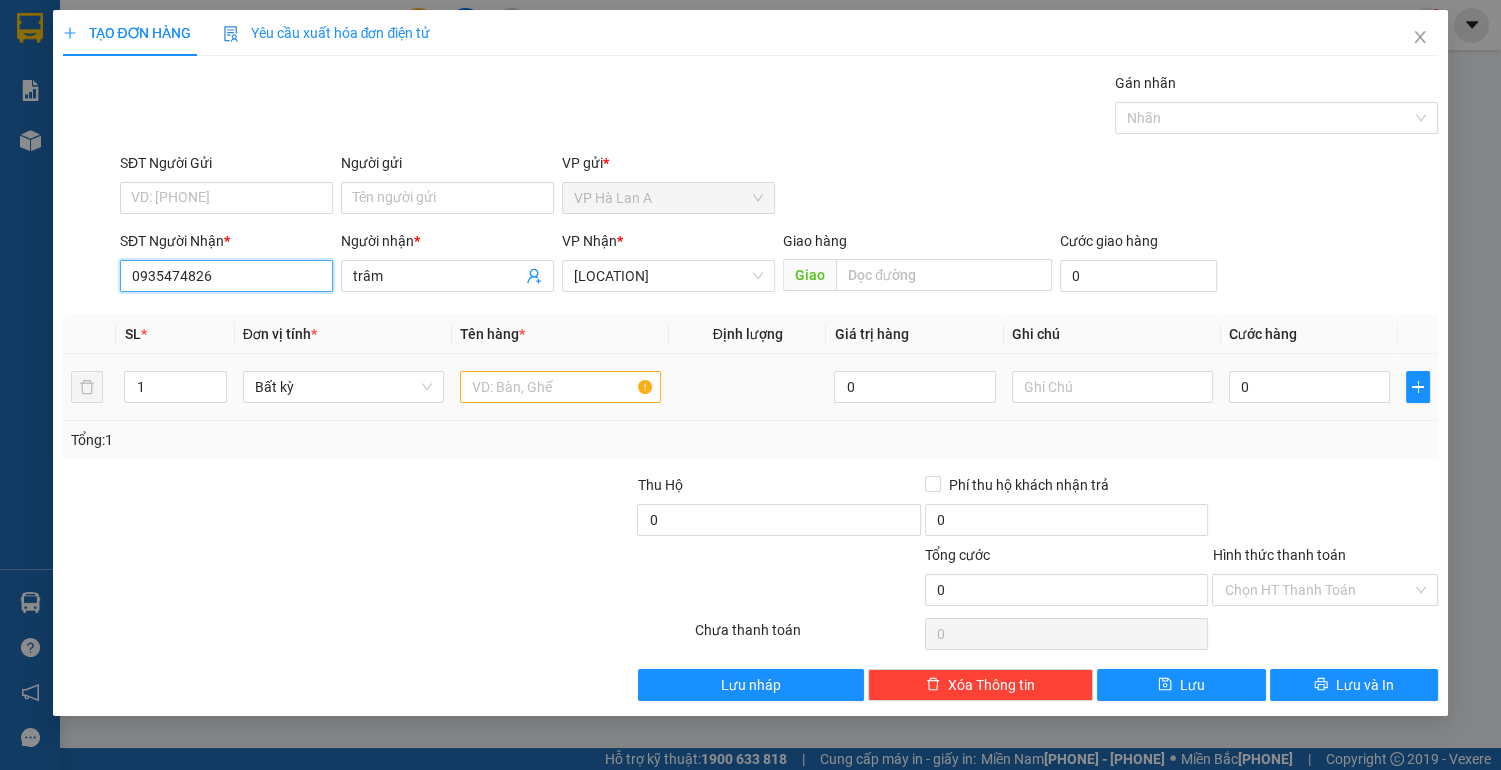 type on "0935474826" 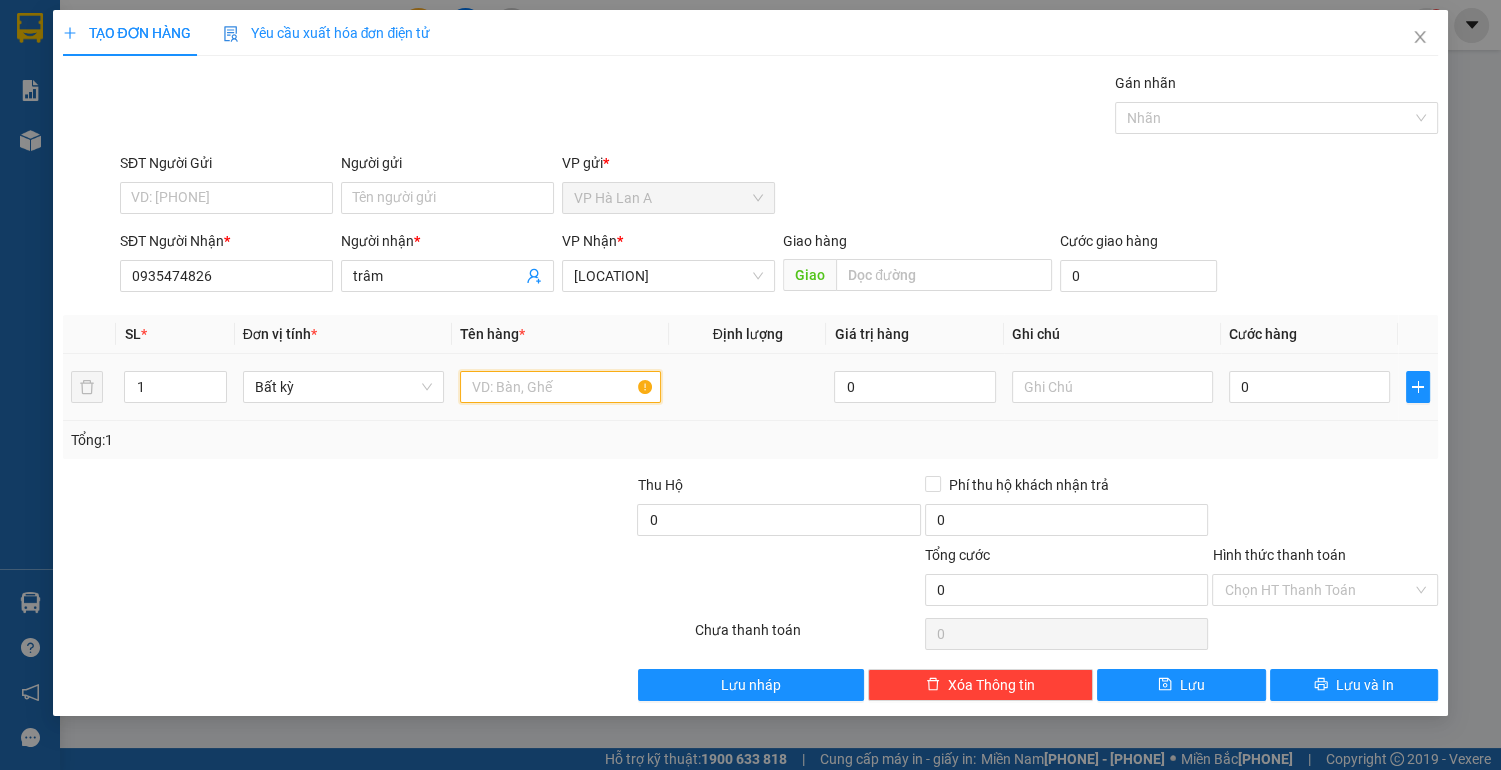 click at bounding box center [560, 387] 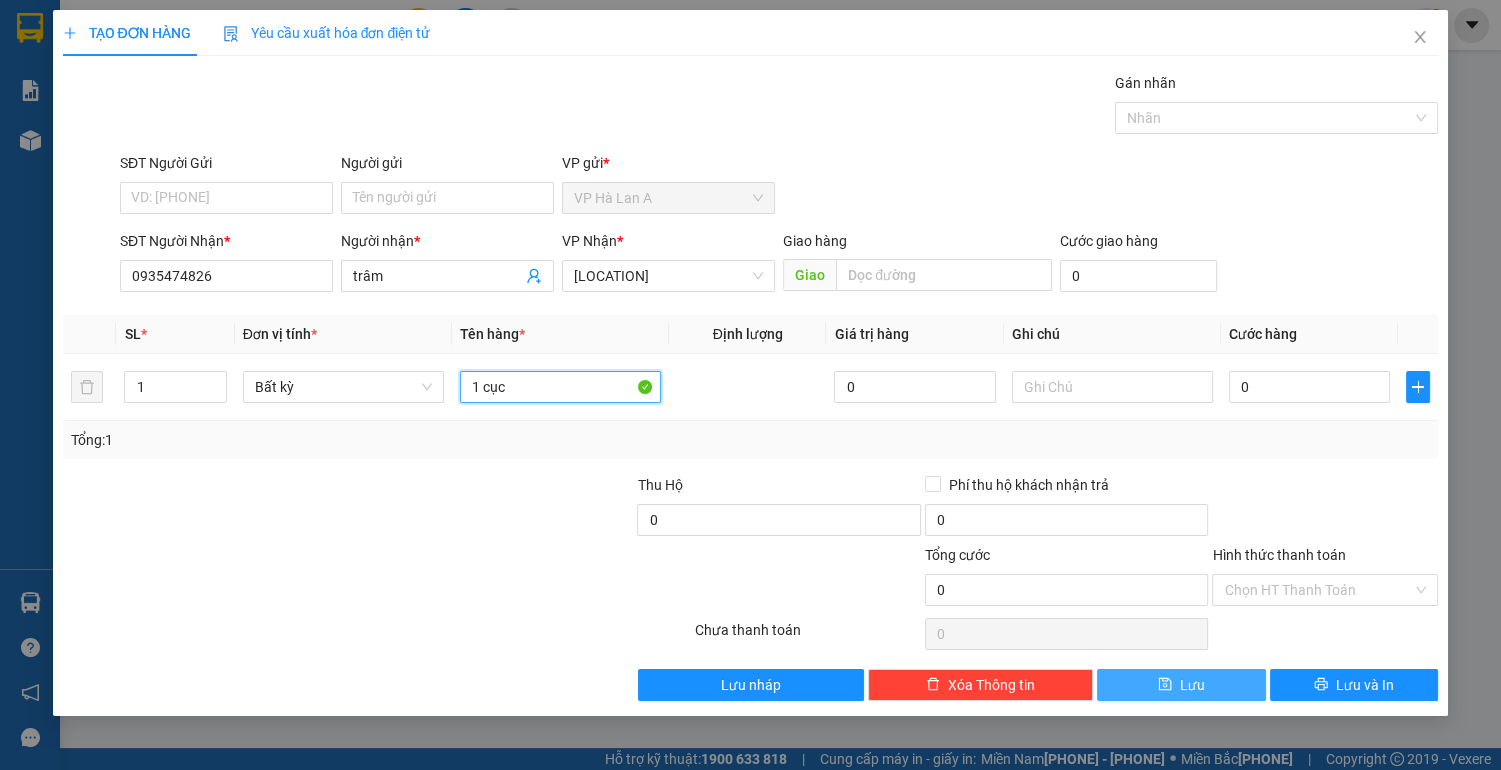 type on "1 cục" 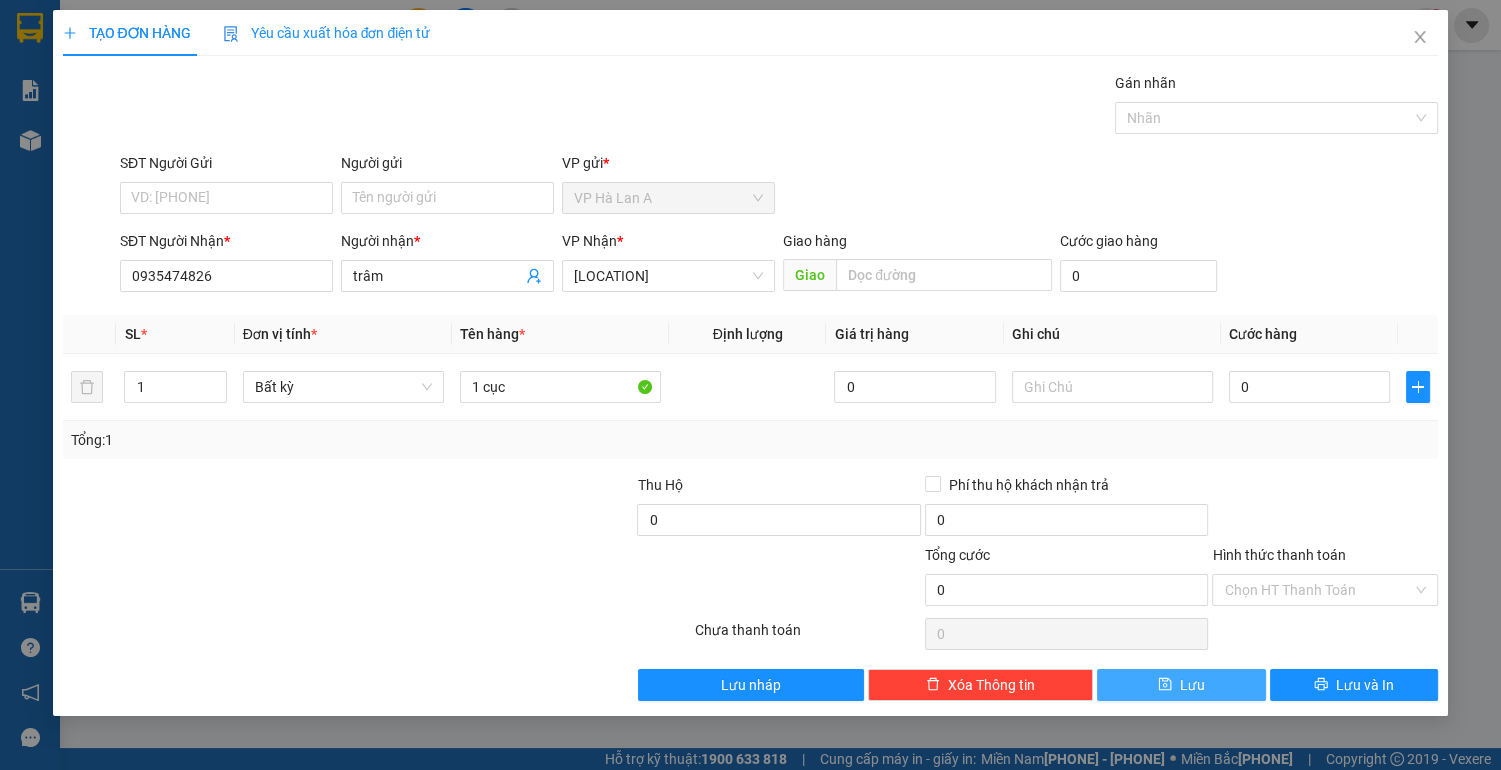 click on "Lưu" at bounding box center [1181, 685] 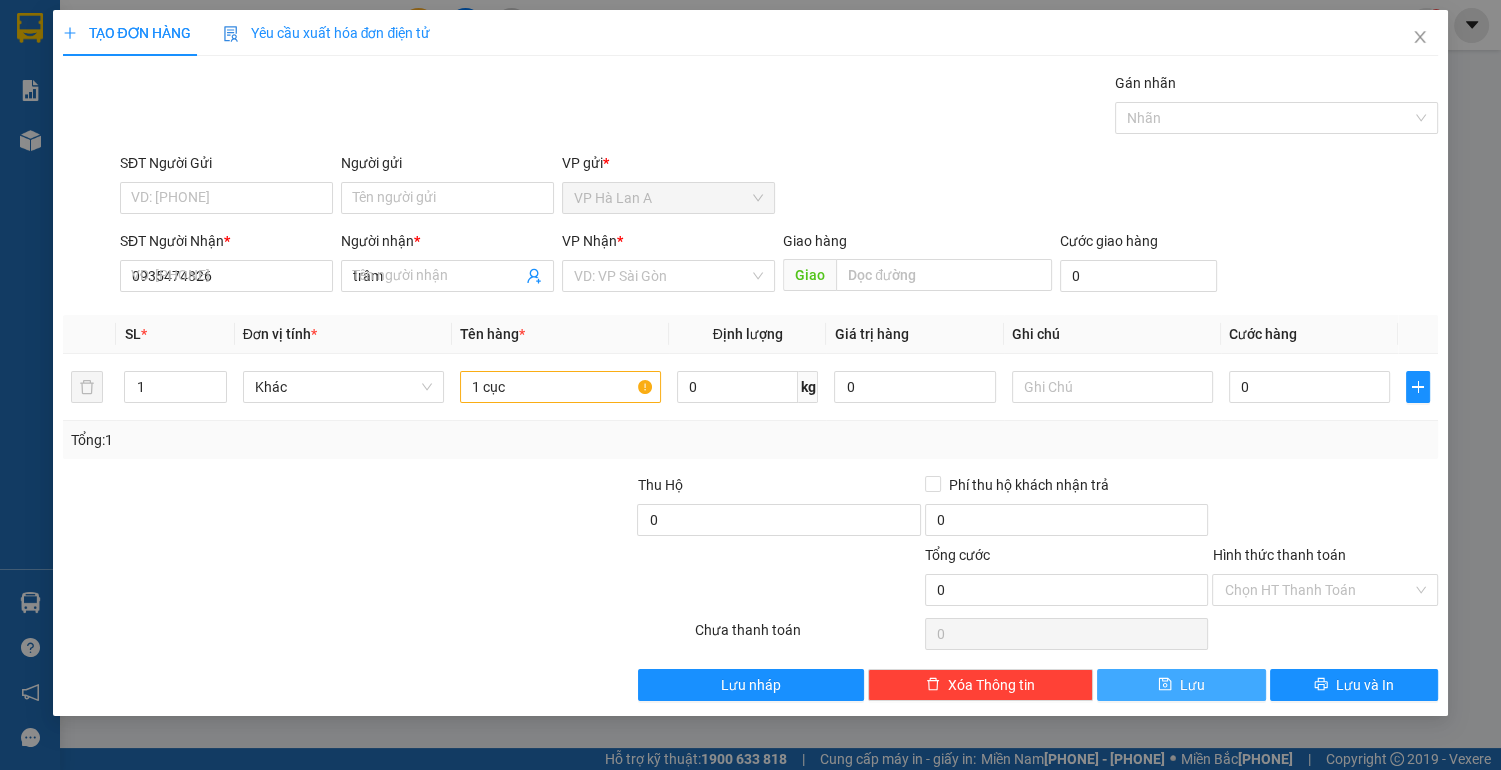 type 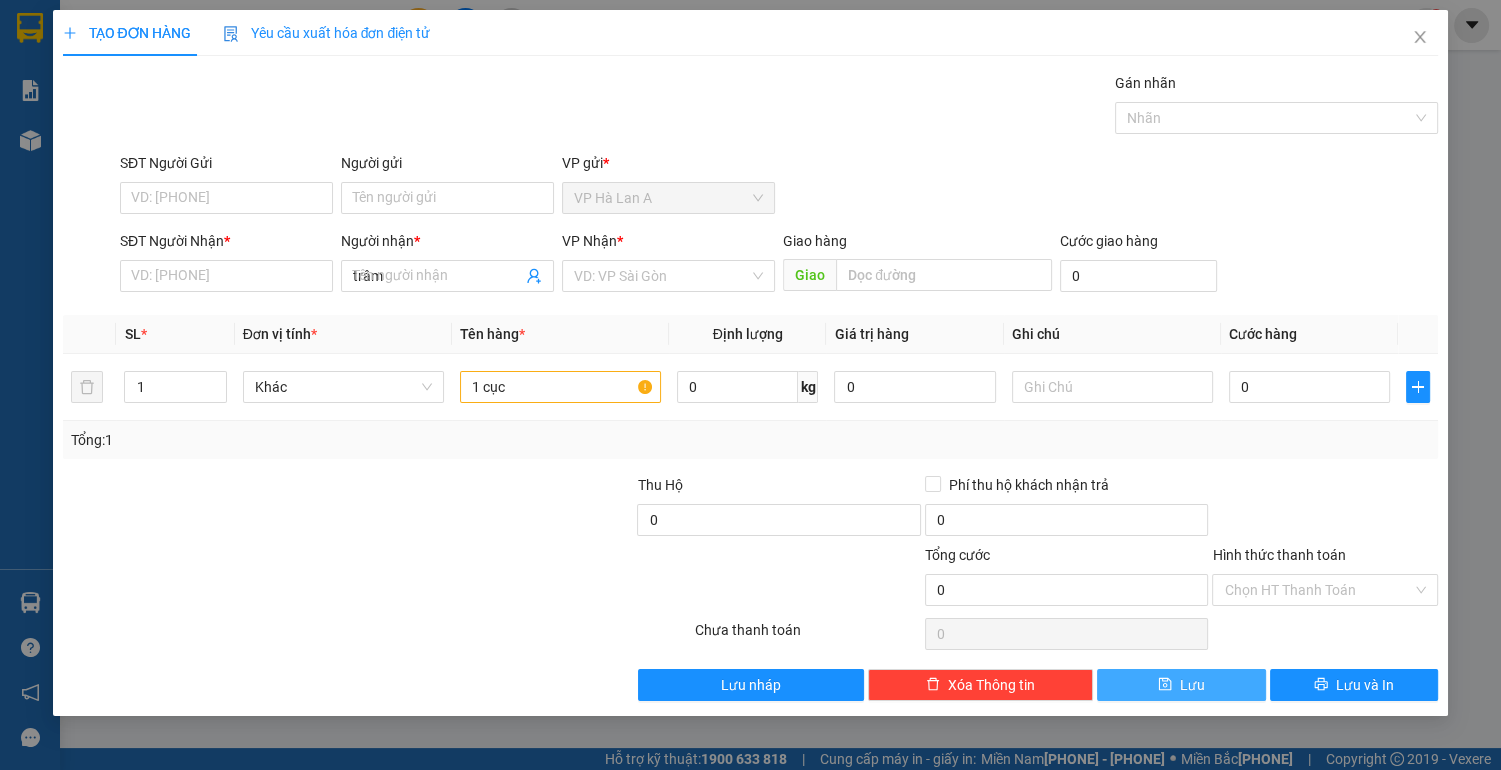 type 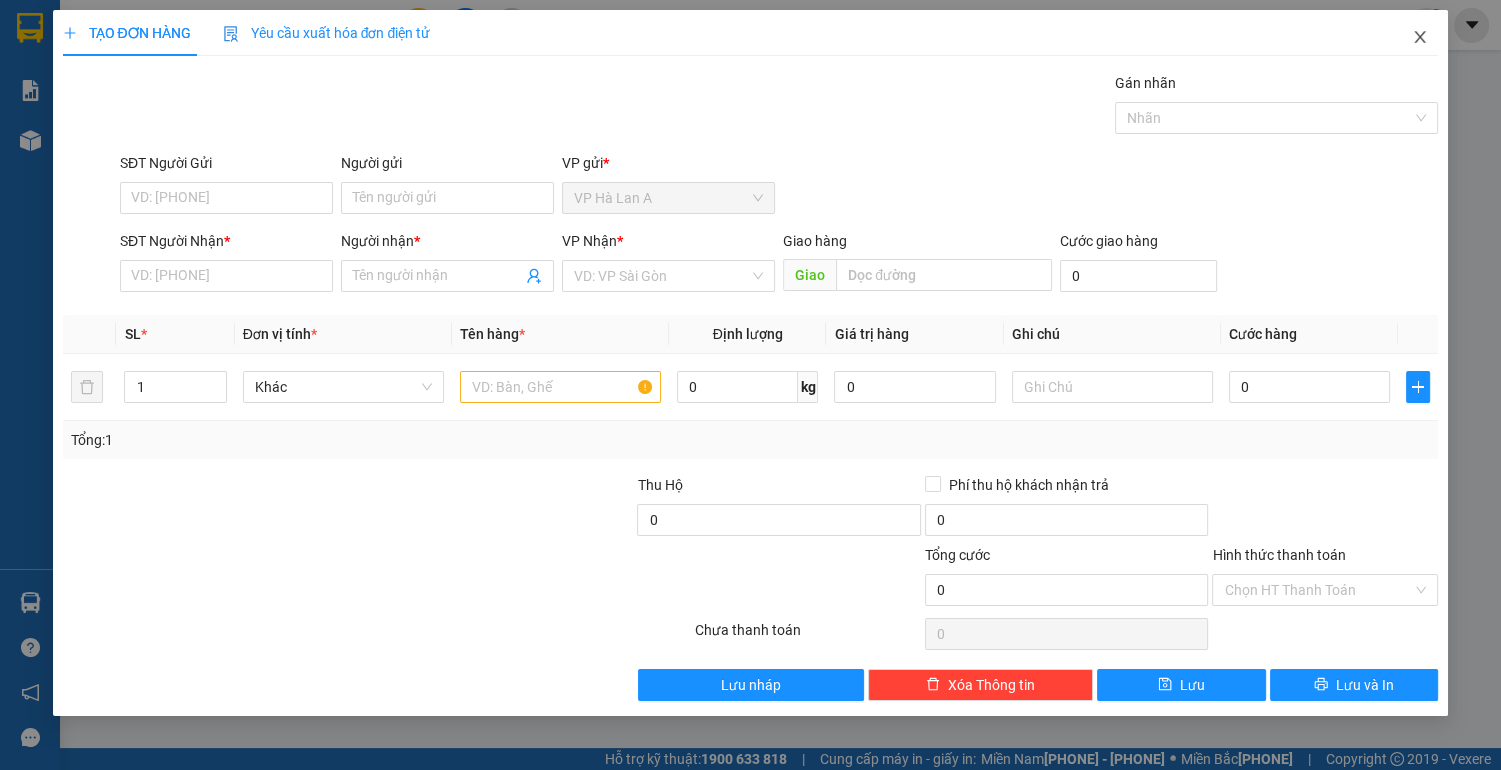 click at bounding box center (1420, 38) 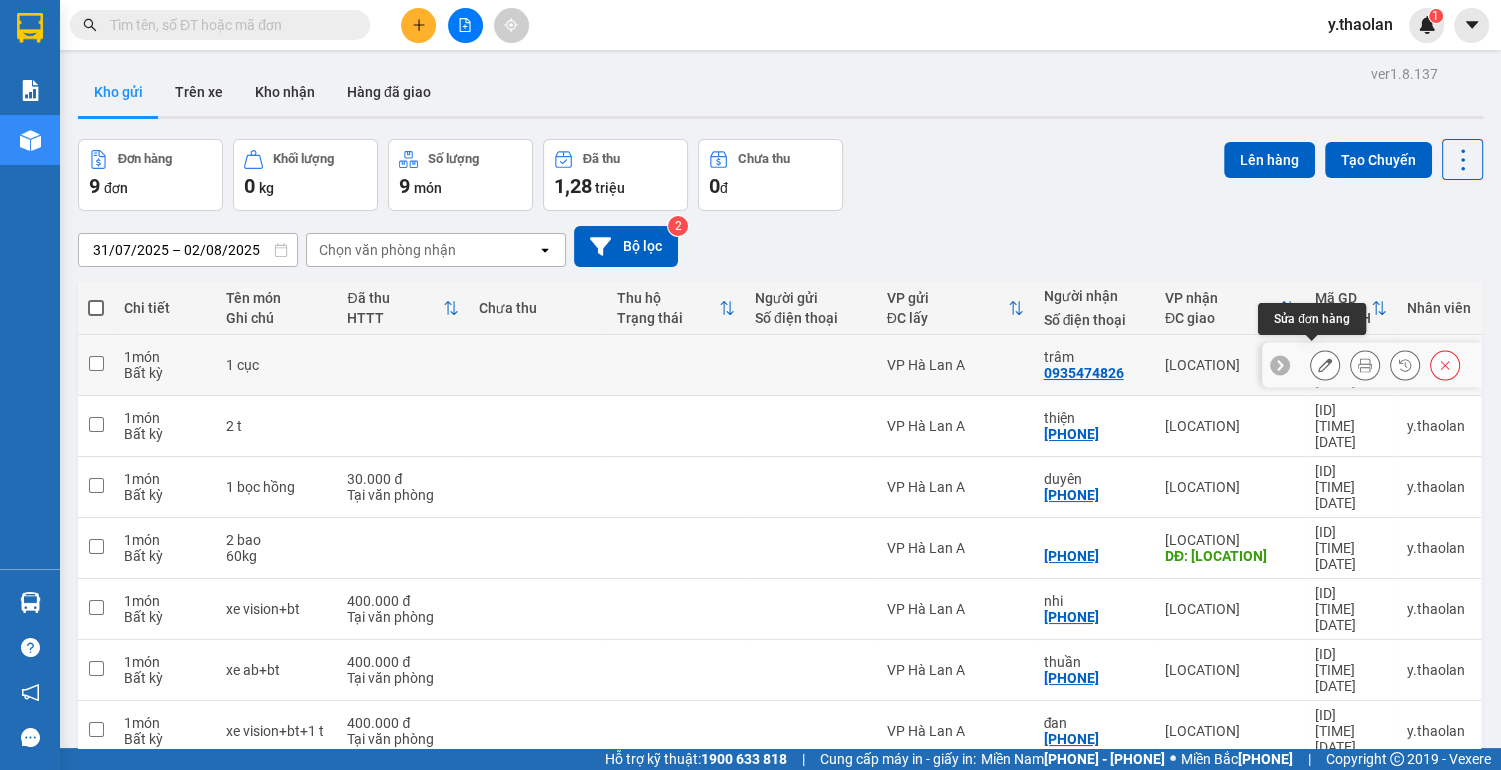 click 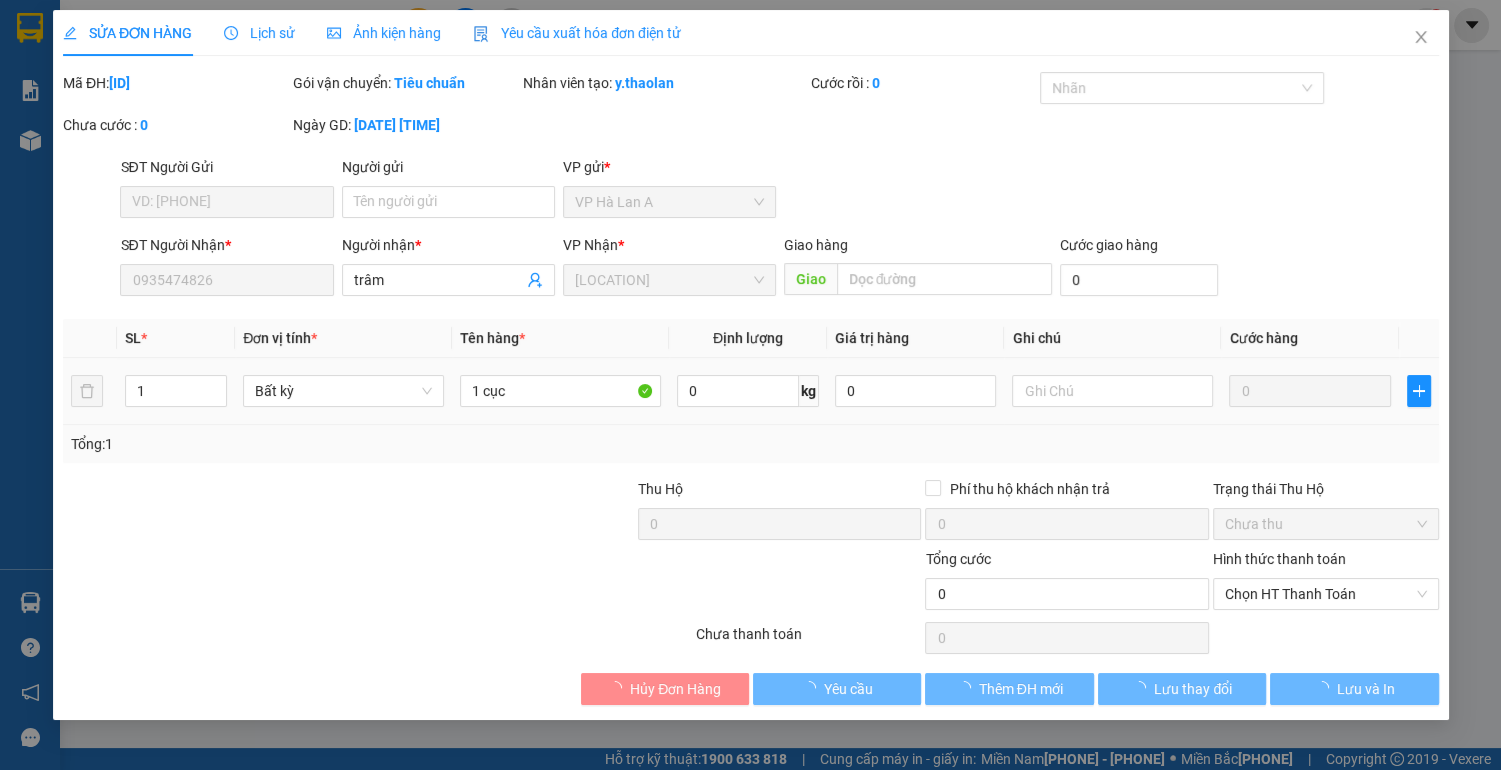 type on "0935474826" 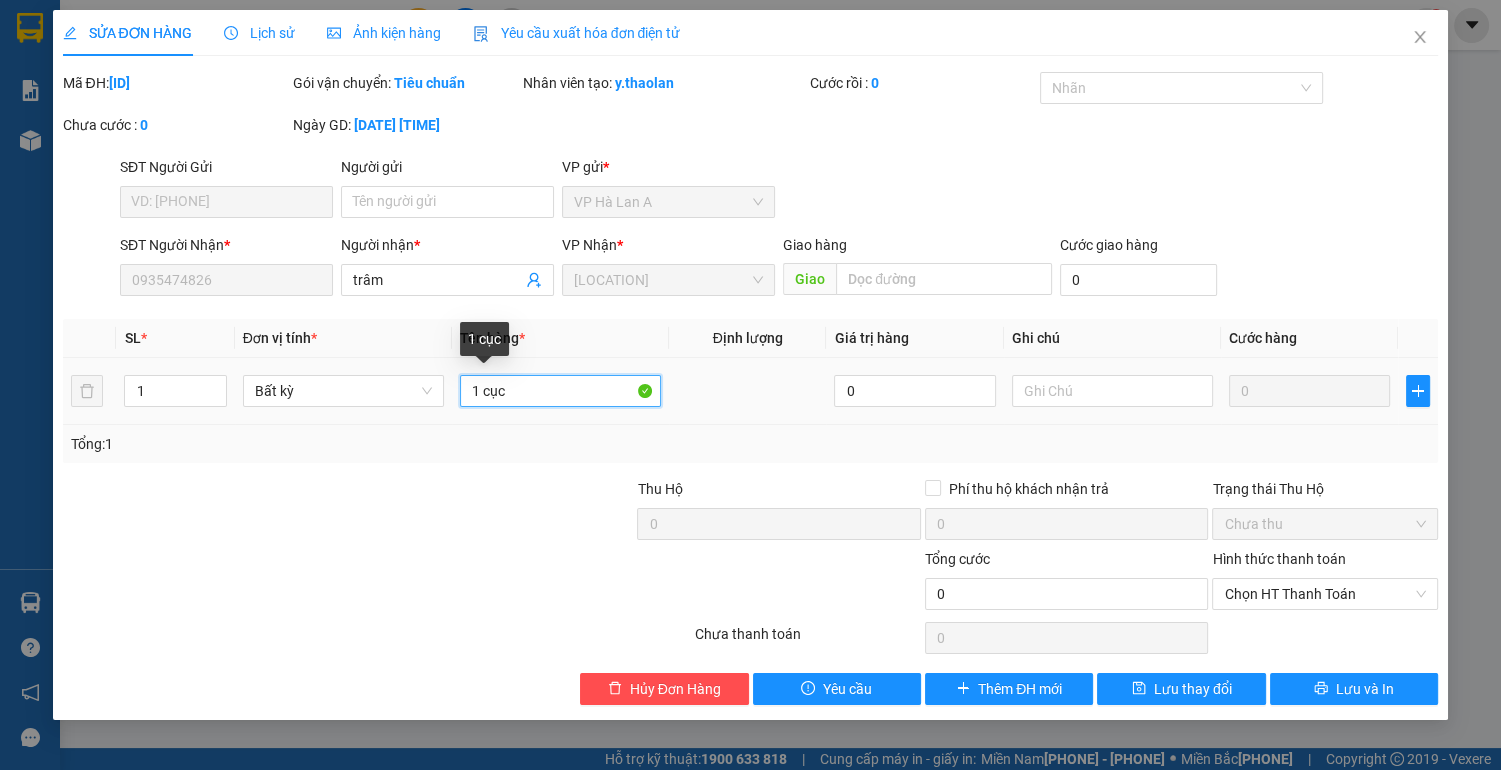click on "1 cục" at bounding box center (560, 391) 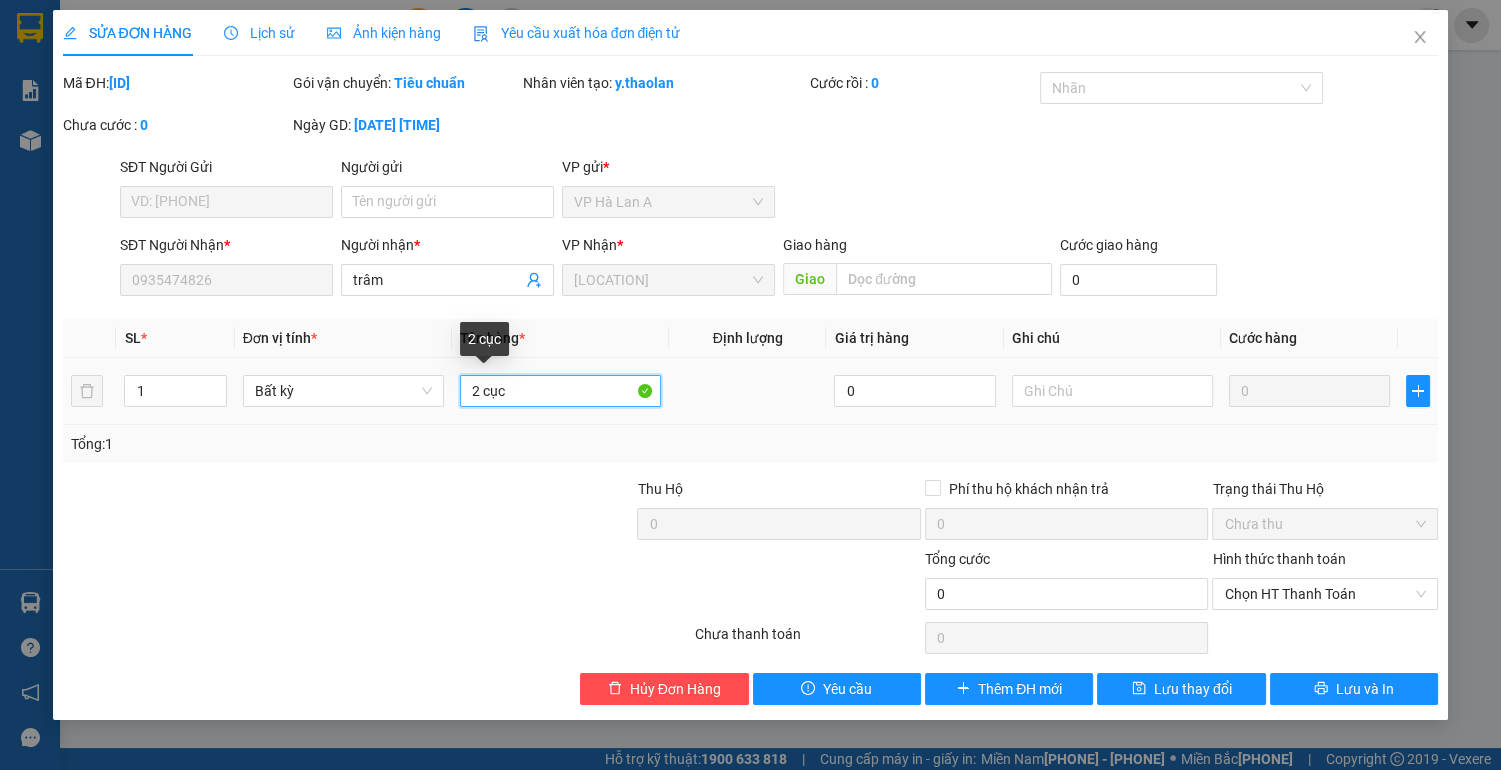 click on "2 cục" at bounding box center (560, 391) 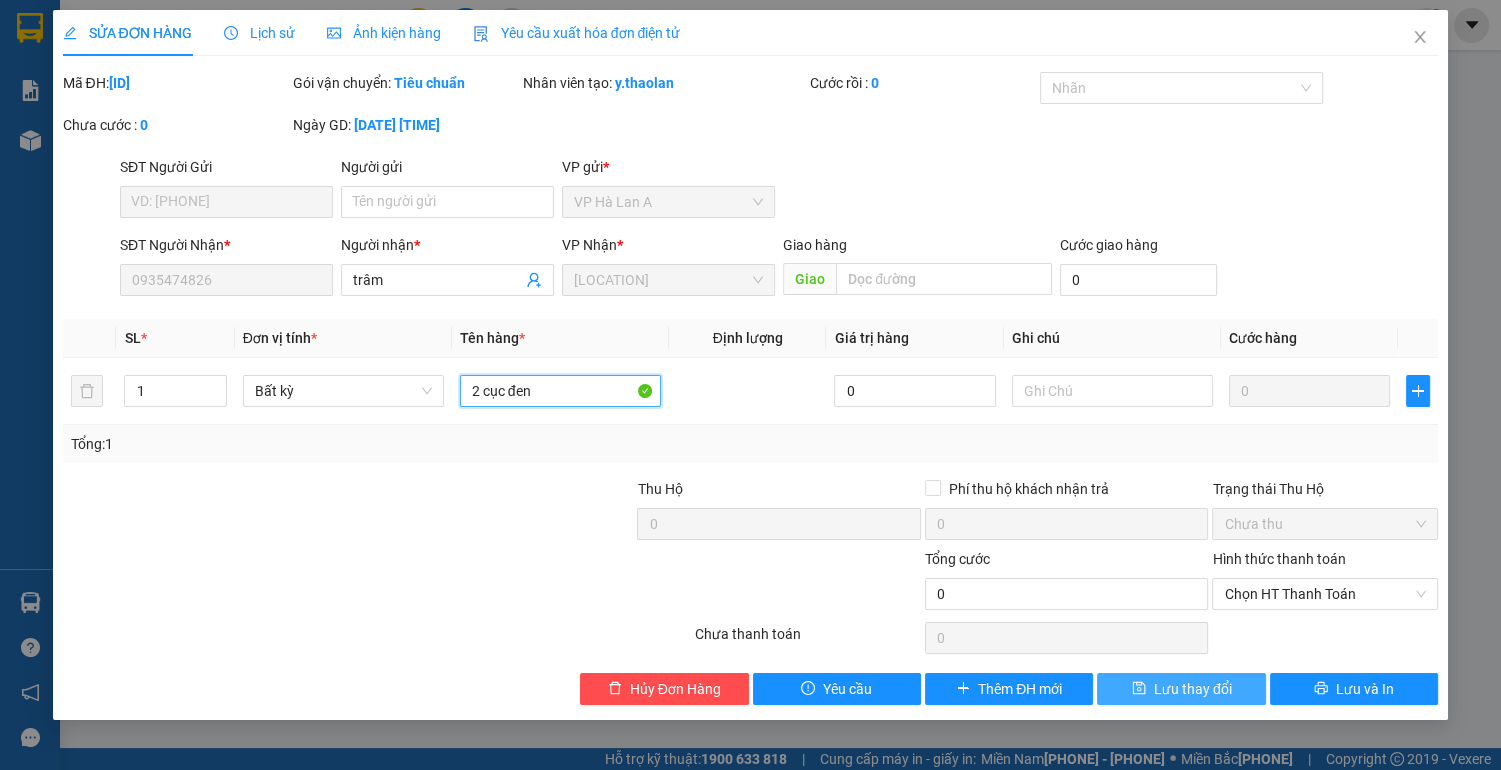 type on "2 cục đen" 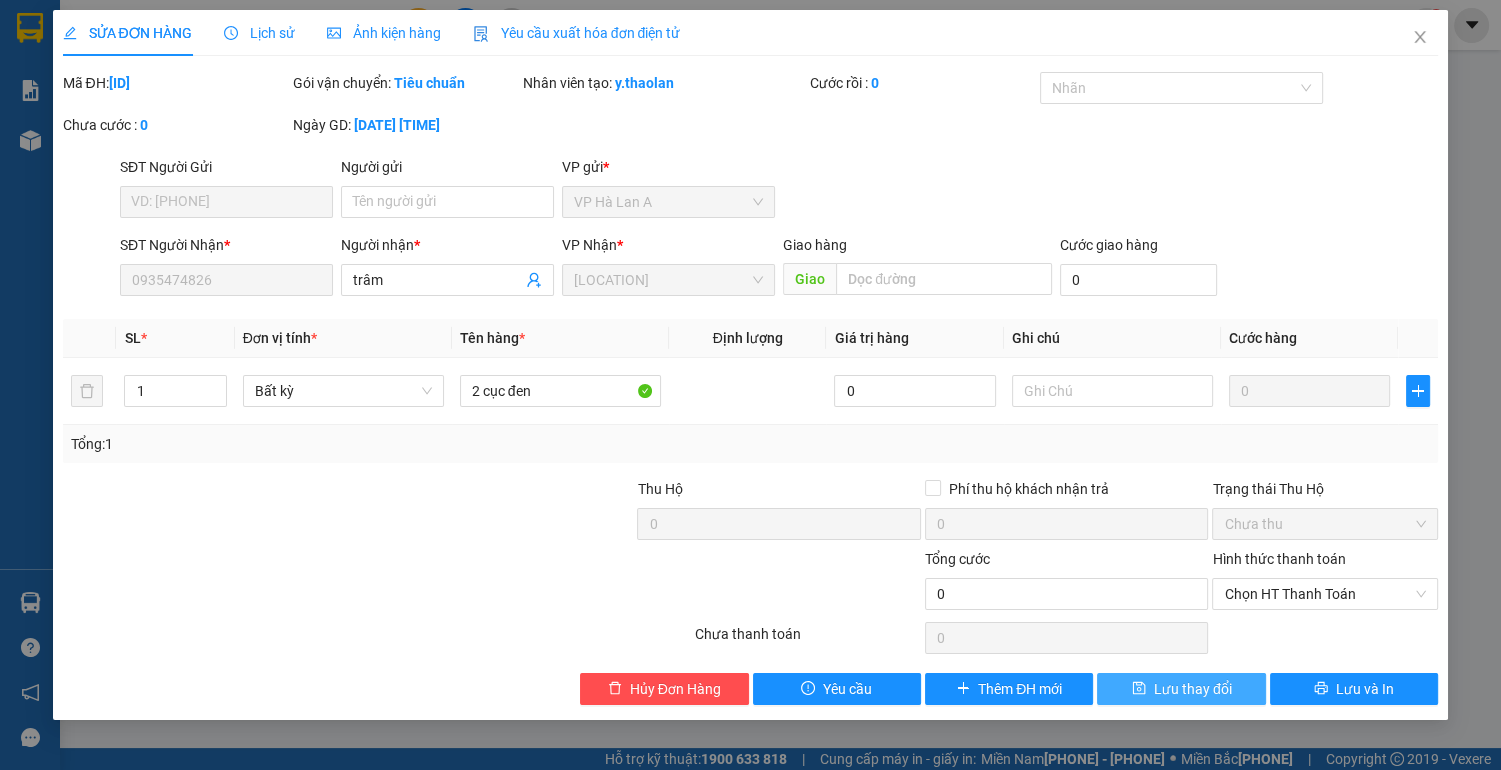 click on "Lưu thay đổi" at bounding box center (1193, 689) 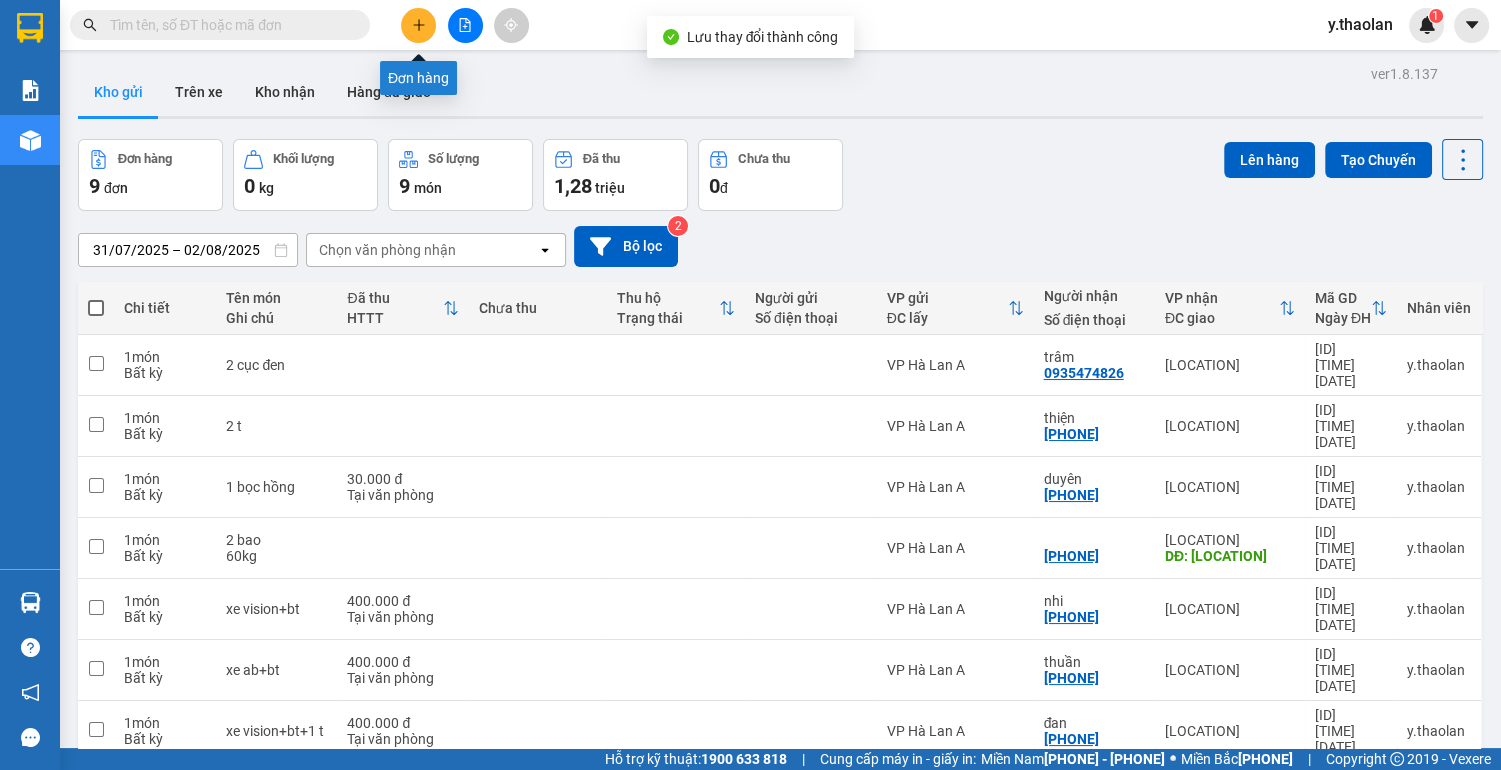 click 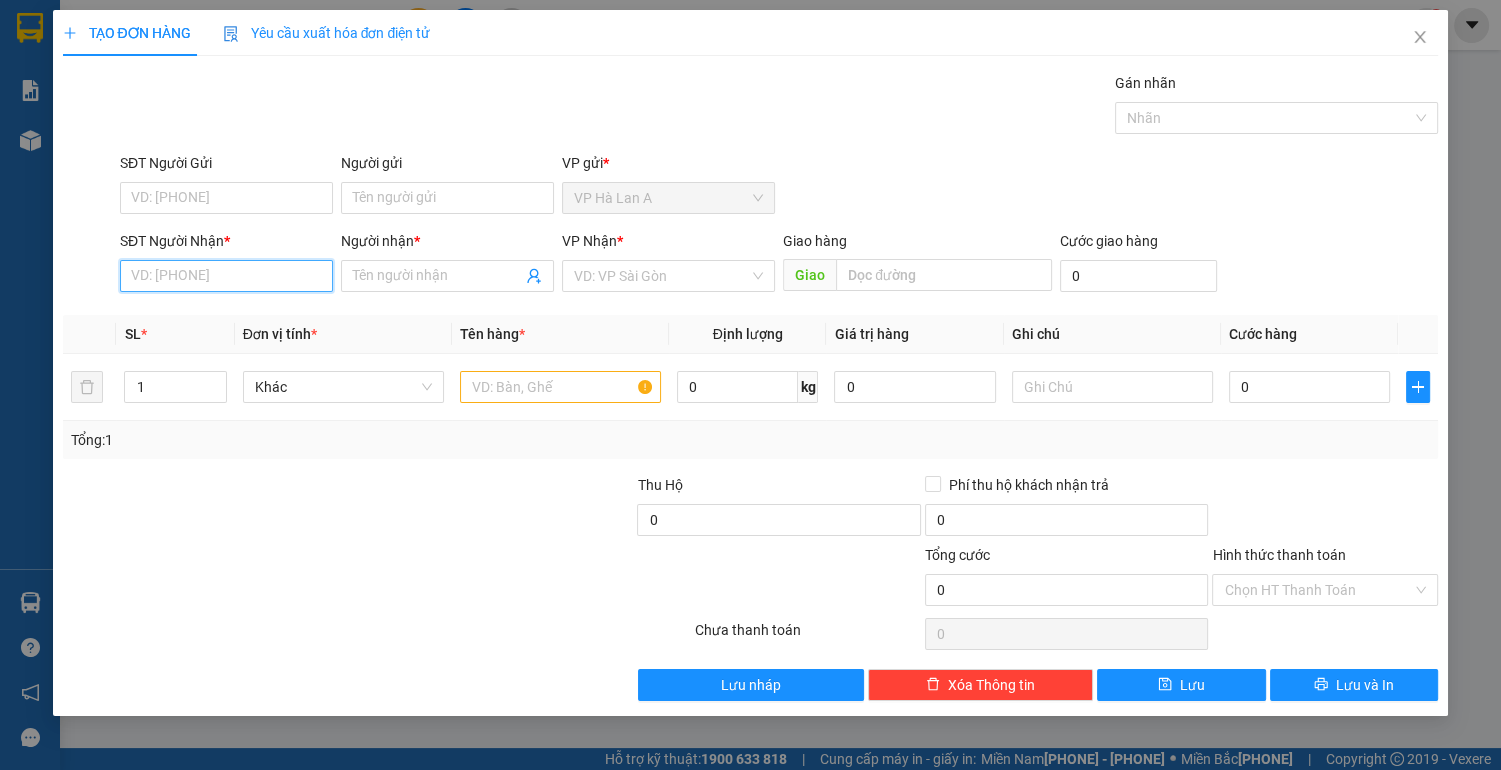 click on "SĐT Người Nhận  *" at bounding box center [226, 276] 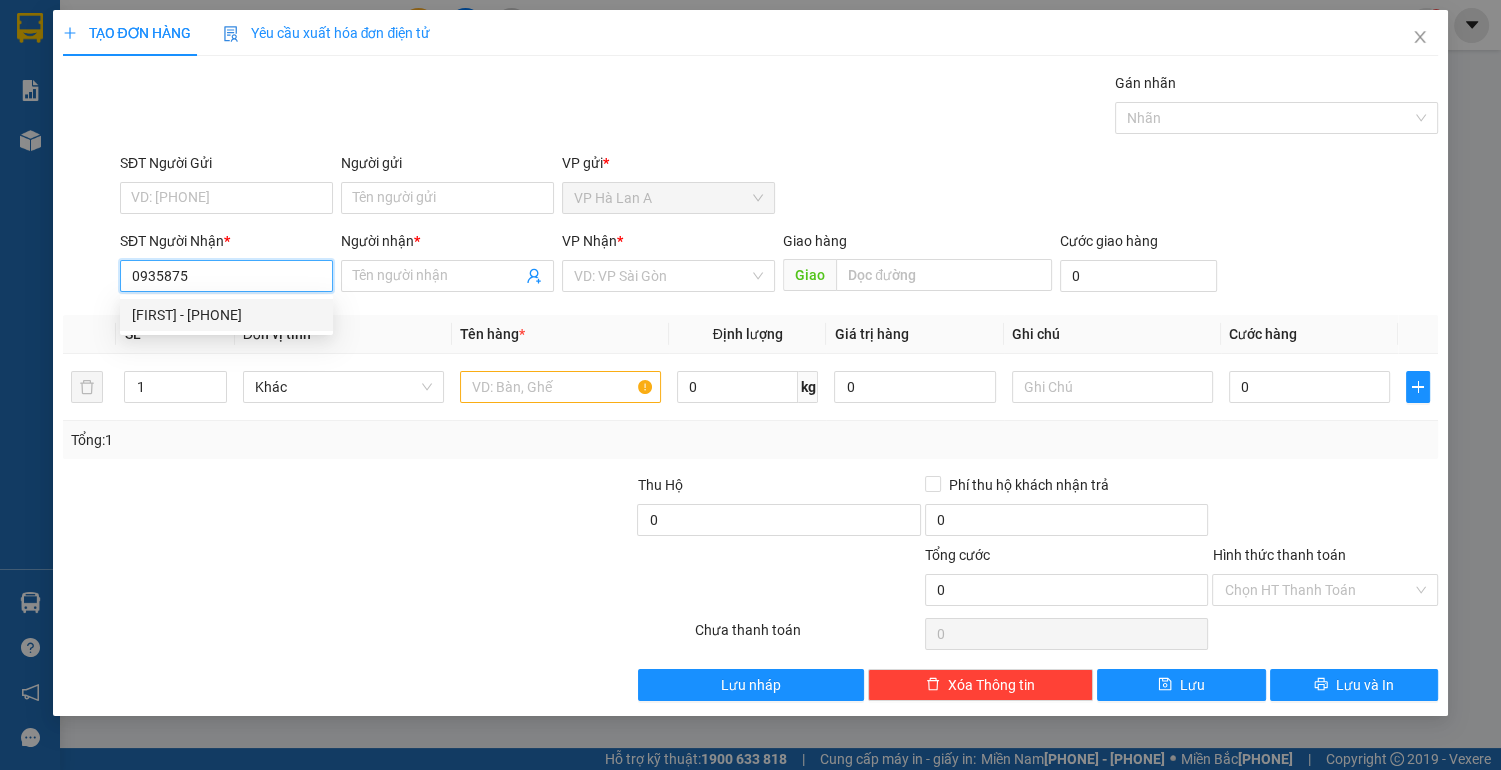 drag, startPoint x: 292, startPoint y: 319, endPoint x: 318, endPoint y: 321, distance: 26.076809 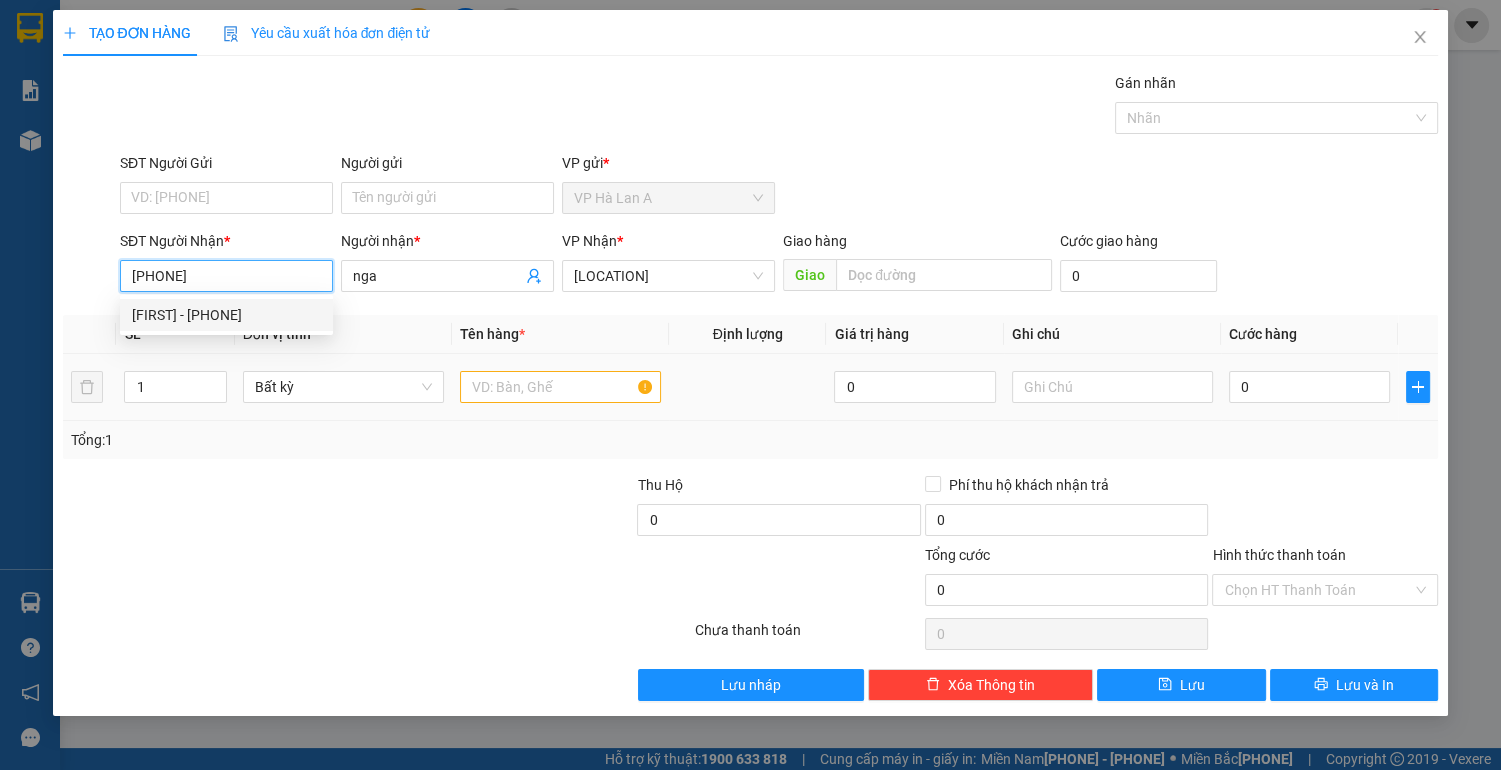 type on "[PHONE]" 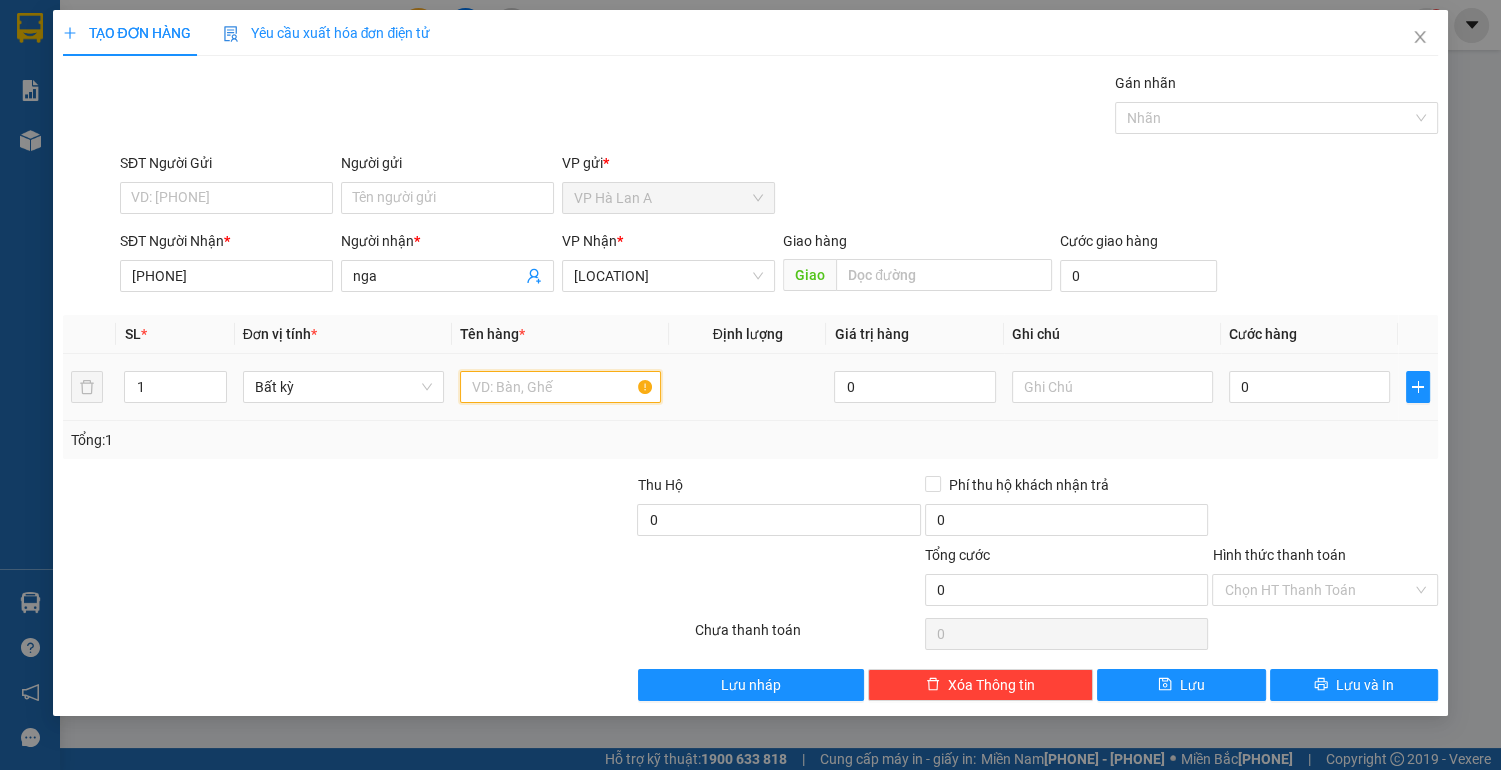 click at bounding box center [560, 387] 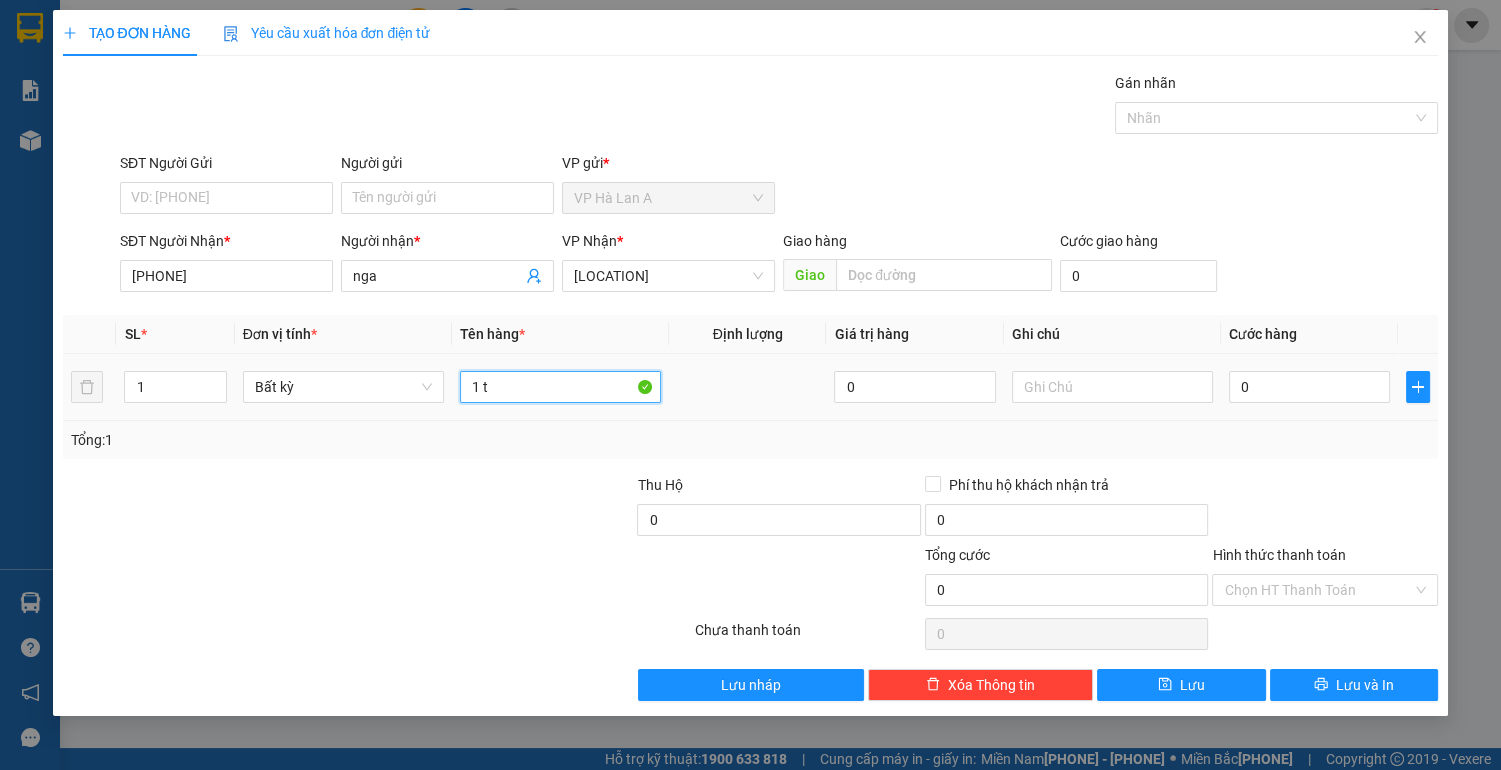 type on "1 t" 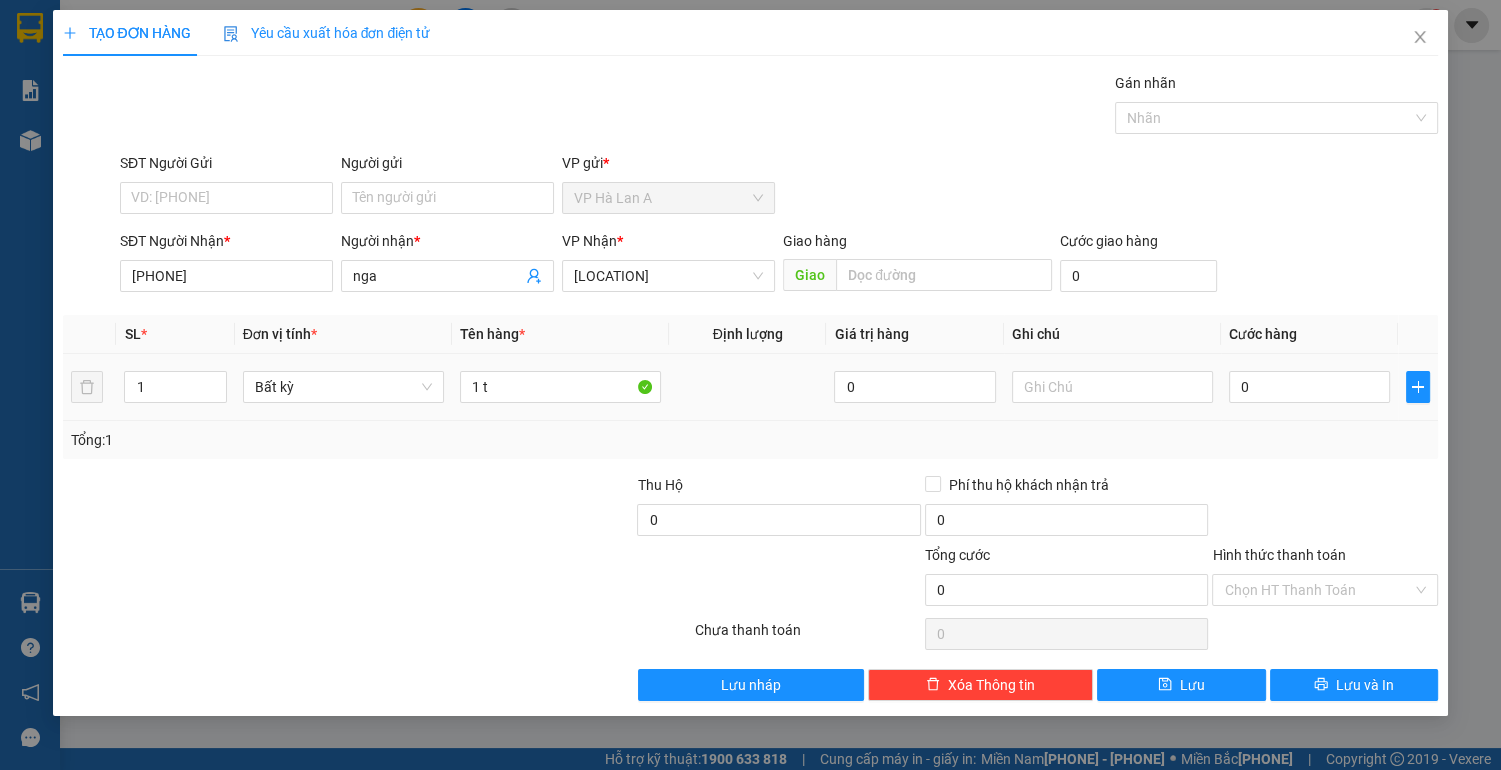 click at bounding box center [1112, 387] 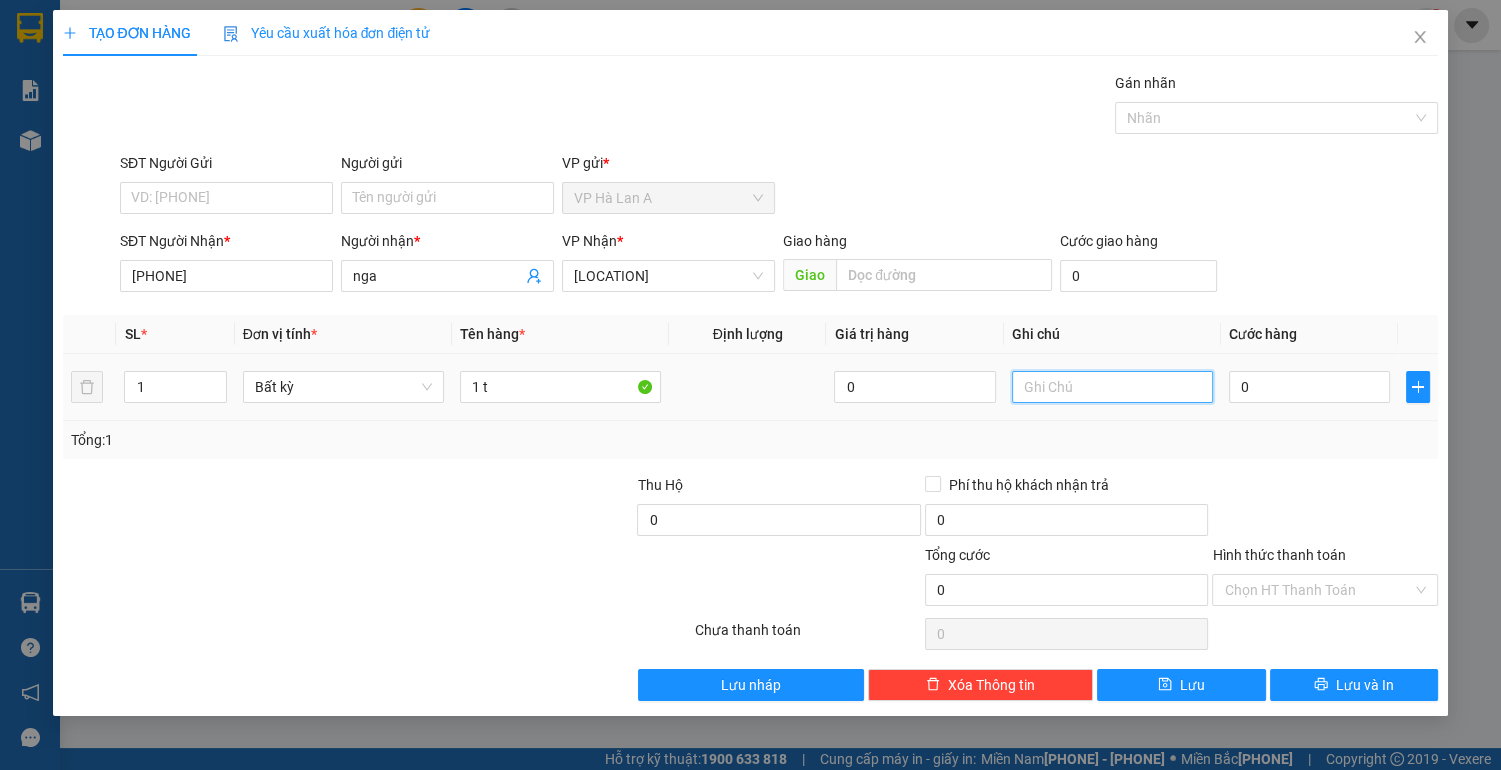 click at bounding box center [1112, 387] 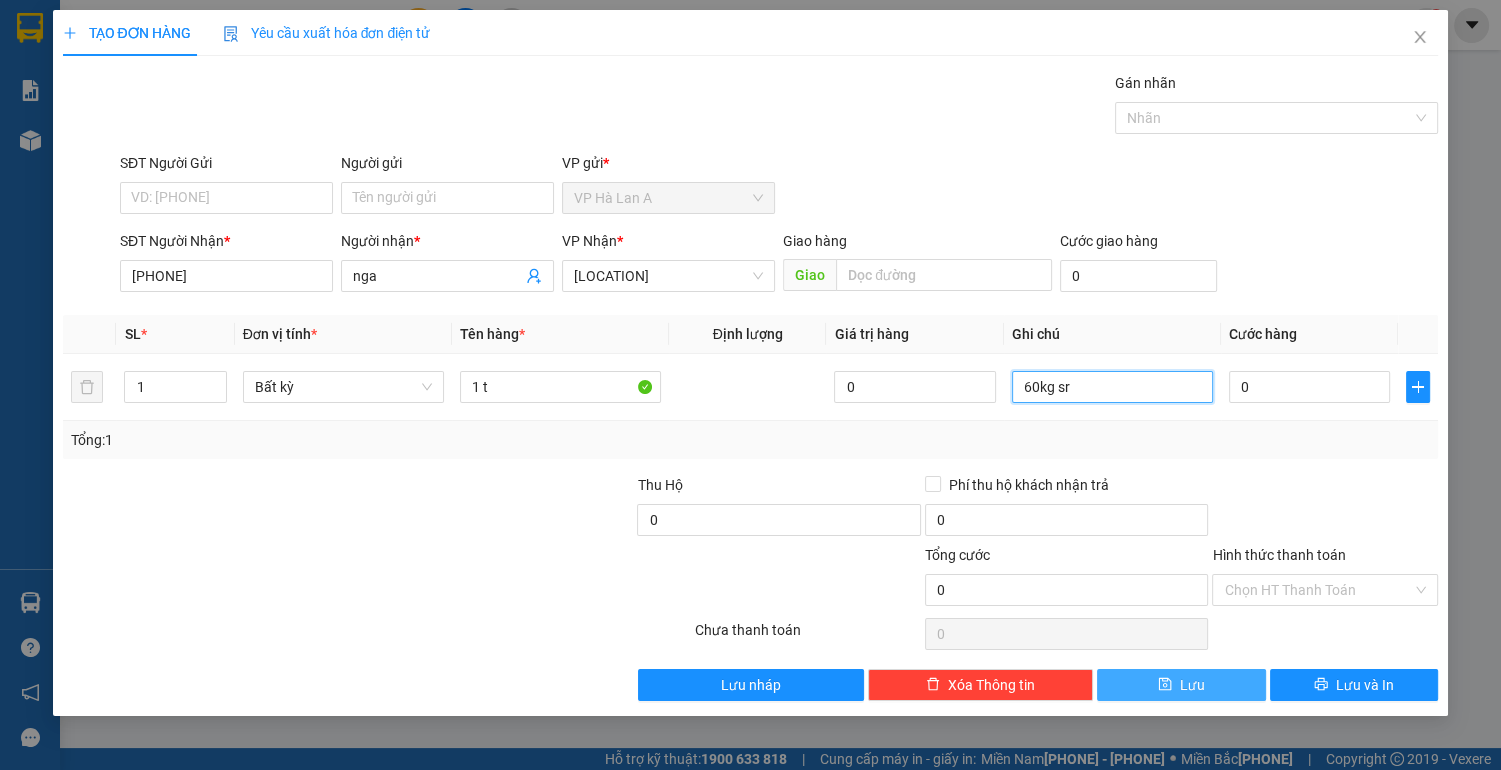 type on "60kg sr" 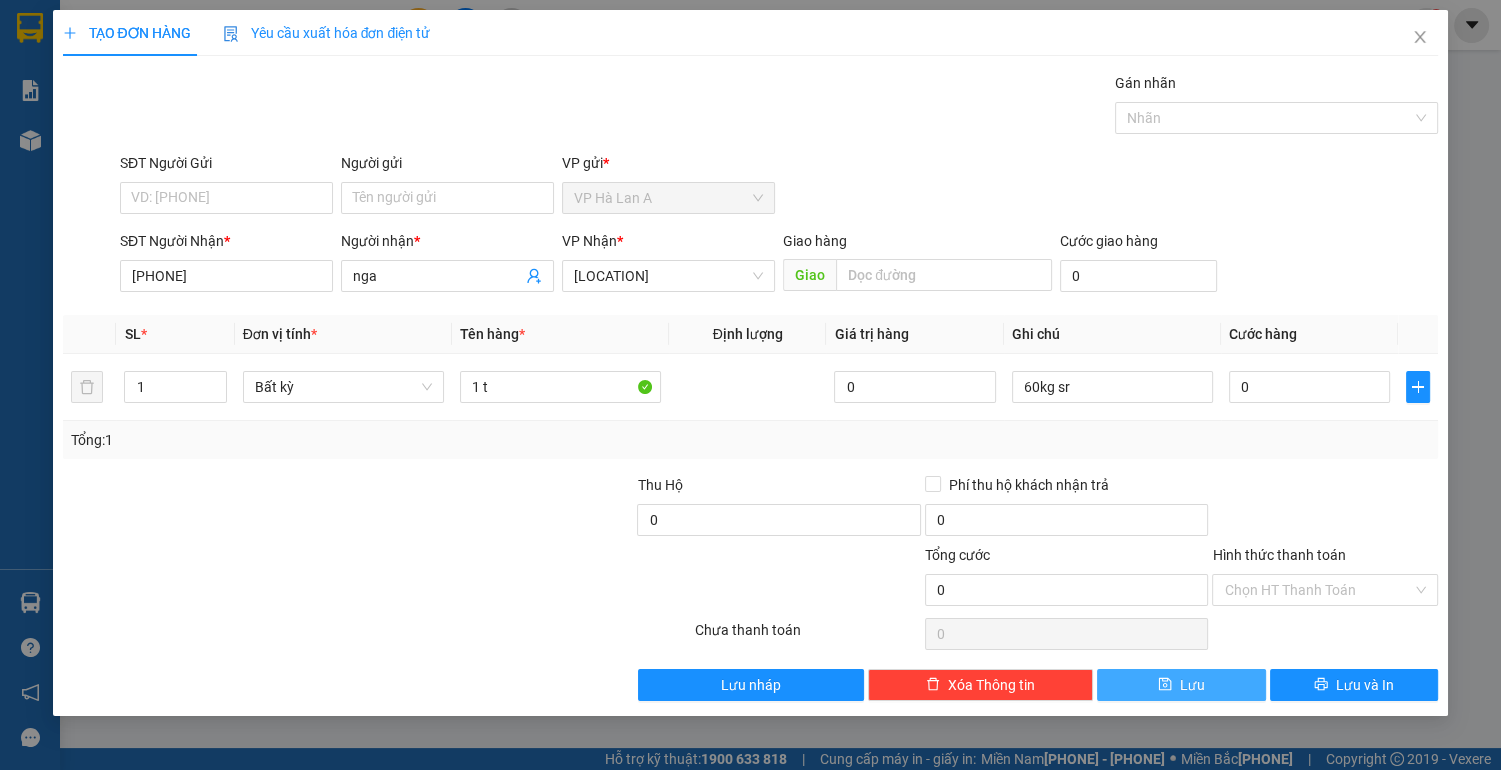 click on "Lưu" at bounding box center (1192, 685) 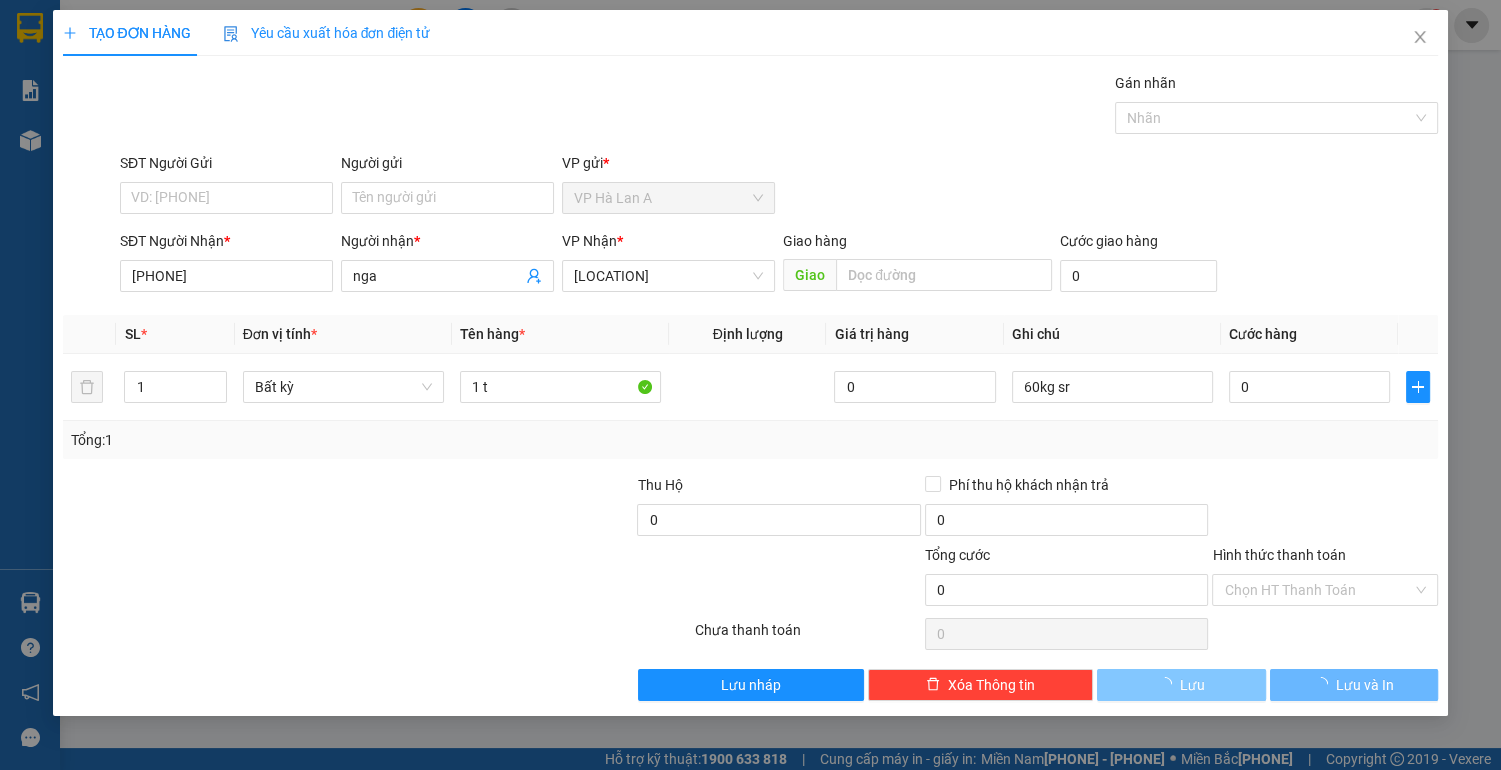 type 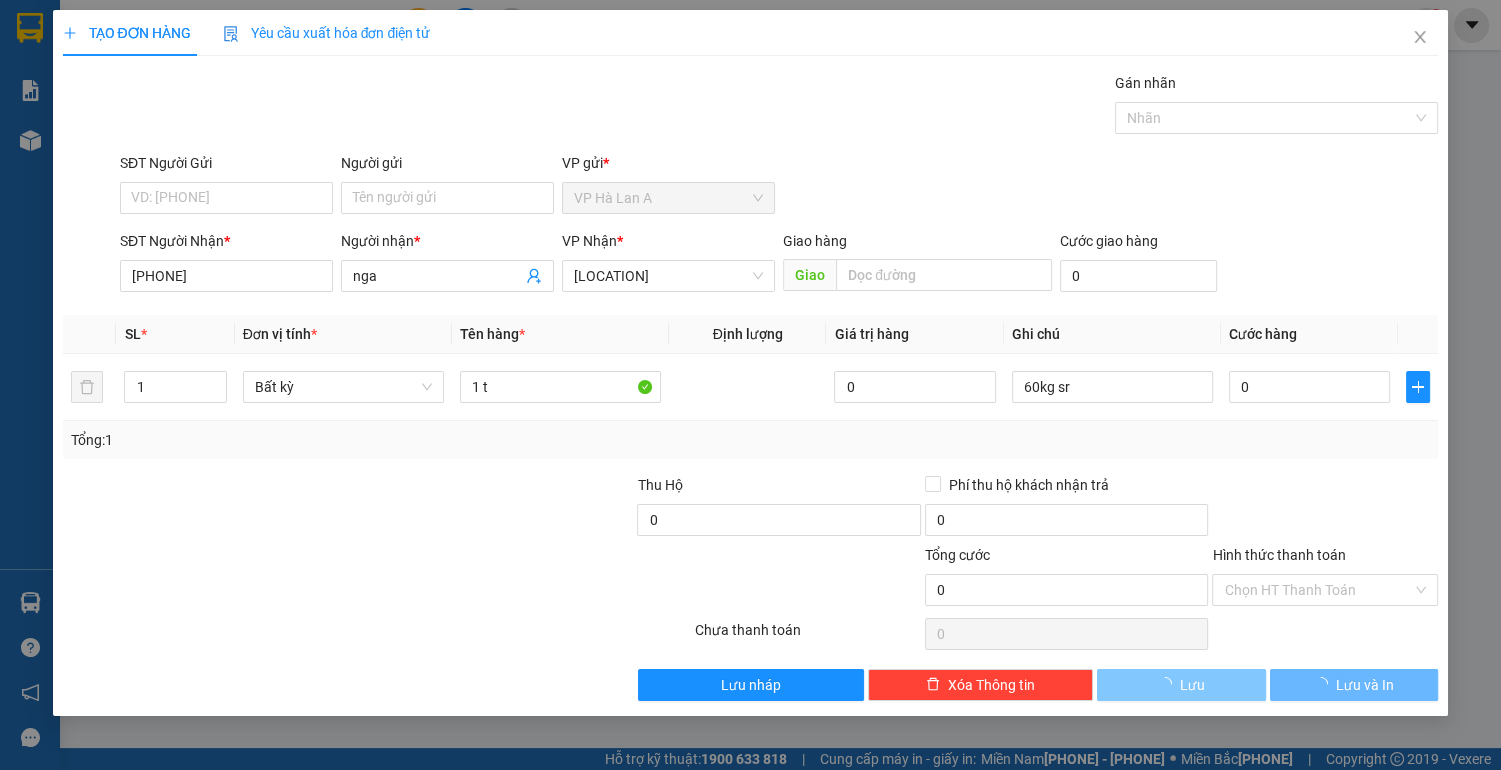 type 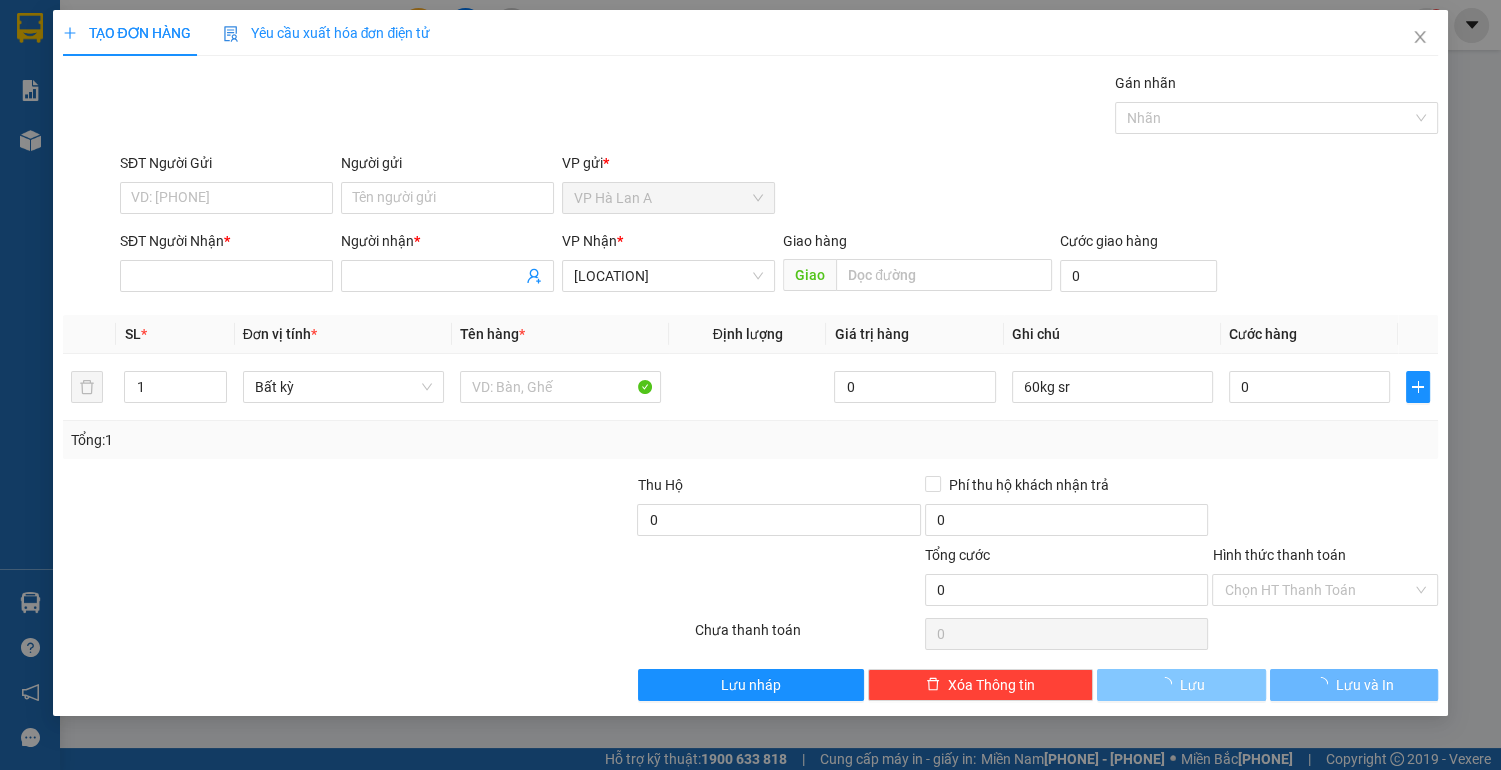 type 